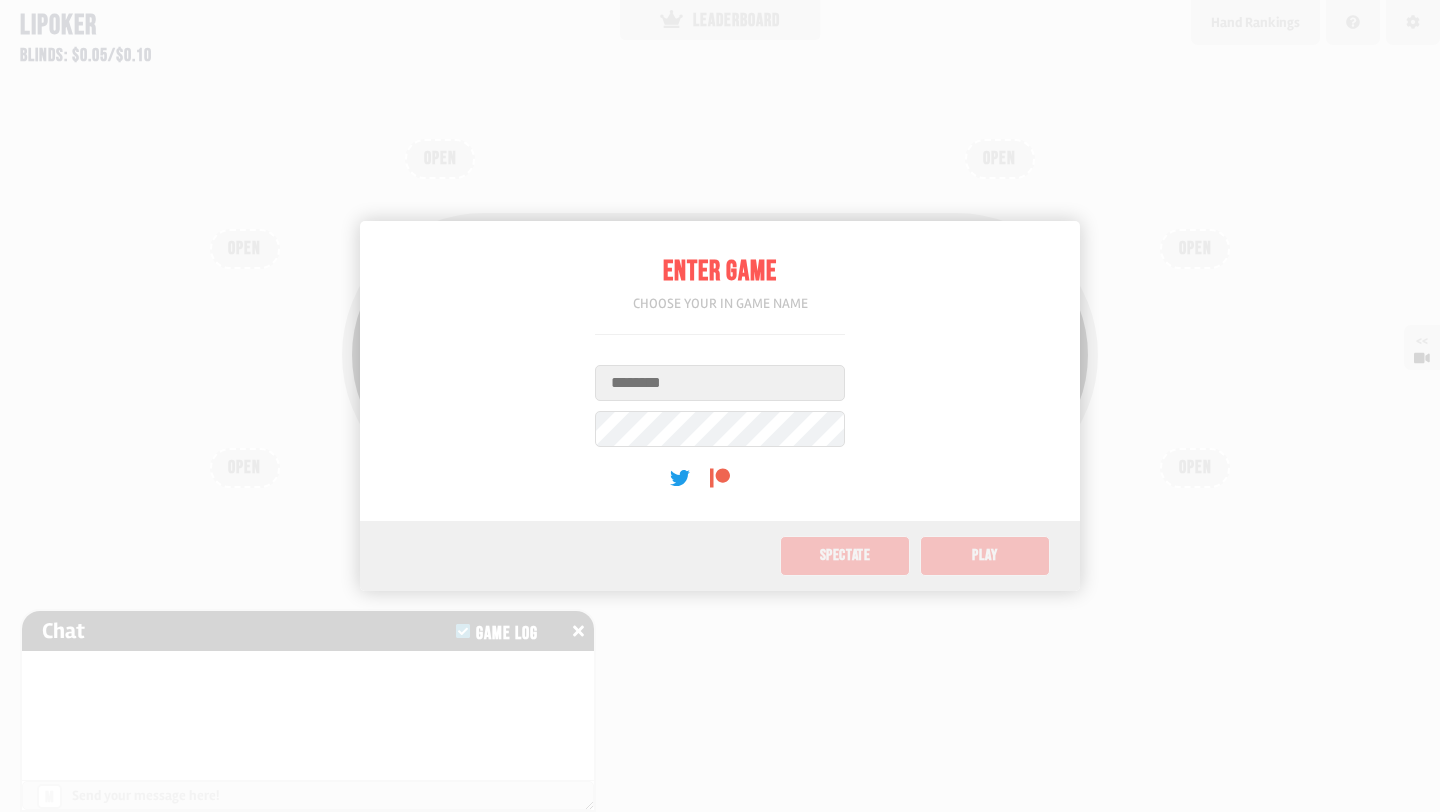 scroll, scrollTop: 0, scrollLeft: 0, axis: both 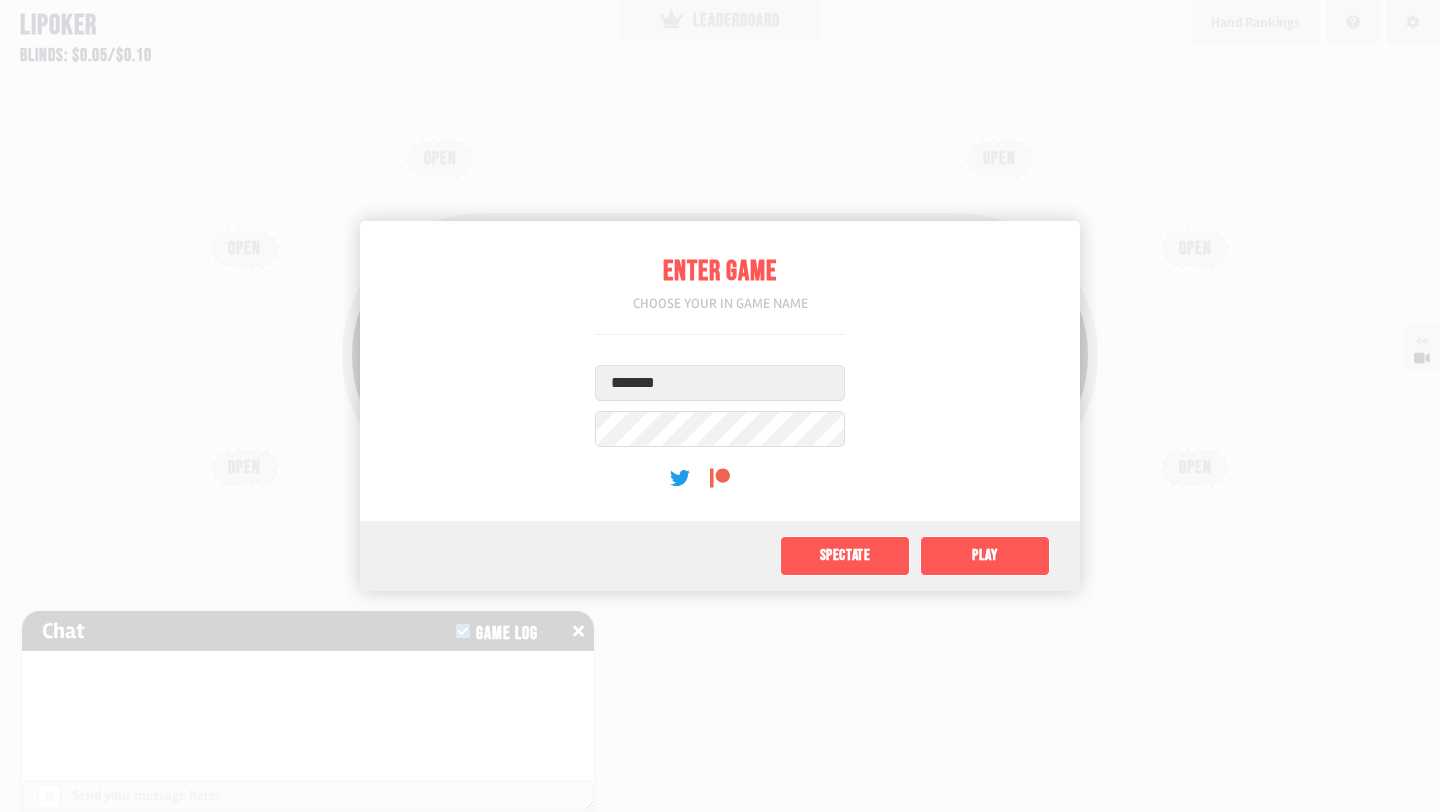 type on "*******" 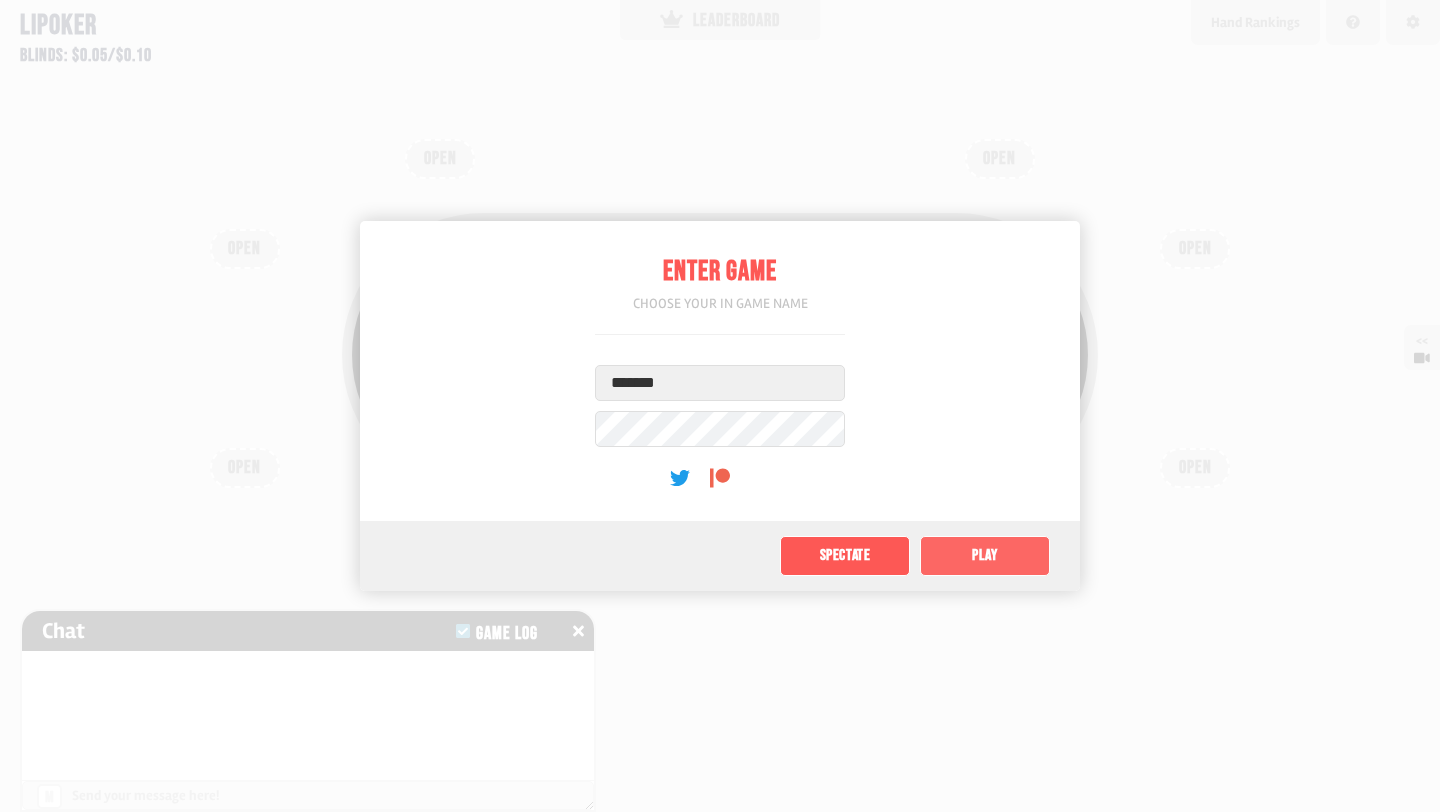 click on "Play" 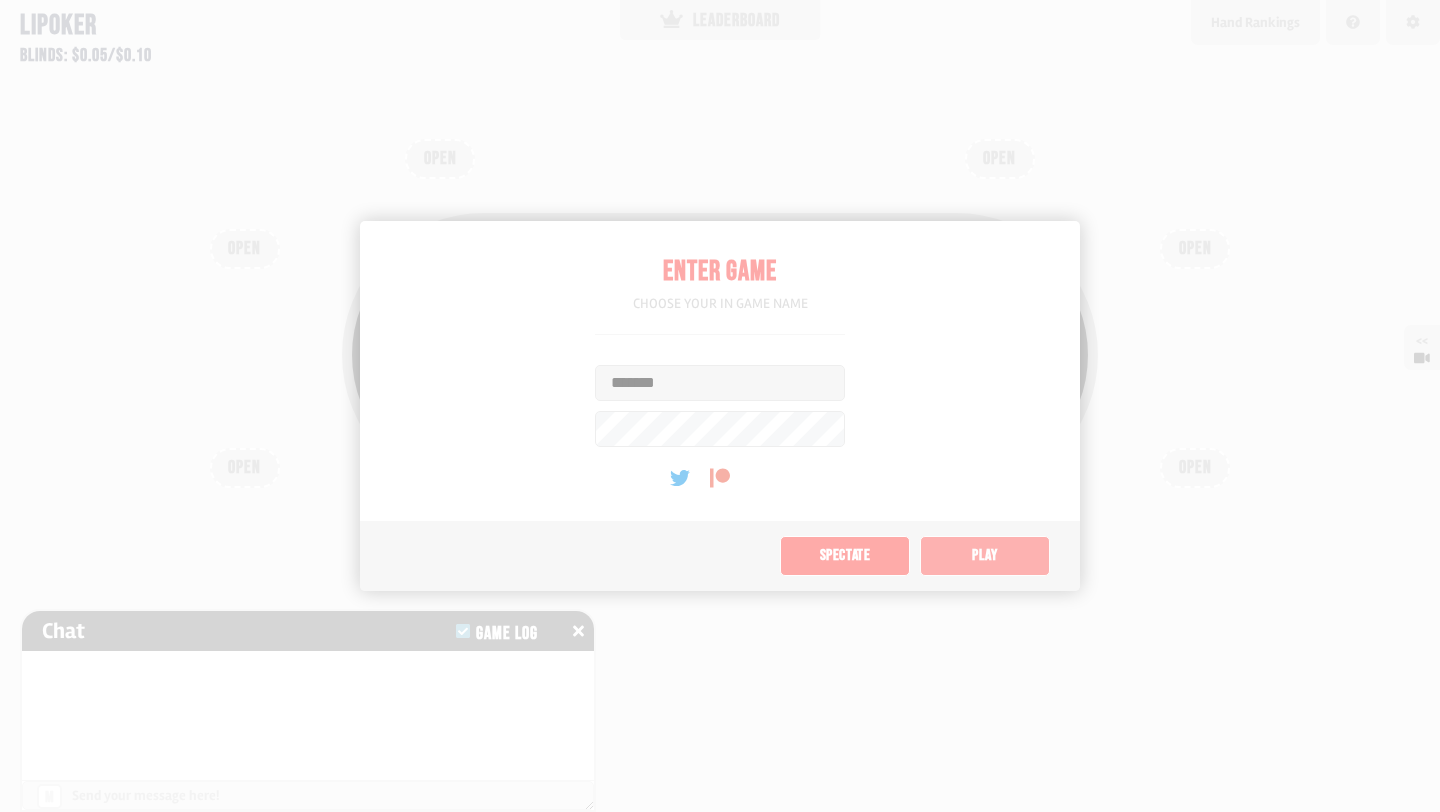 type on "**" 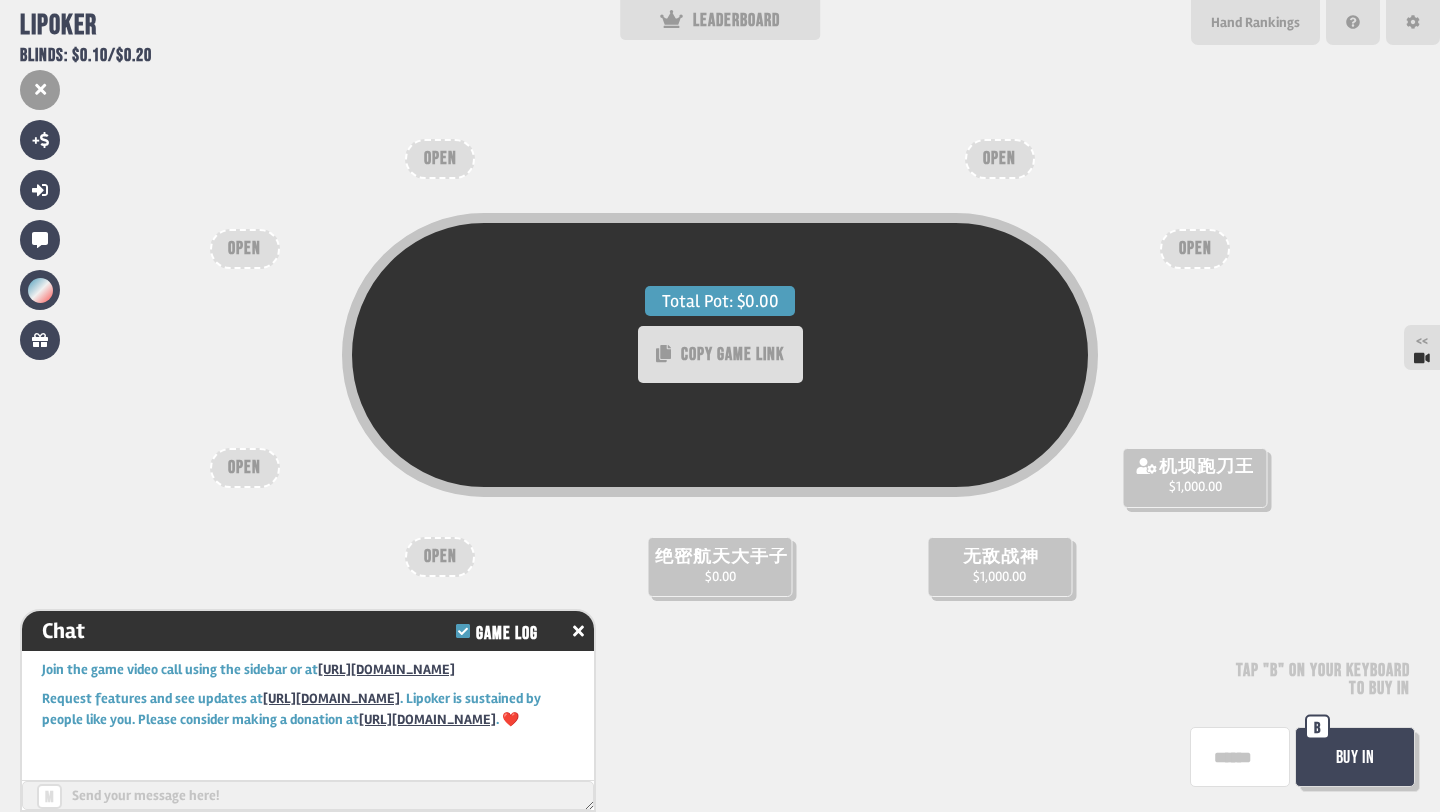 scroll, scrollTop: 5, scrollLeft: 0, axis: vertical 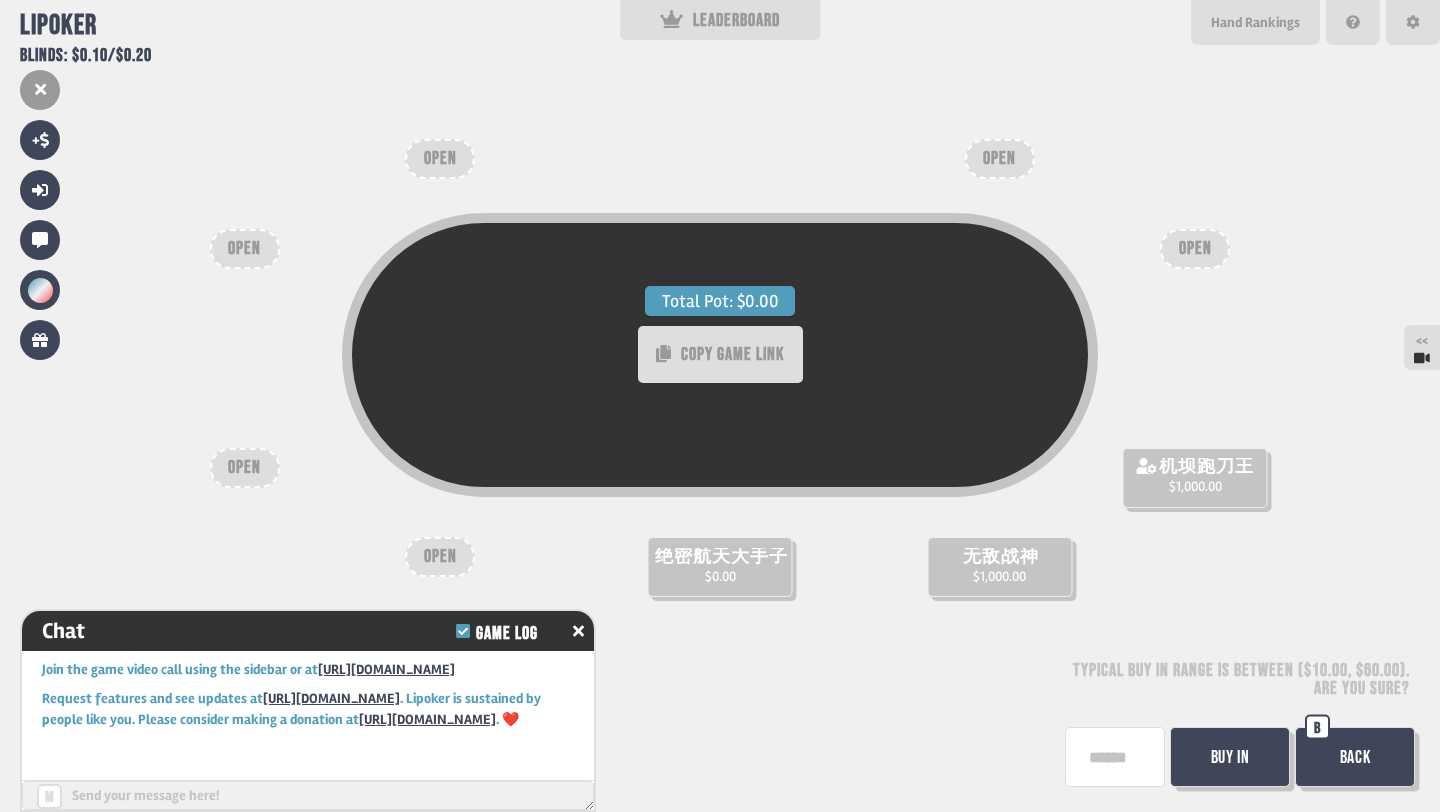 click on "Buy In" at bounding box center [1230, 757] 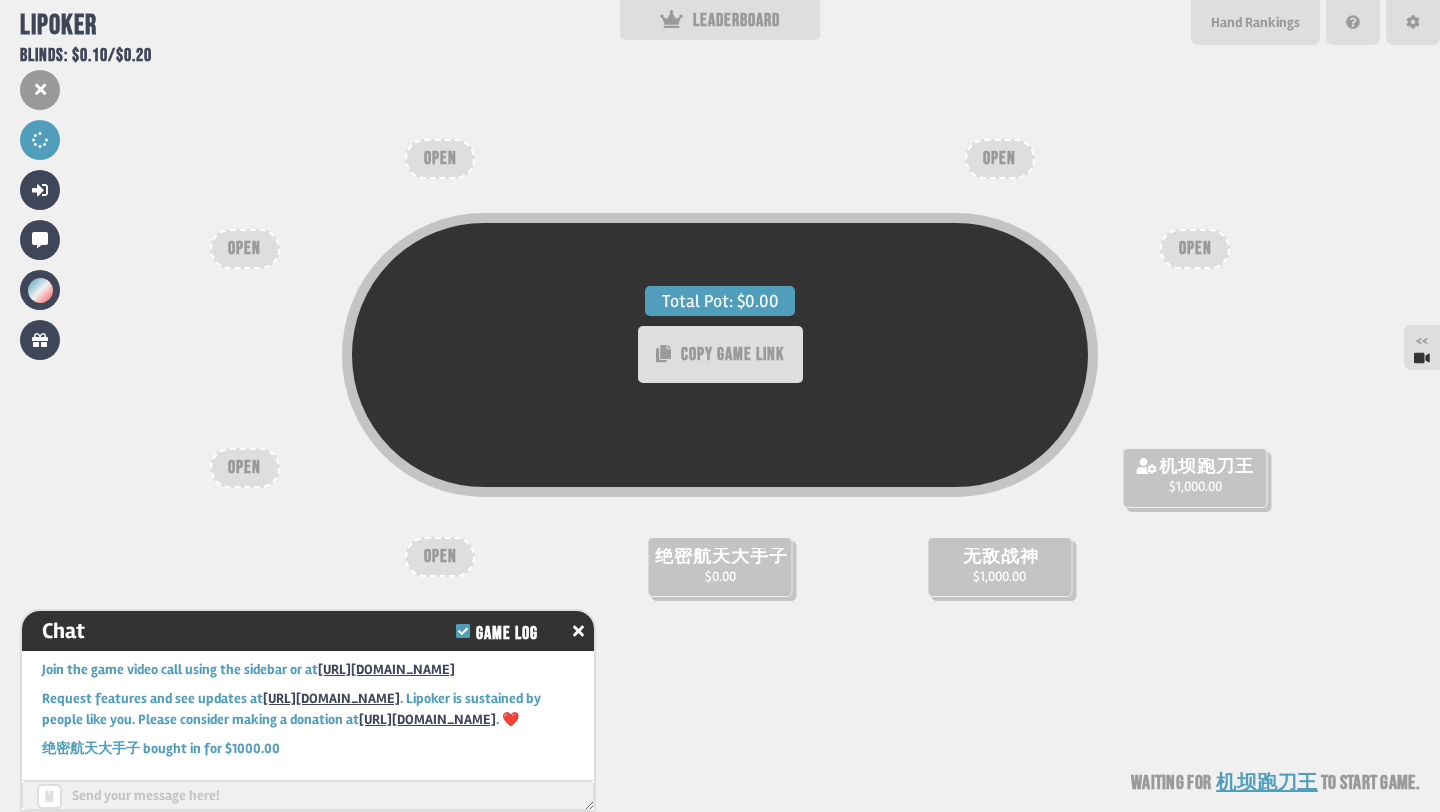 scroll, scrollTop: 34, scrollLeft: 0, axis: vertical 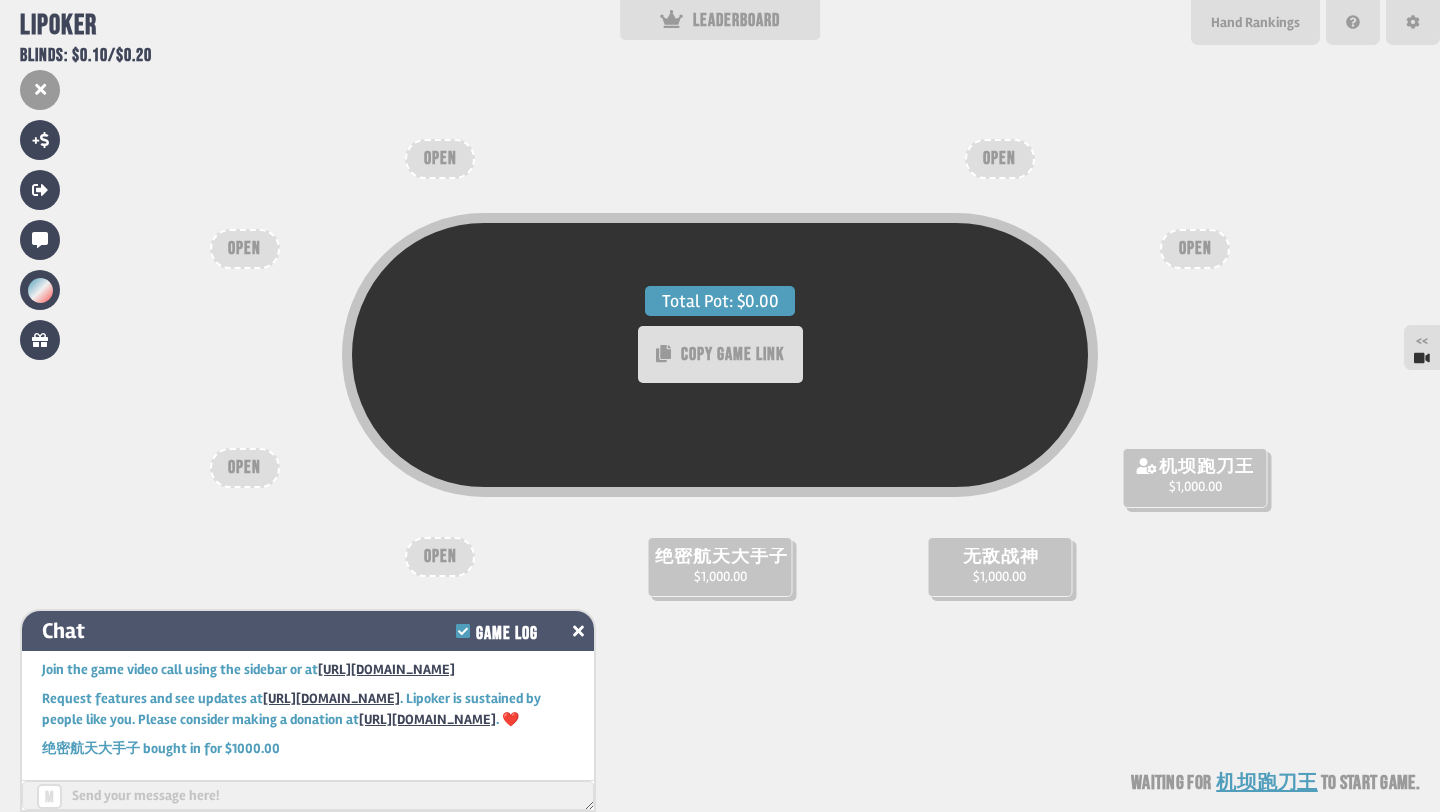 click at bounding box center [578, 631] 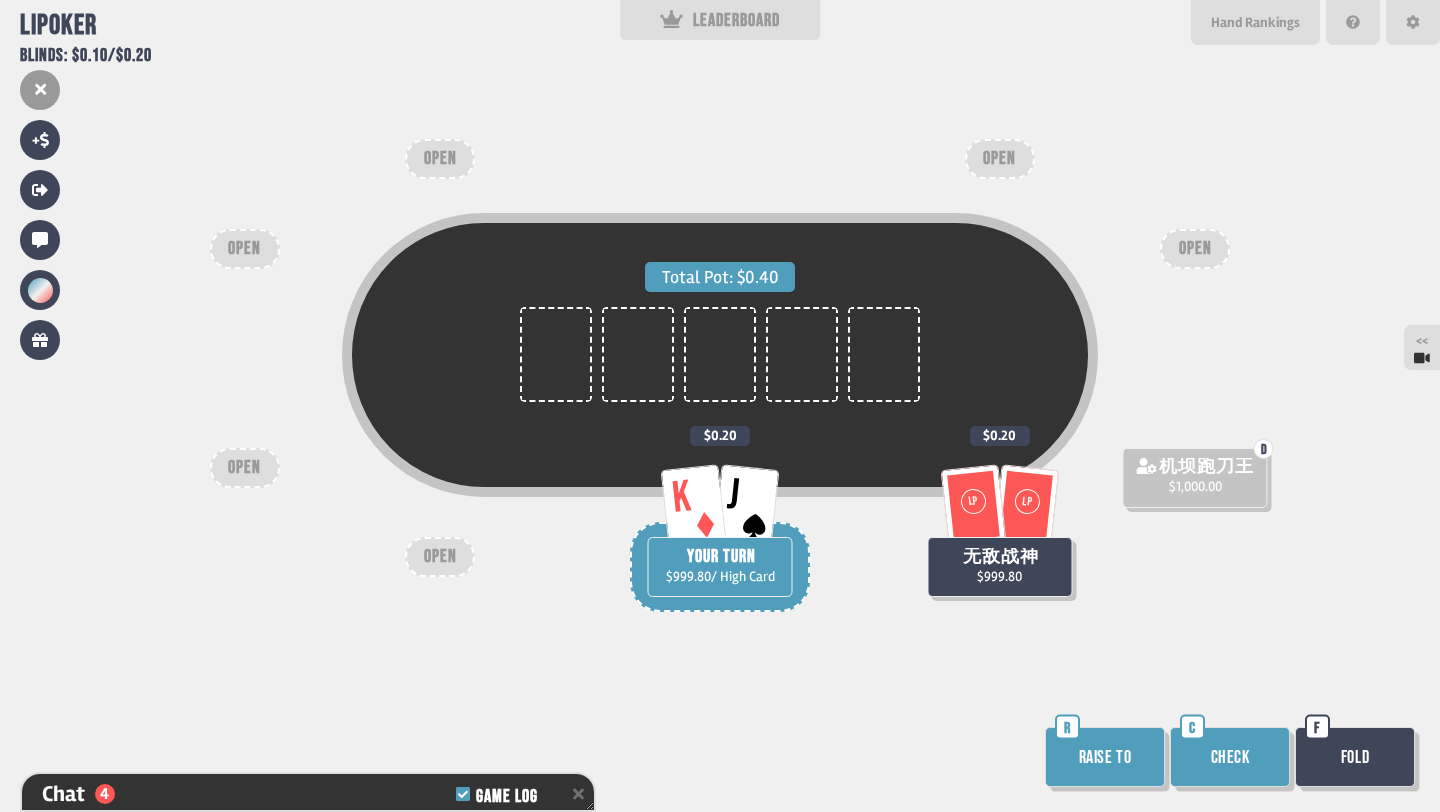 scroll, scrollTop: 303, scrollLeft: 0, axis: vertical 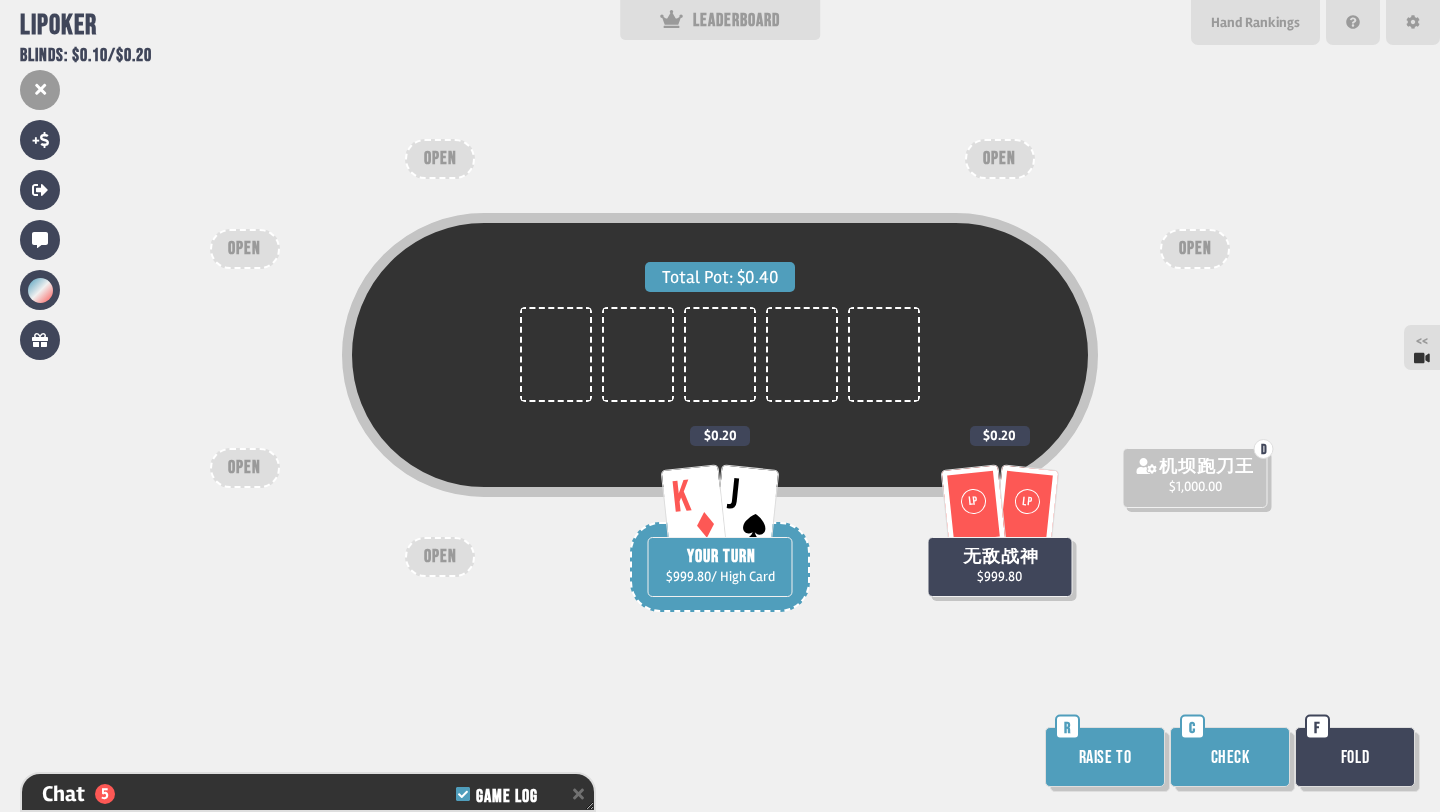 click on "Raise to" at bounding box center (1105, 757) 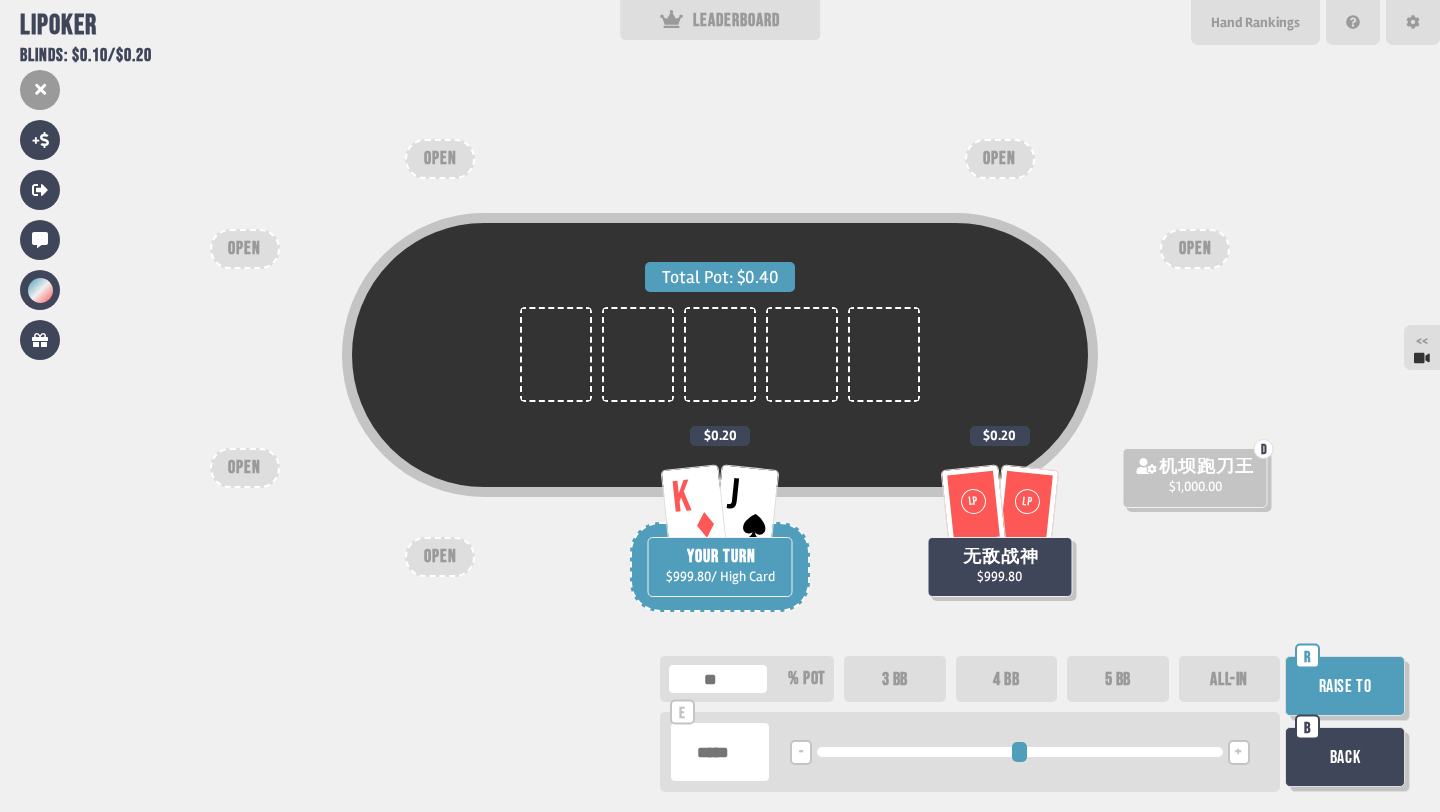 type on "****" 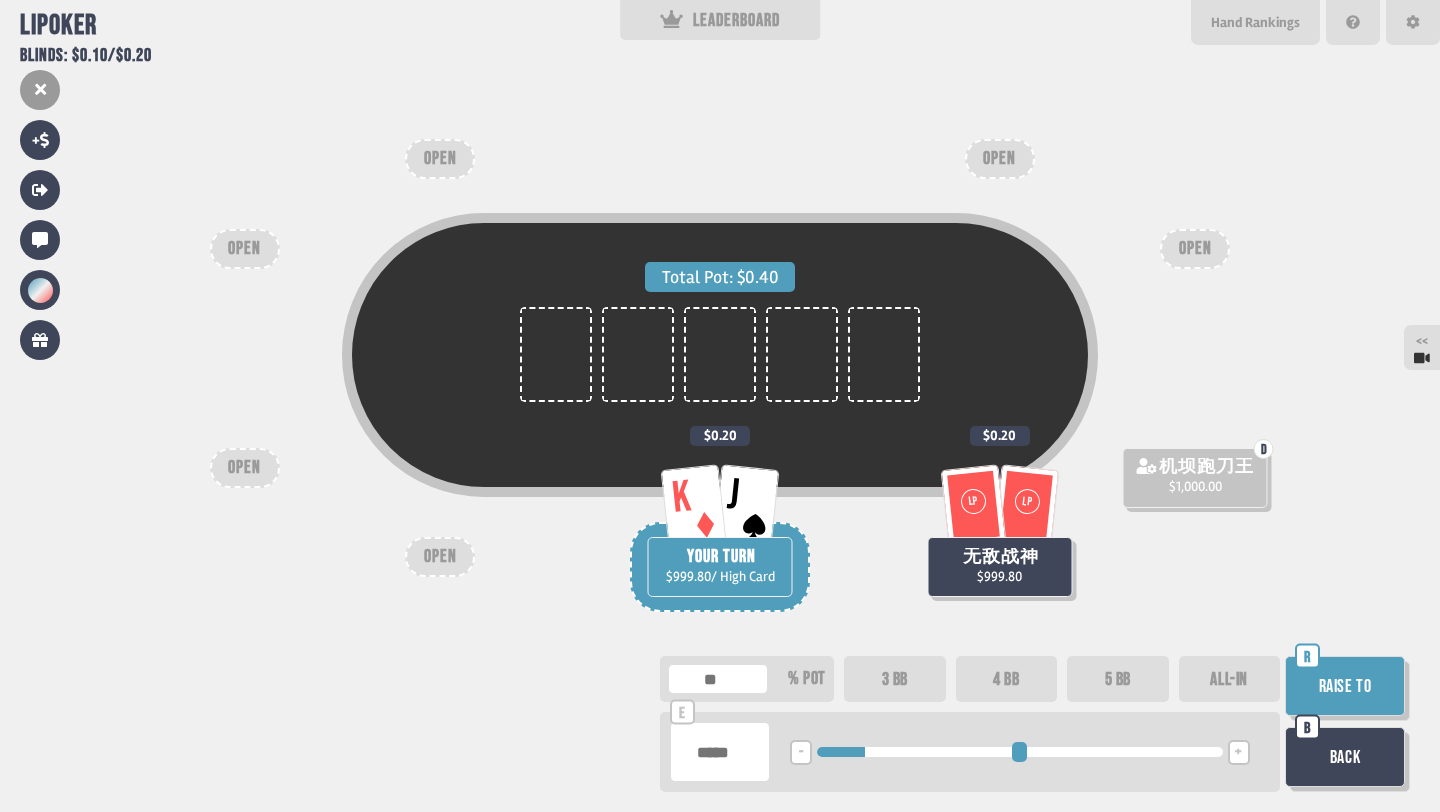 type on "*****" 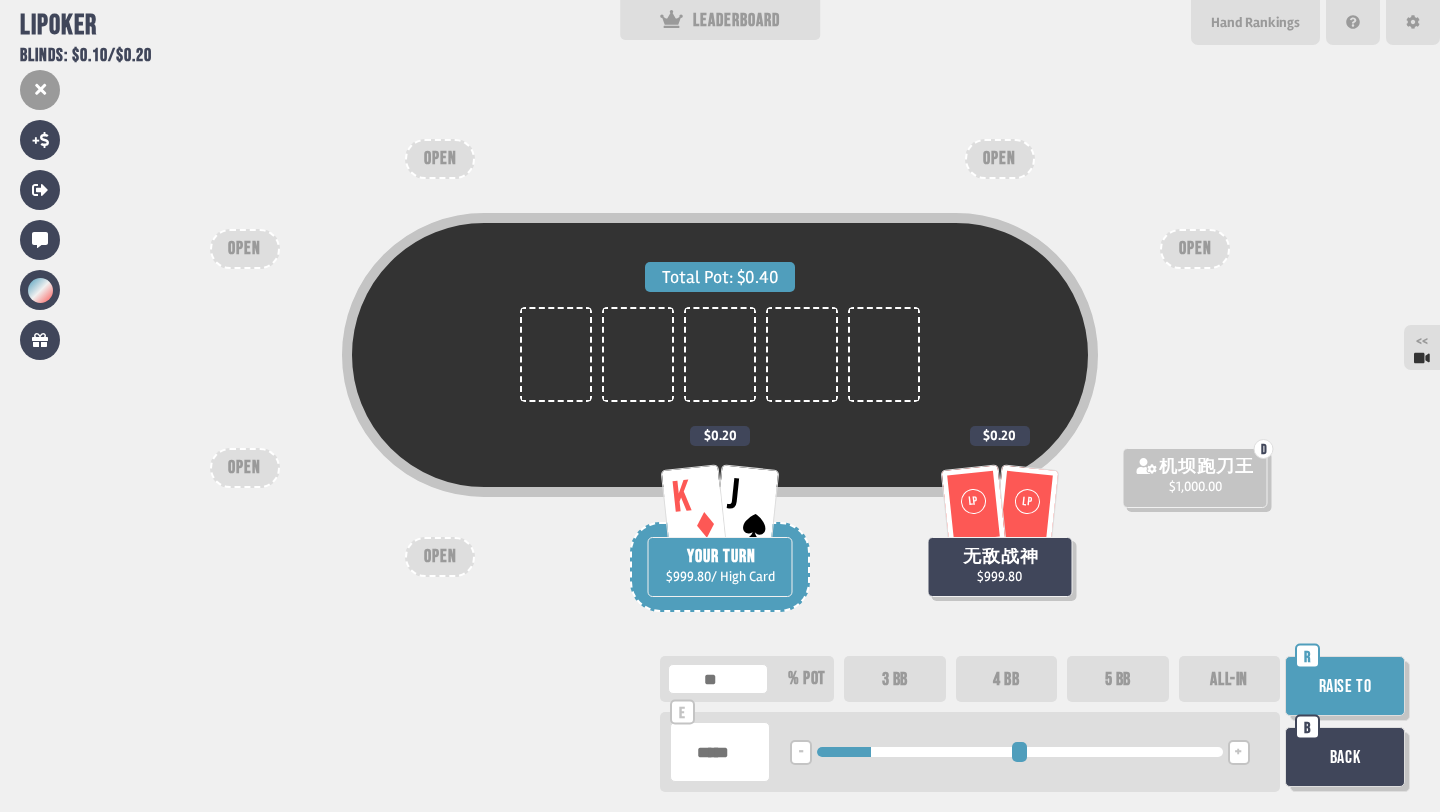type on "*****" 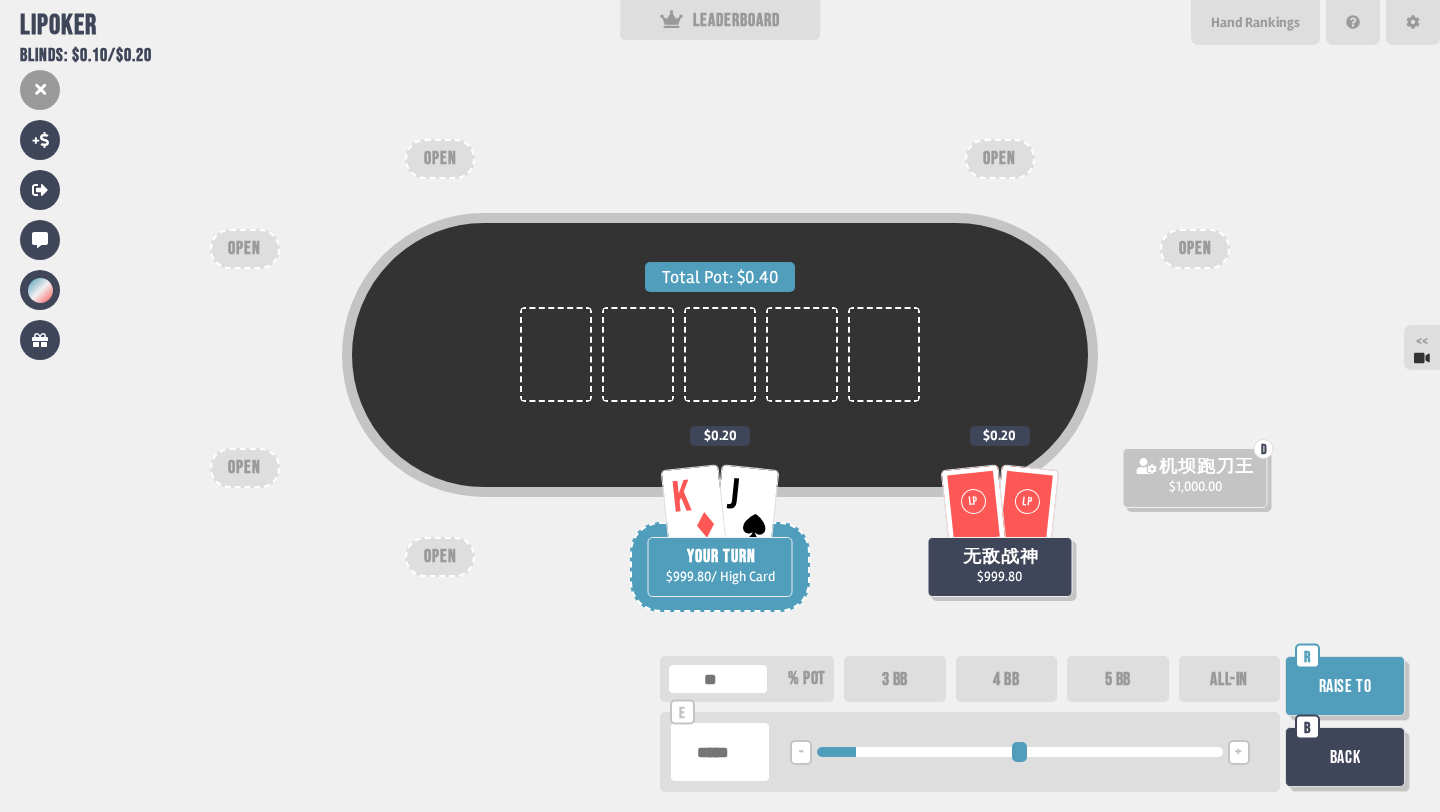 type on "*****" 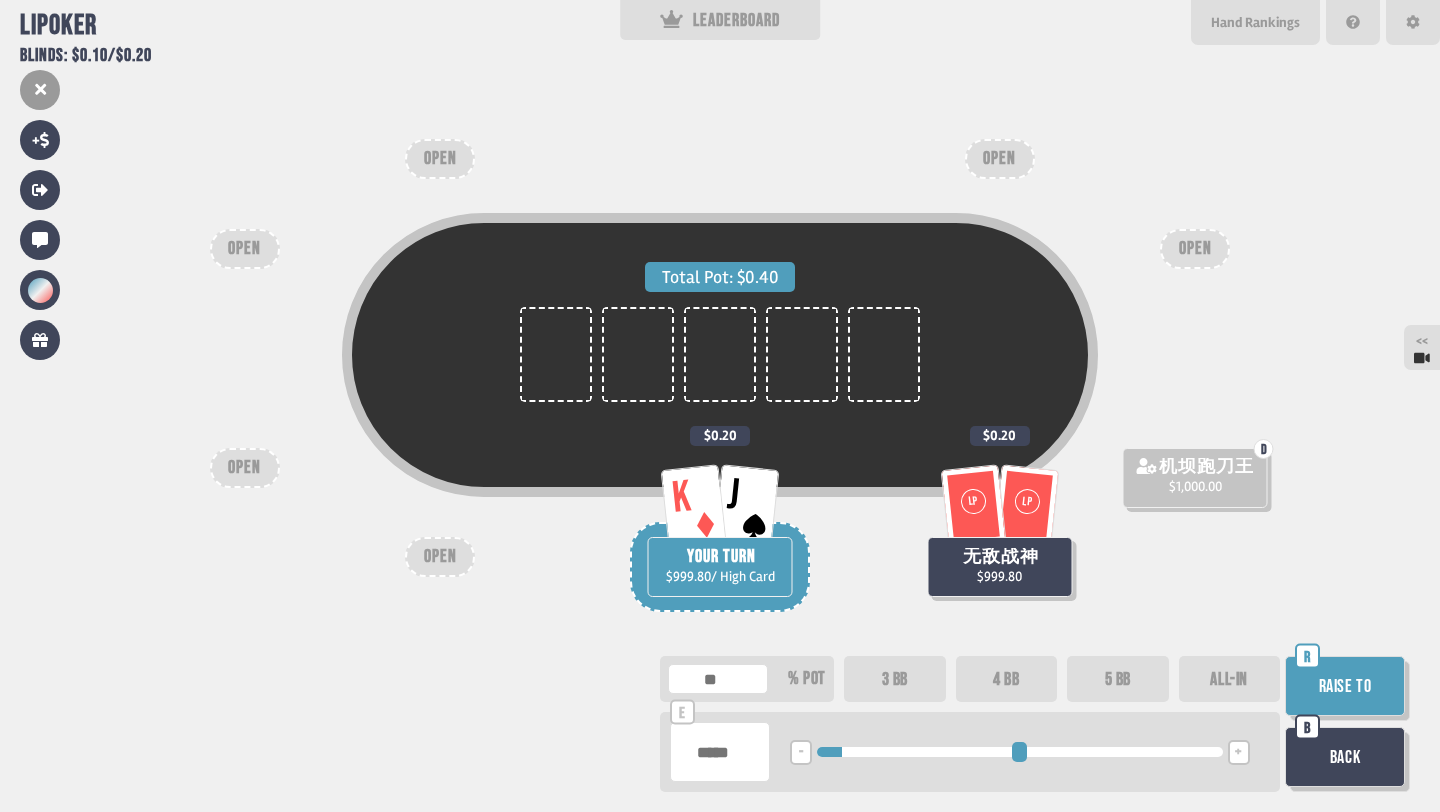 drag, startPoint x: 727, startPoint y: 753, endPoint x: 606, endPoint y: 754, distance: 121.004135 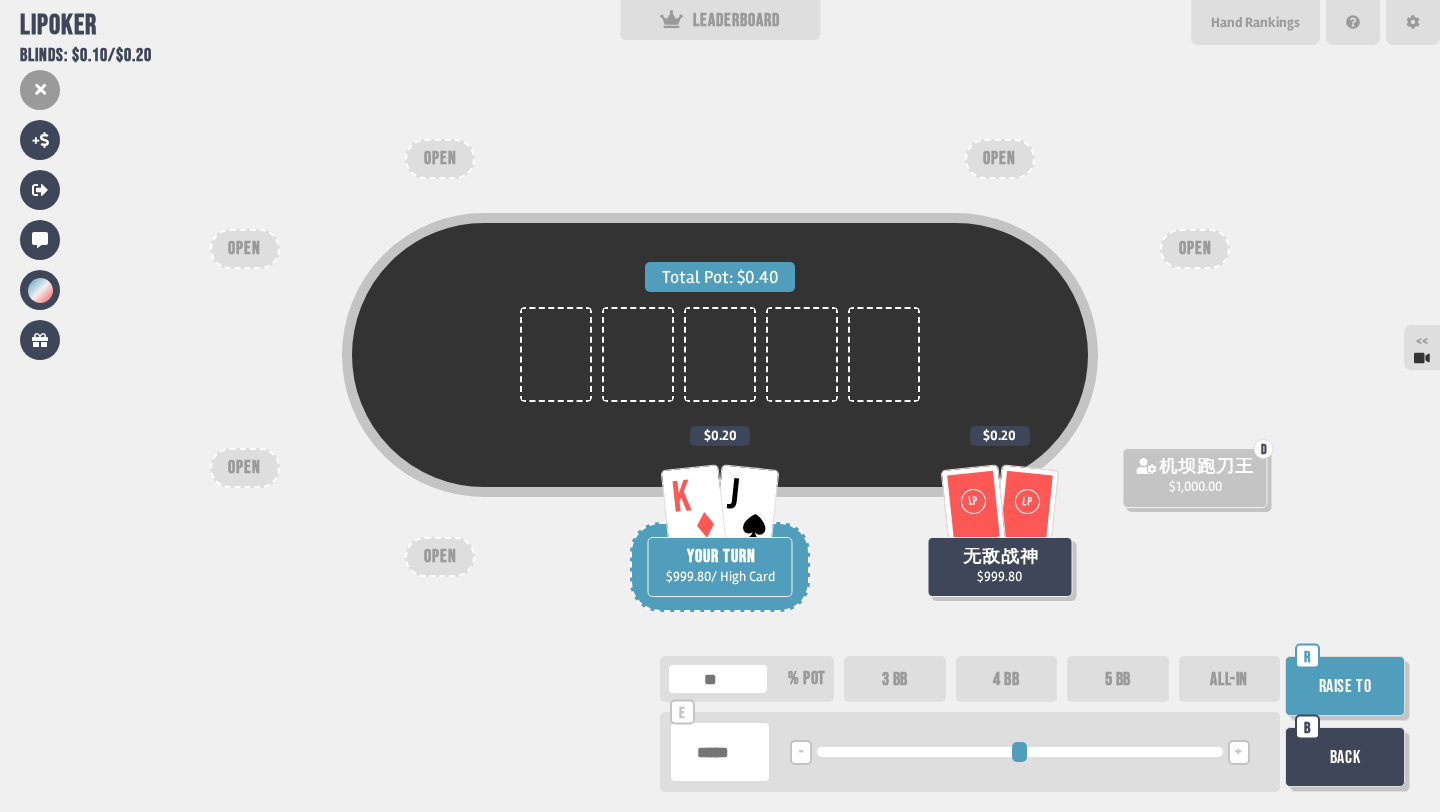 type on "****" 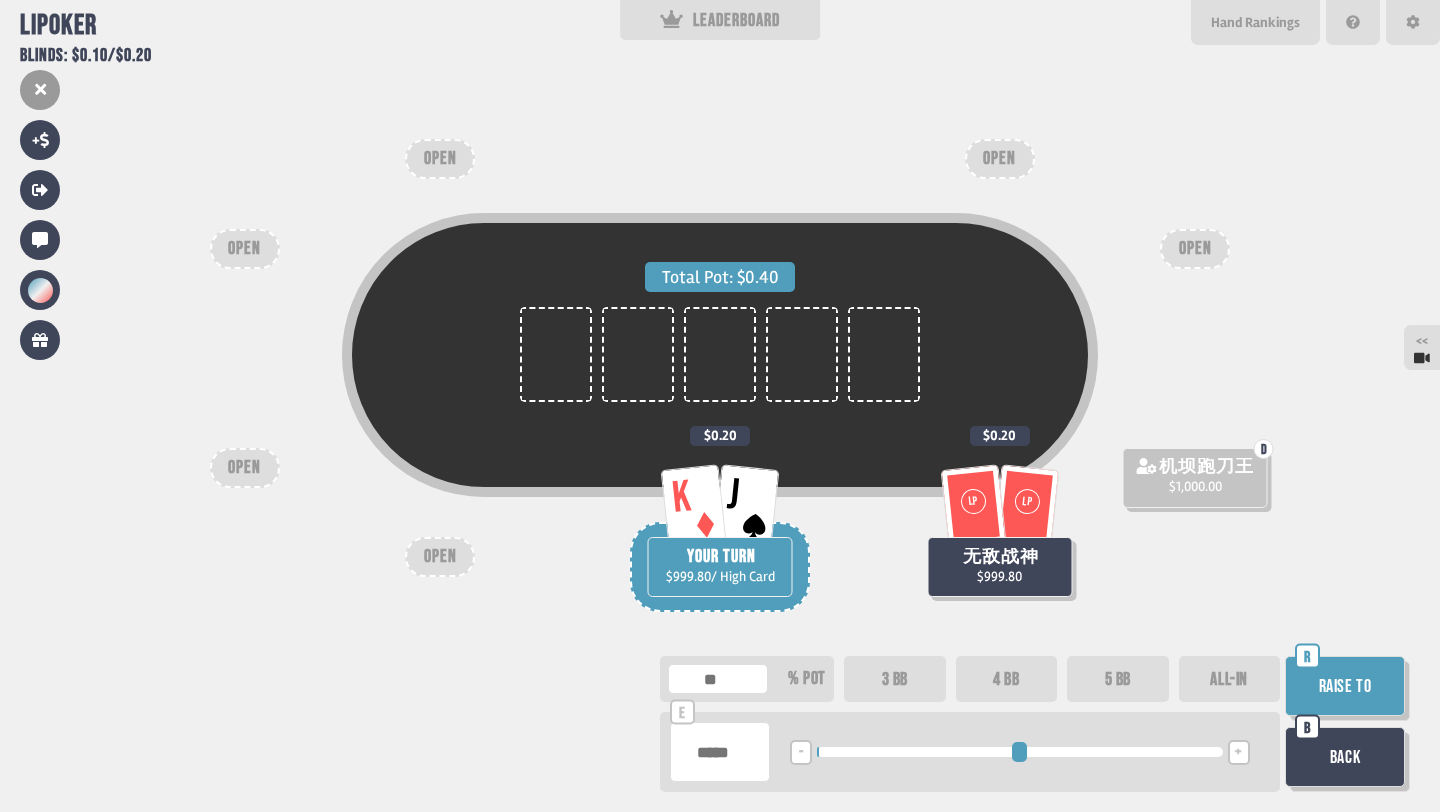 type on "*****" 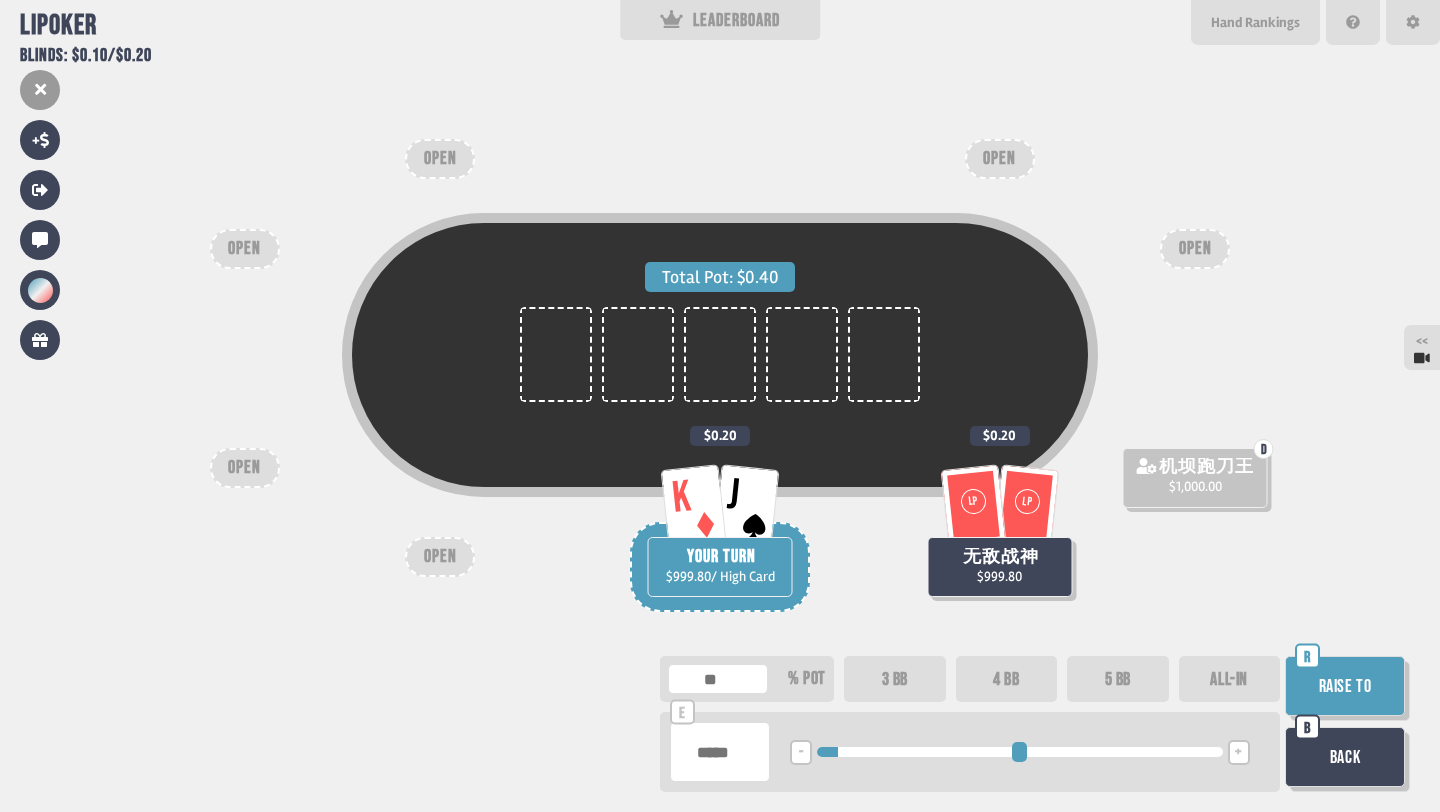 type on "*****" 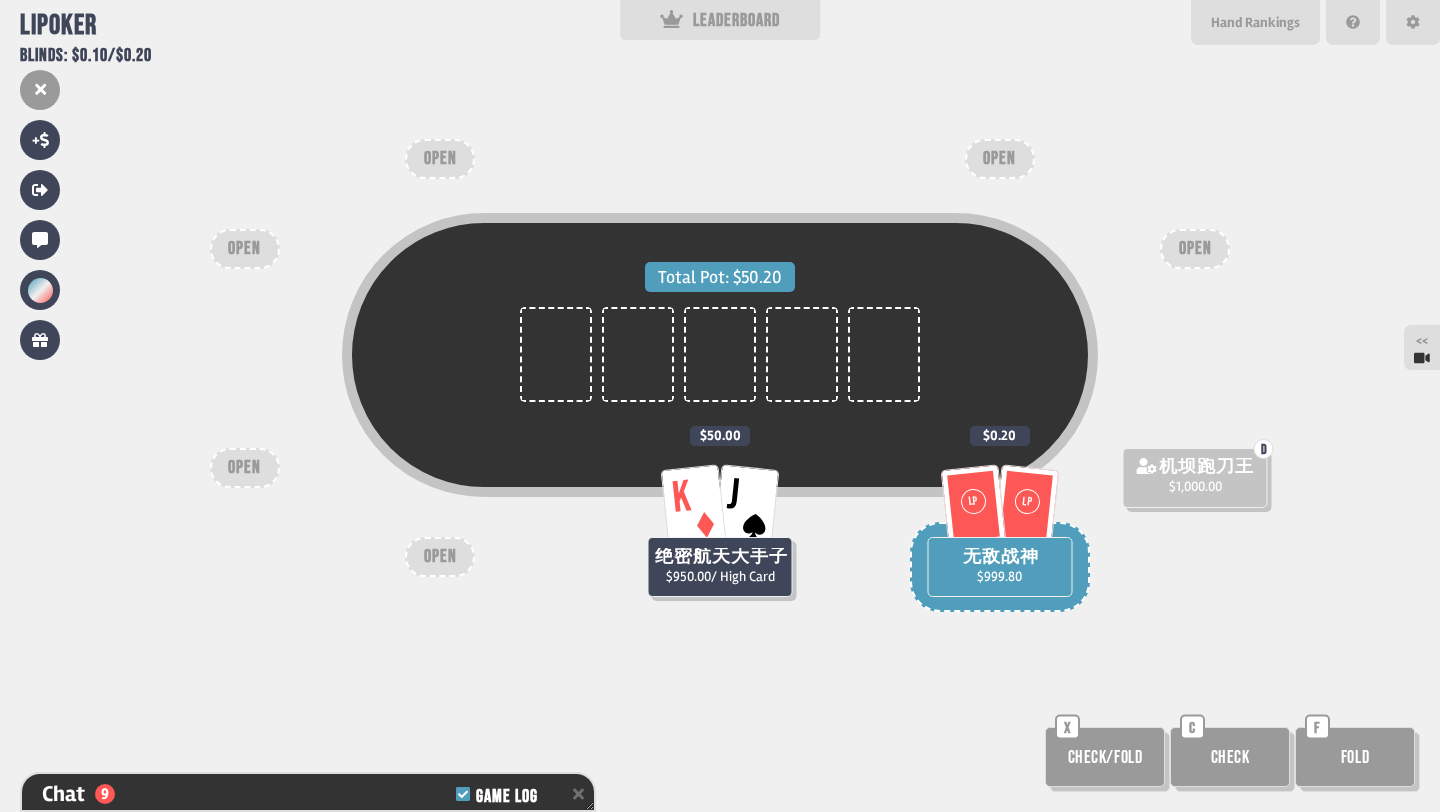 scroll, scrollTop: 419, scrollLeft: 0, axis: vertical 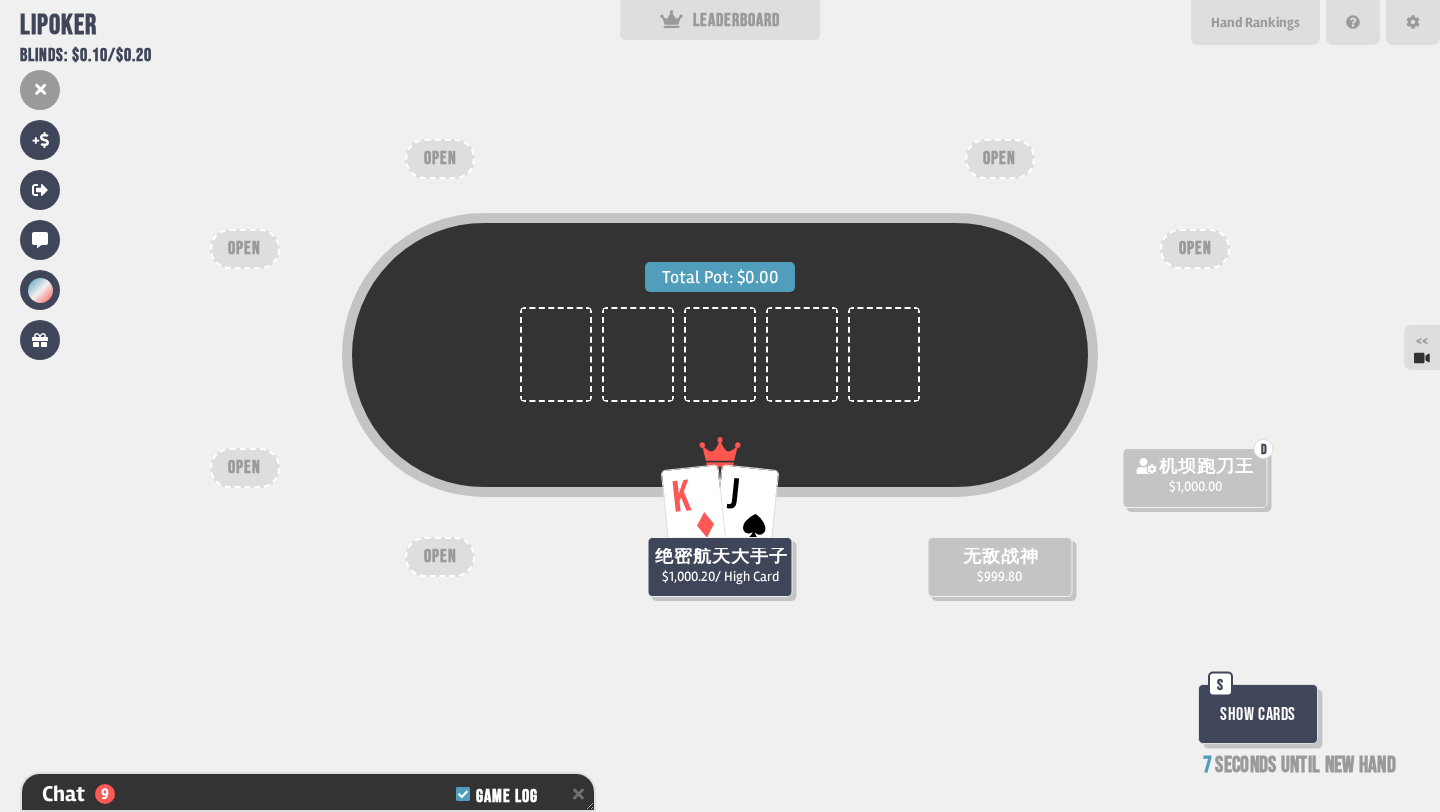 type on "****" 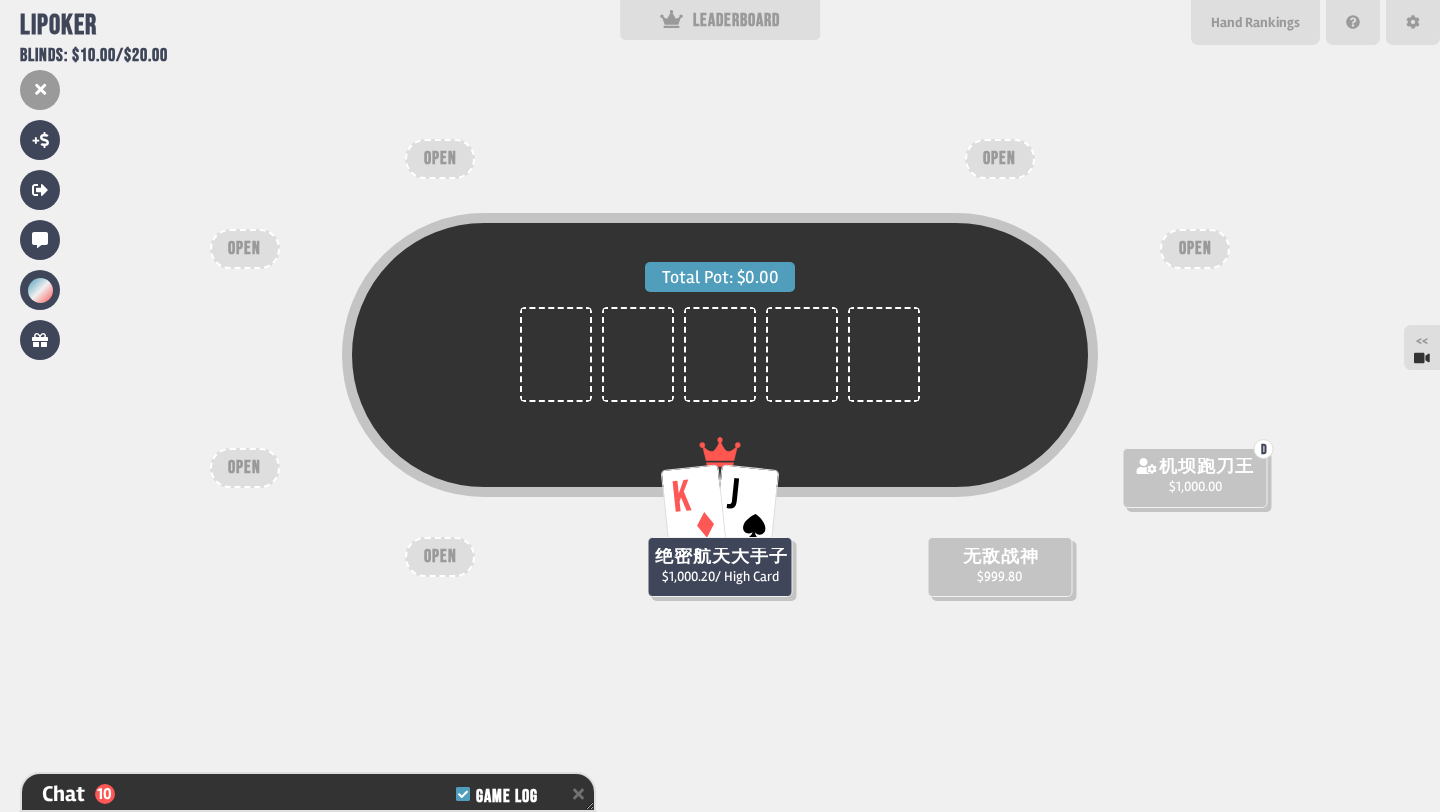 scroll, scrollTop: 477, scrollLeft: 0, axis: vertical 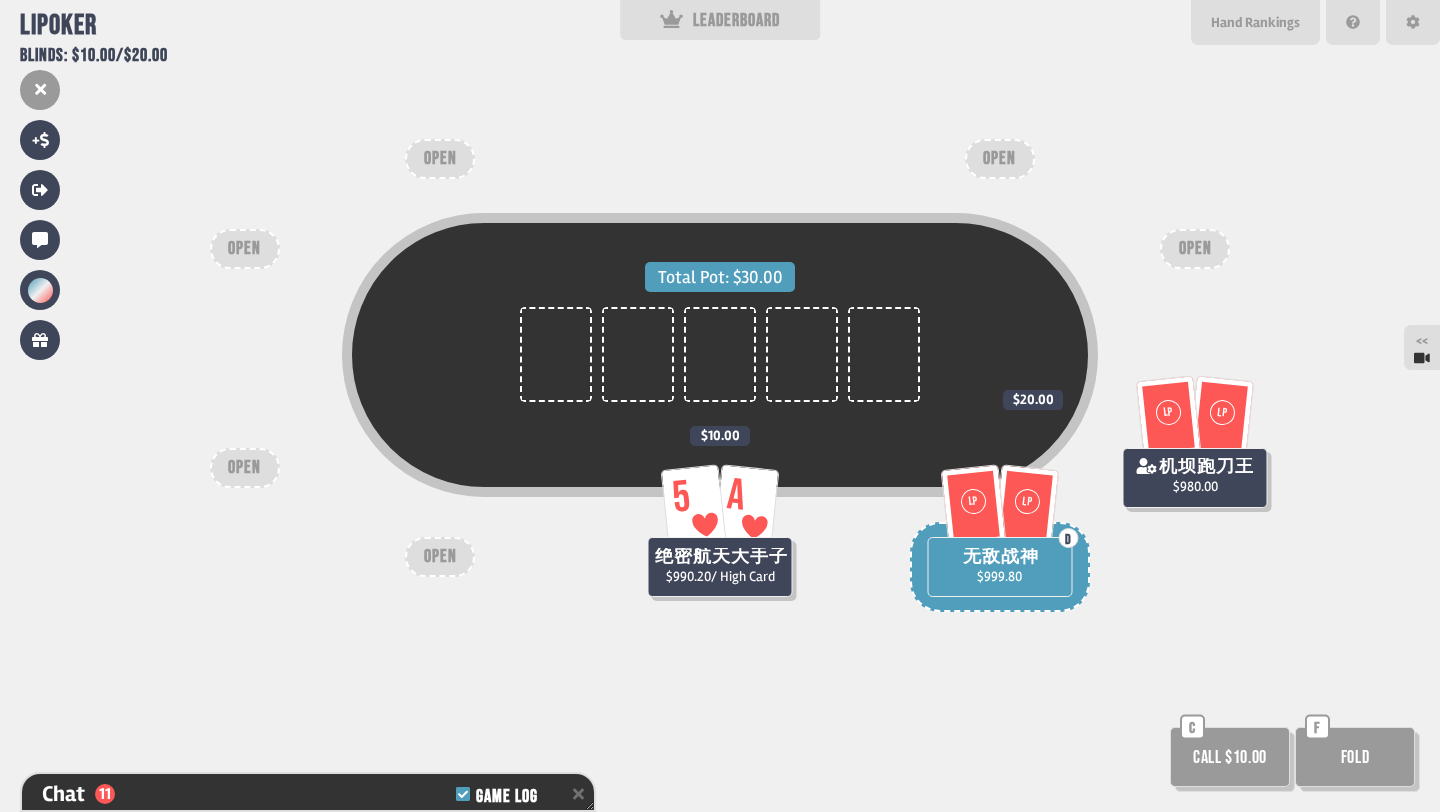 click on "Total Pot: $30.00   LP LP D 无敌战神 $999.80  5 A 绝密航天大手子 $990.20   / High Card $10.00  LP LP 机坝跑刀王 $980.00  $20.00  OPEN OPEN OPEN OPEN OPEN OPEN Call $10.00 C Fold F" at bounding box center [720, 406] 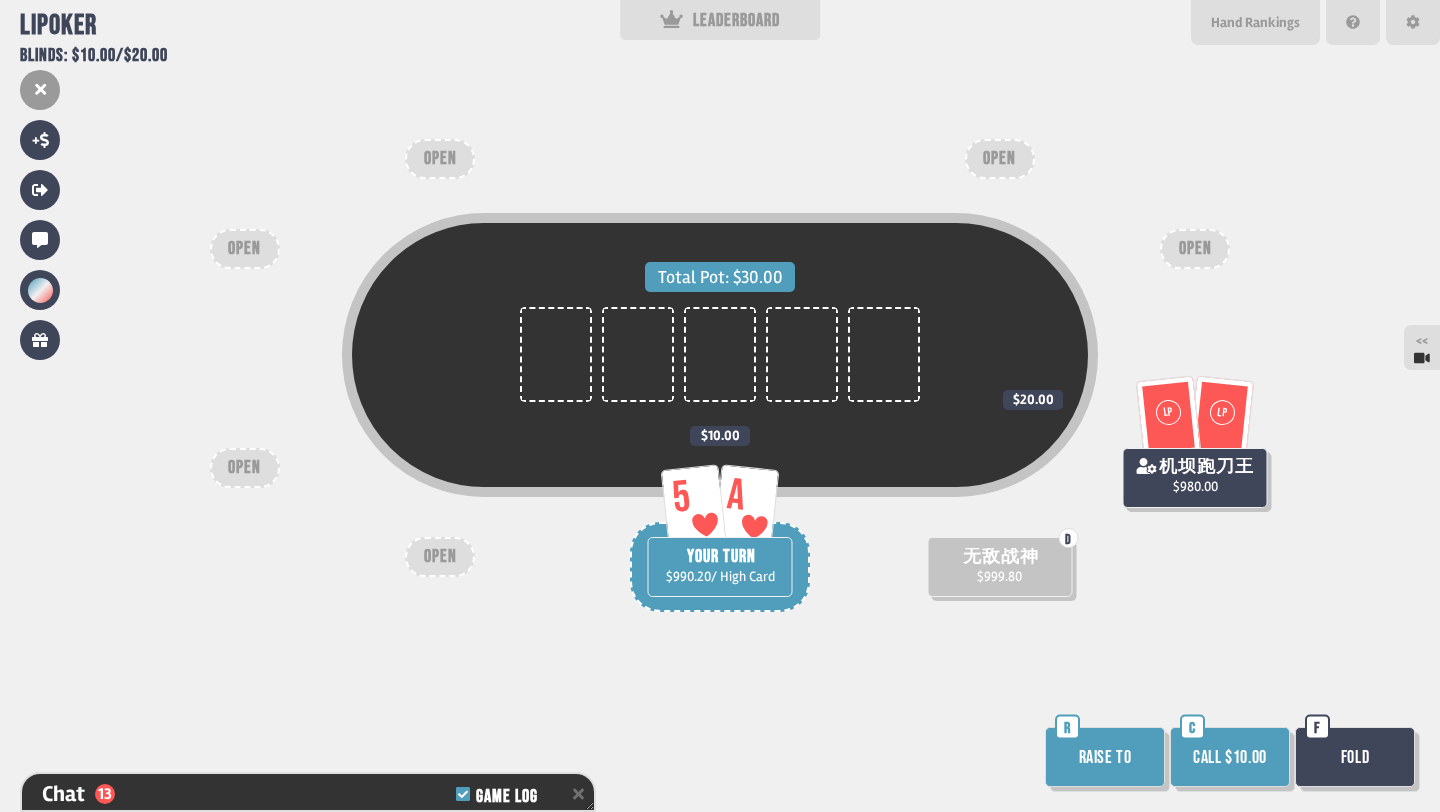 scroll, scrollTop: 535, scrollLeft: 0, axis: vertical 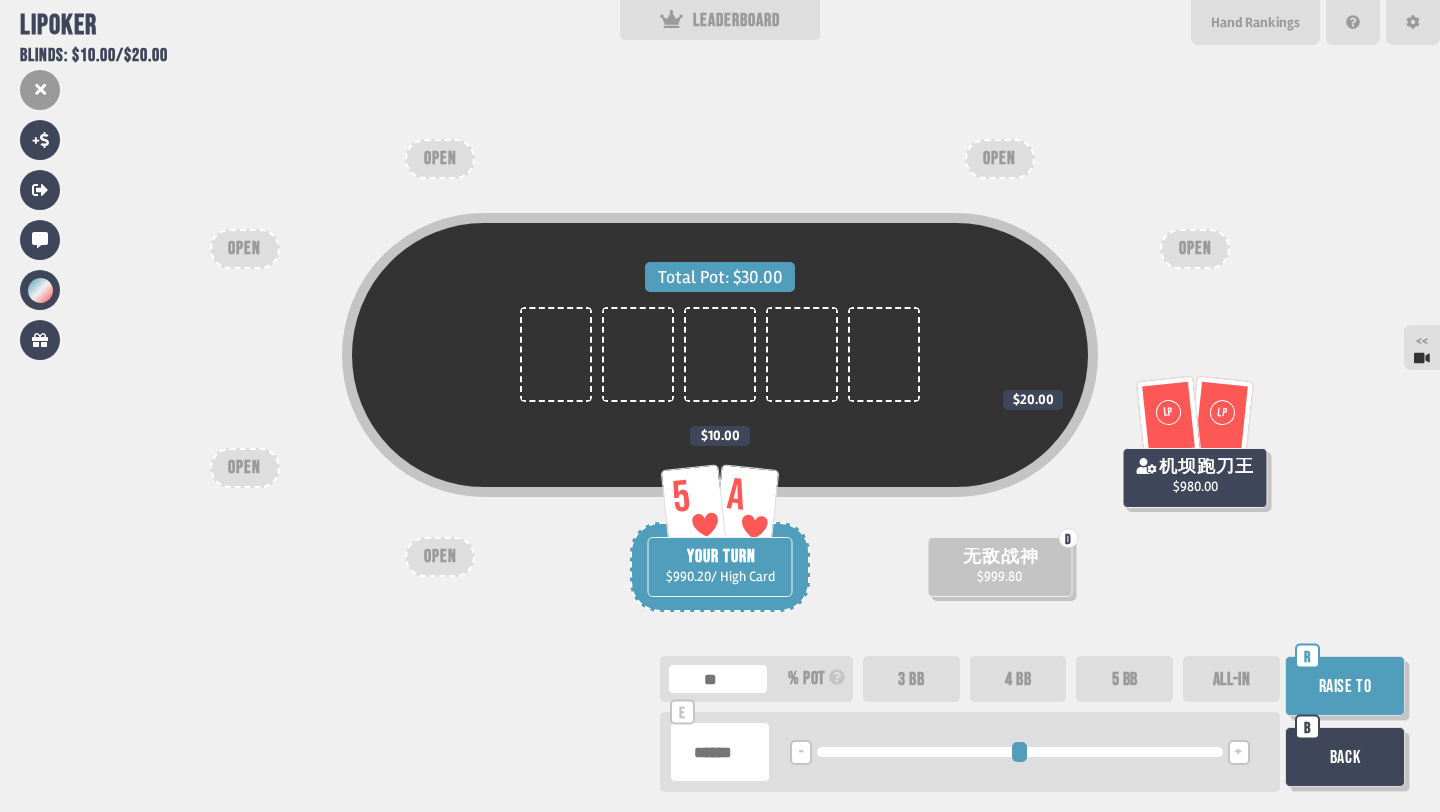 click at bounding box center [720, 752] 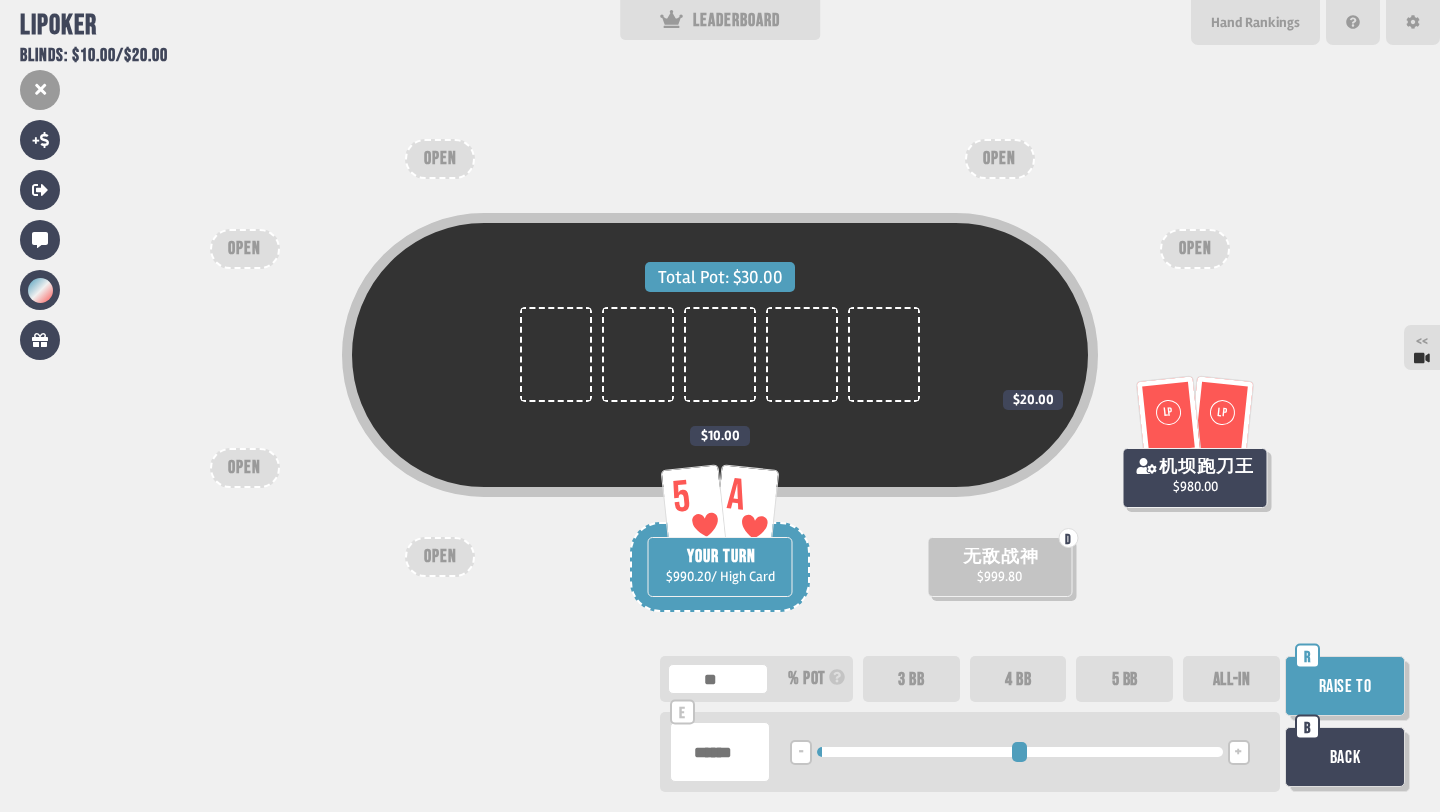 type on "*****" 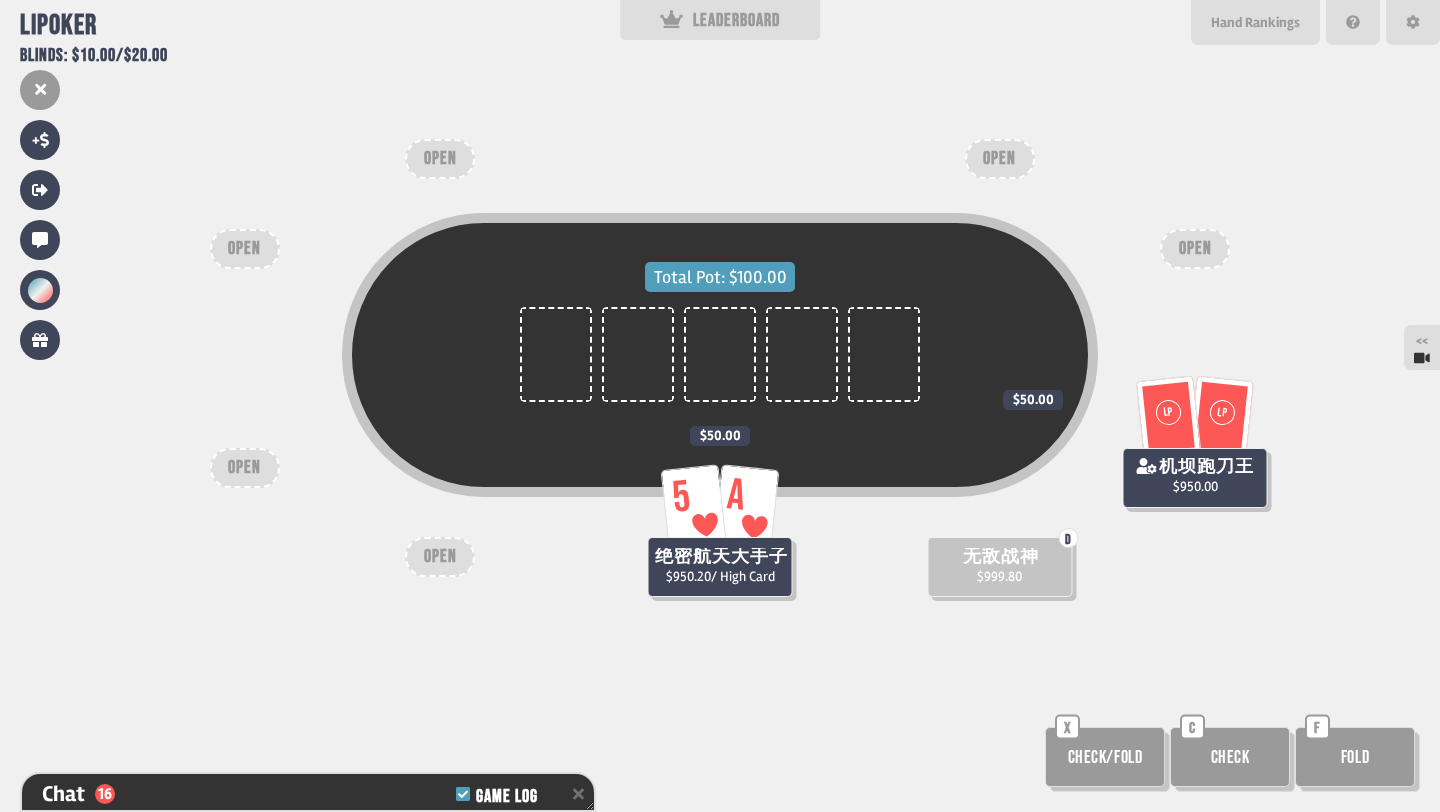 scroll, scrollTop: 622, scrollLeft: 0, axis: vertical 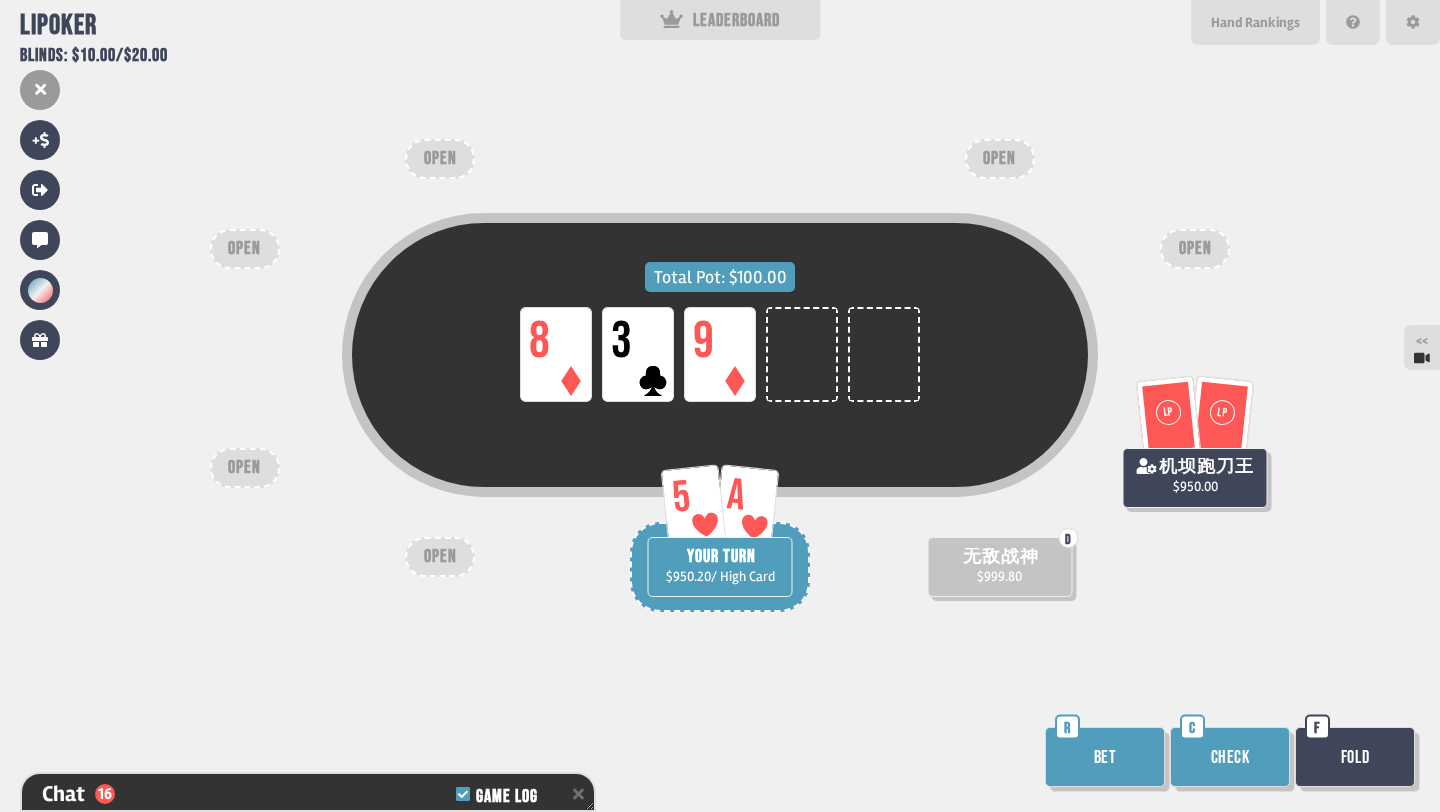 click on "Bet" at bounding box center (1105, 757) 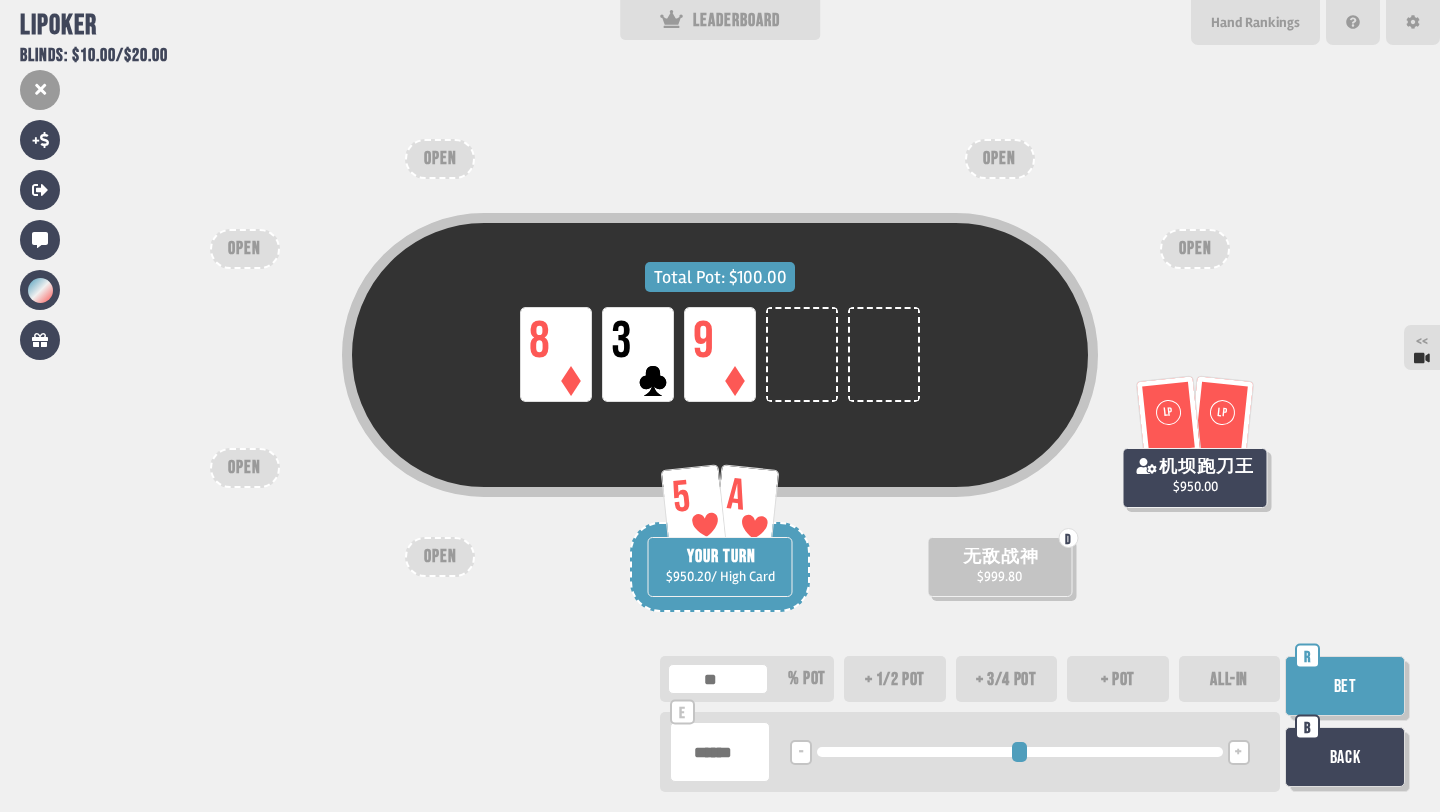 click at bounding box center (720, 752) 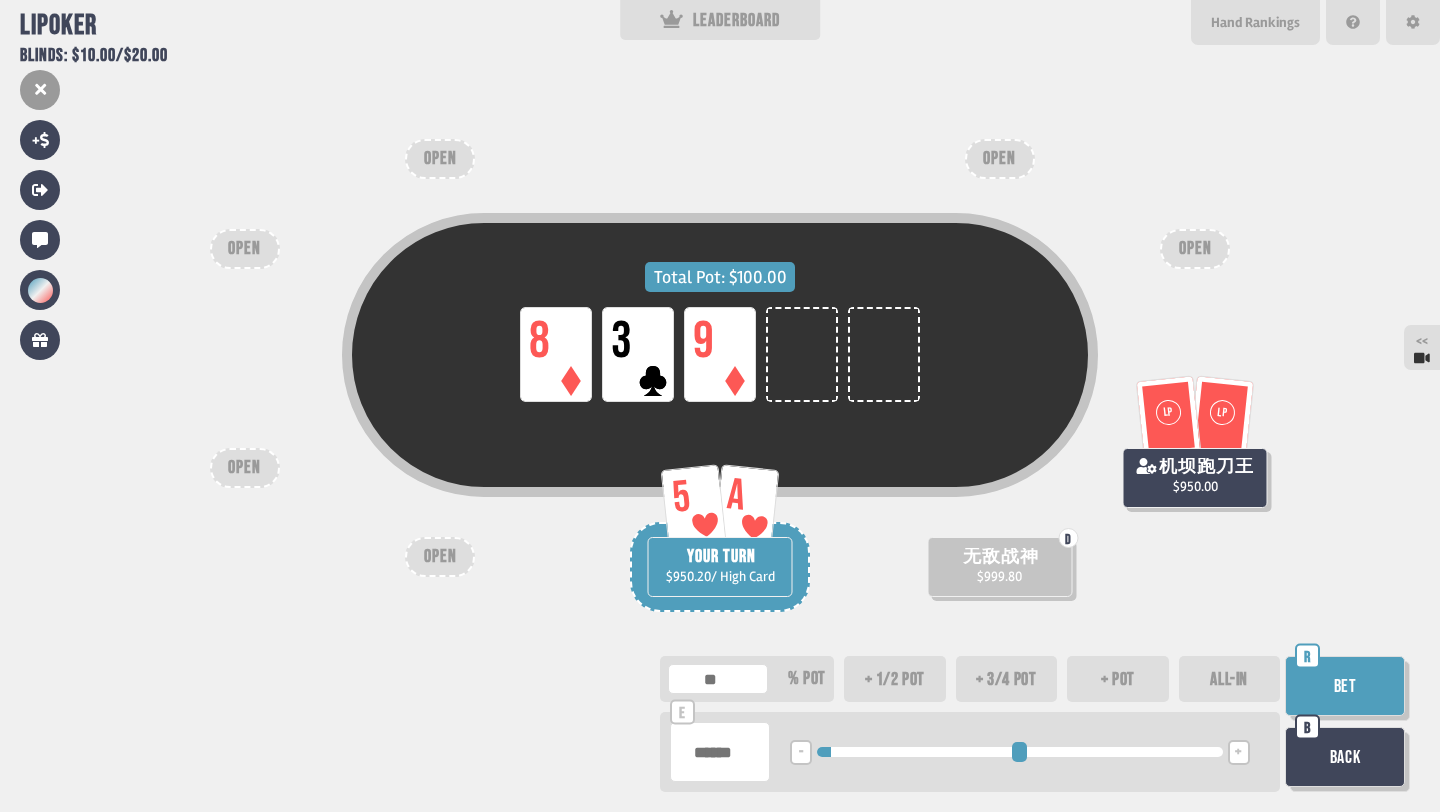 type on "*****" 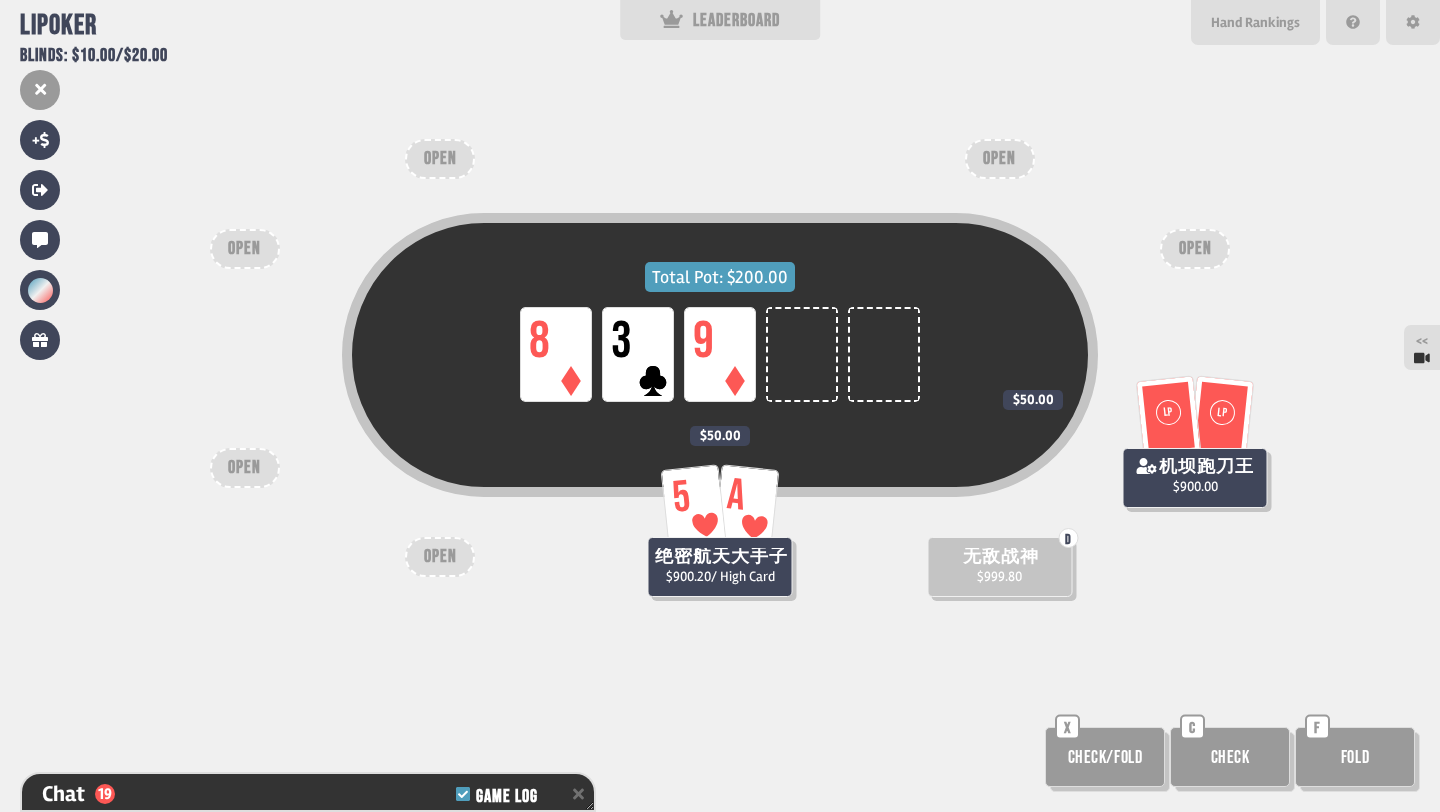 scroll, scrollTop: 738, scrollLeft: 0, axis: vertical 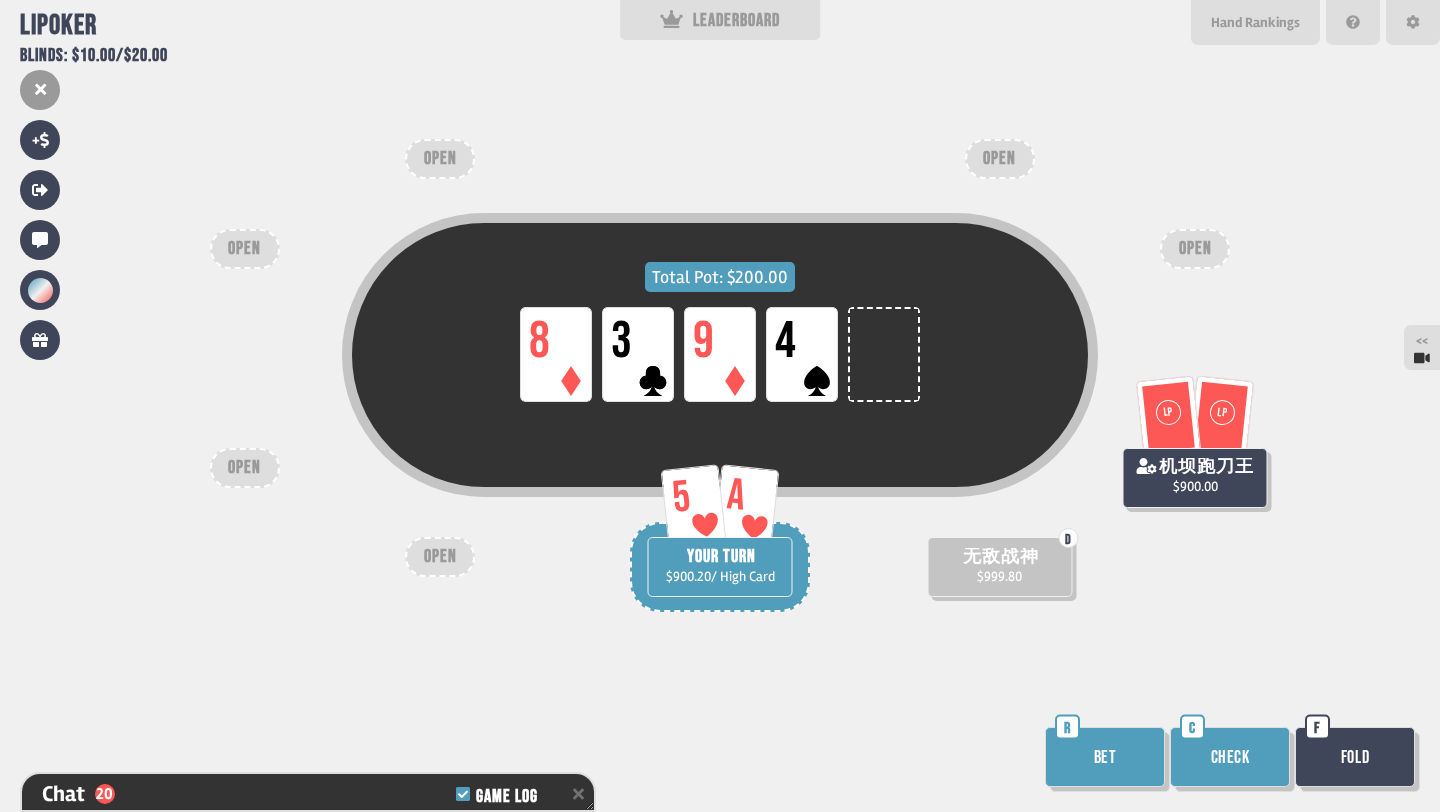 click on "Bet" at bounding box center [1105, 757] 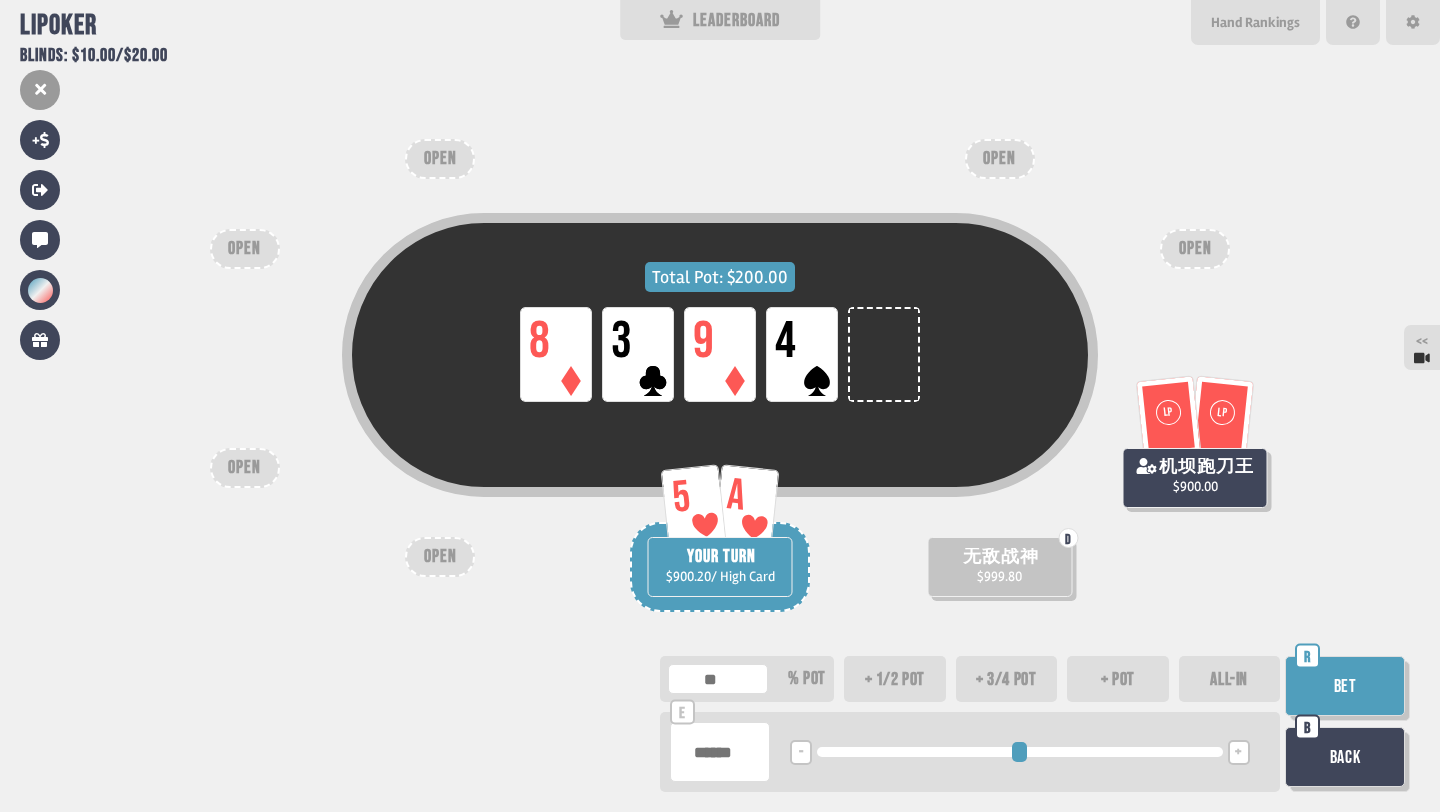 click at bounding box center [720, 752] 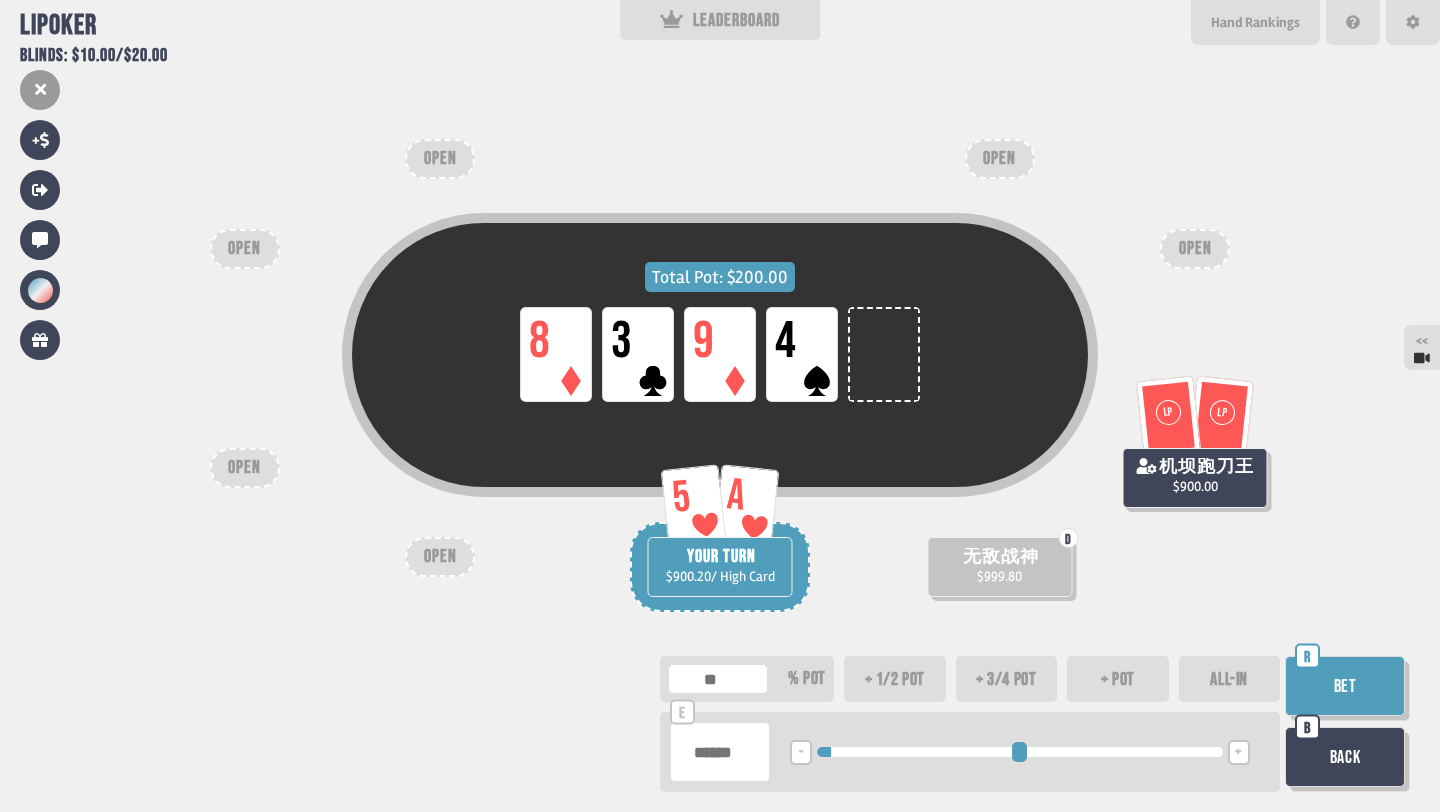 type on "*****" 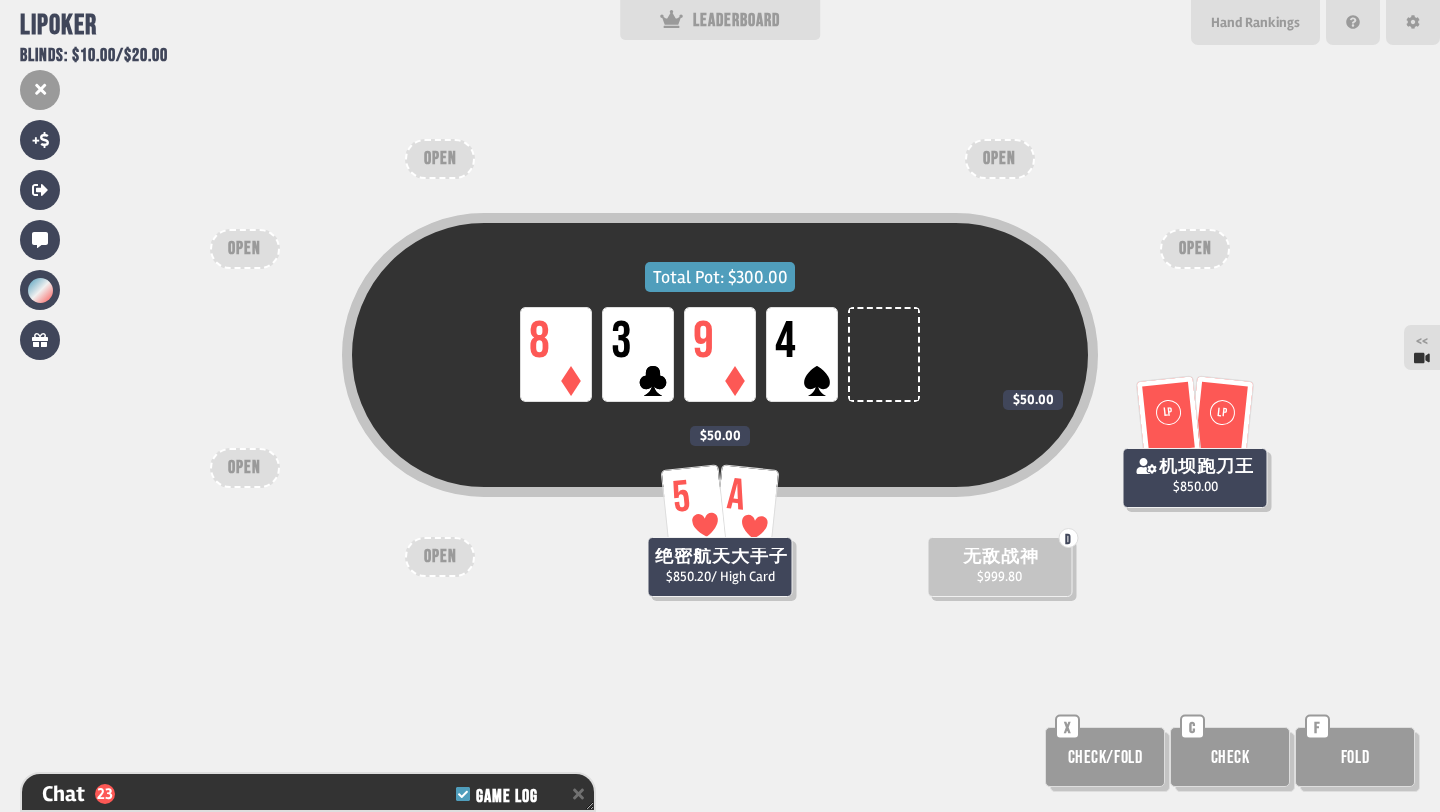 scroll, scrollTop: 854, scrollLeft: 0, axis: vertical 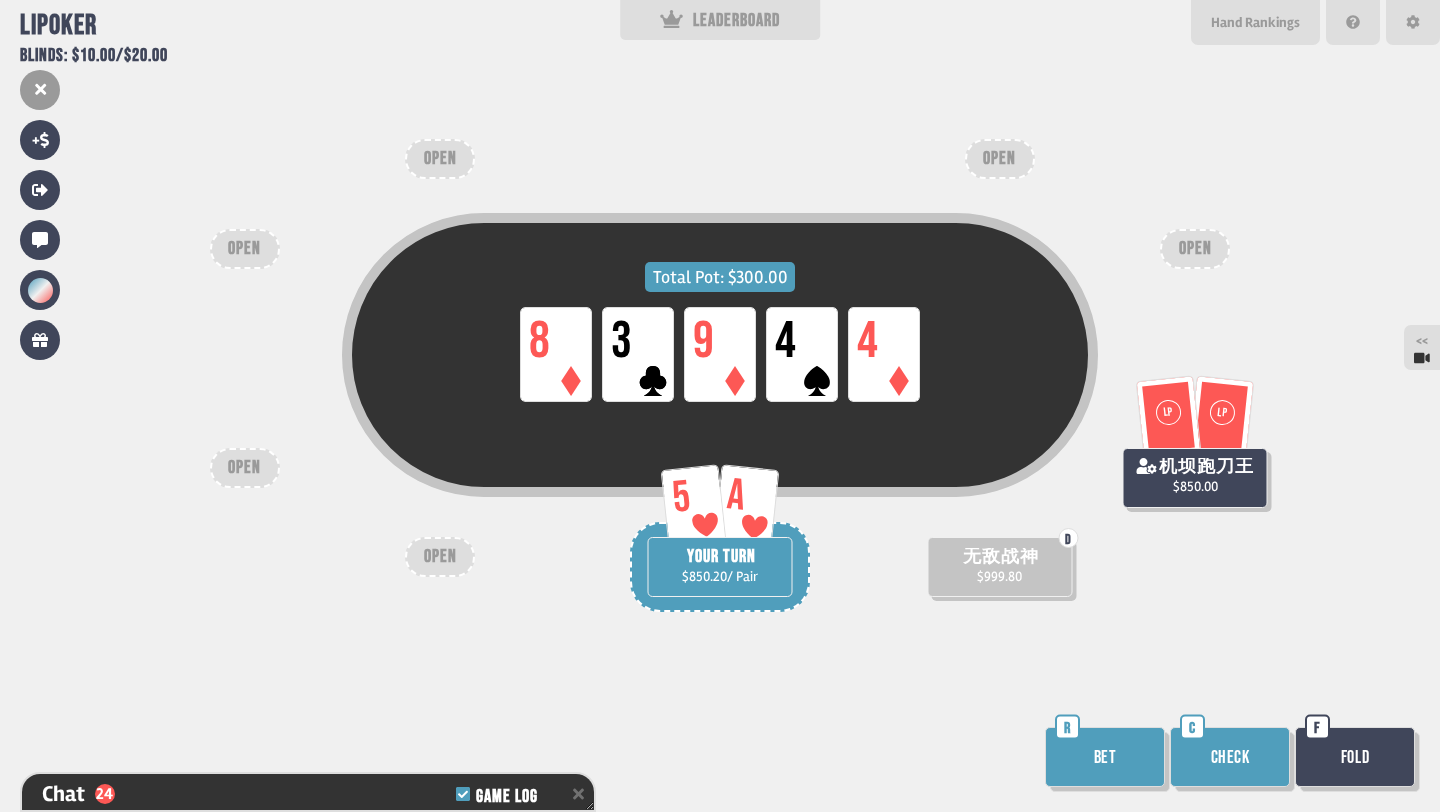 click on "Bet" at bounding box center [1105, 757] 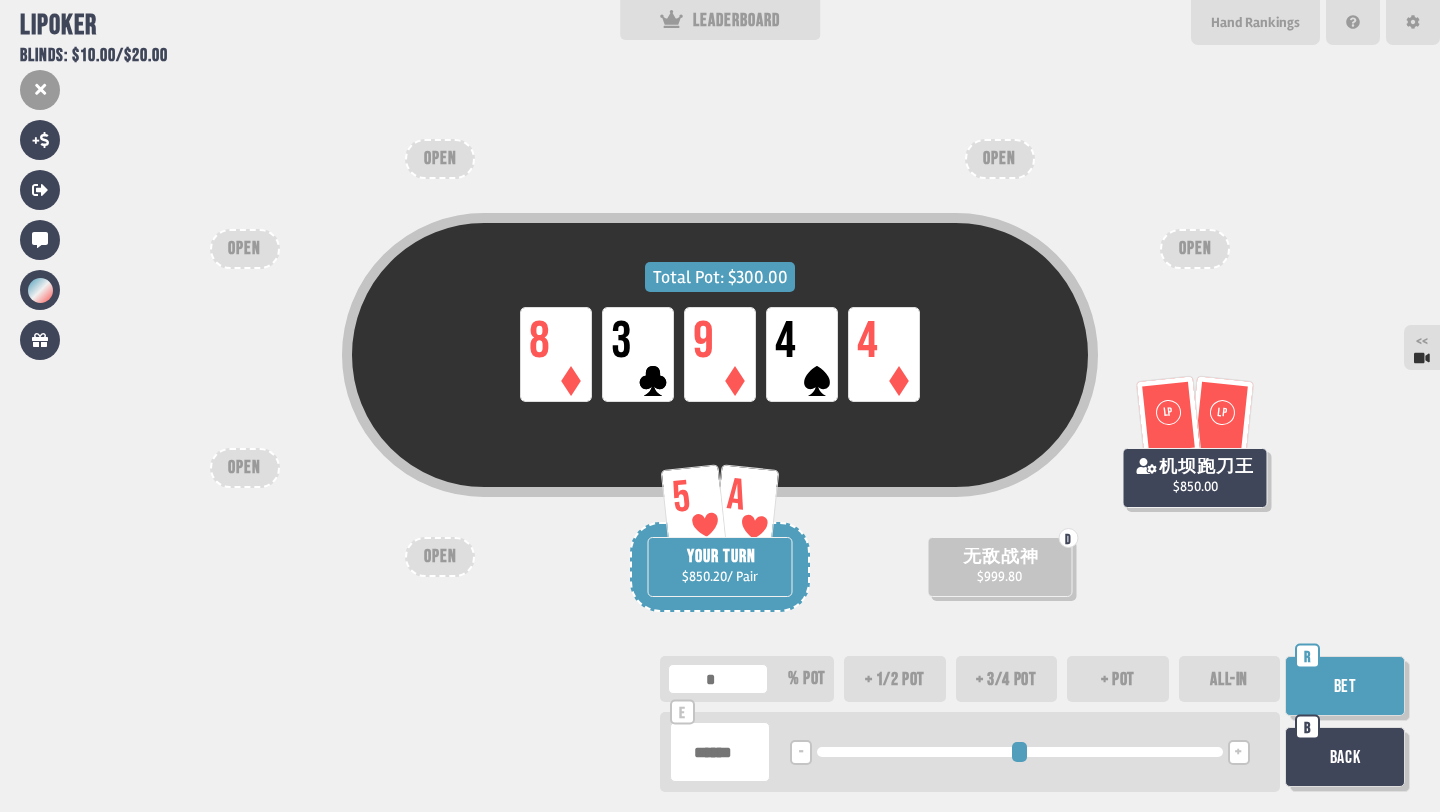 click at bounding box center (720, 752) 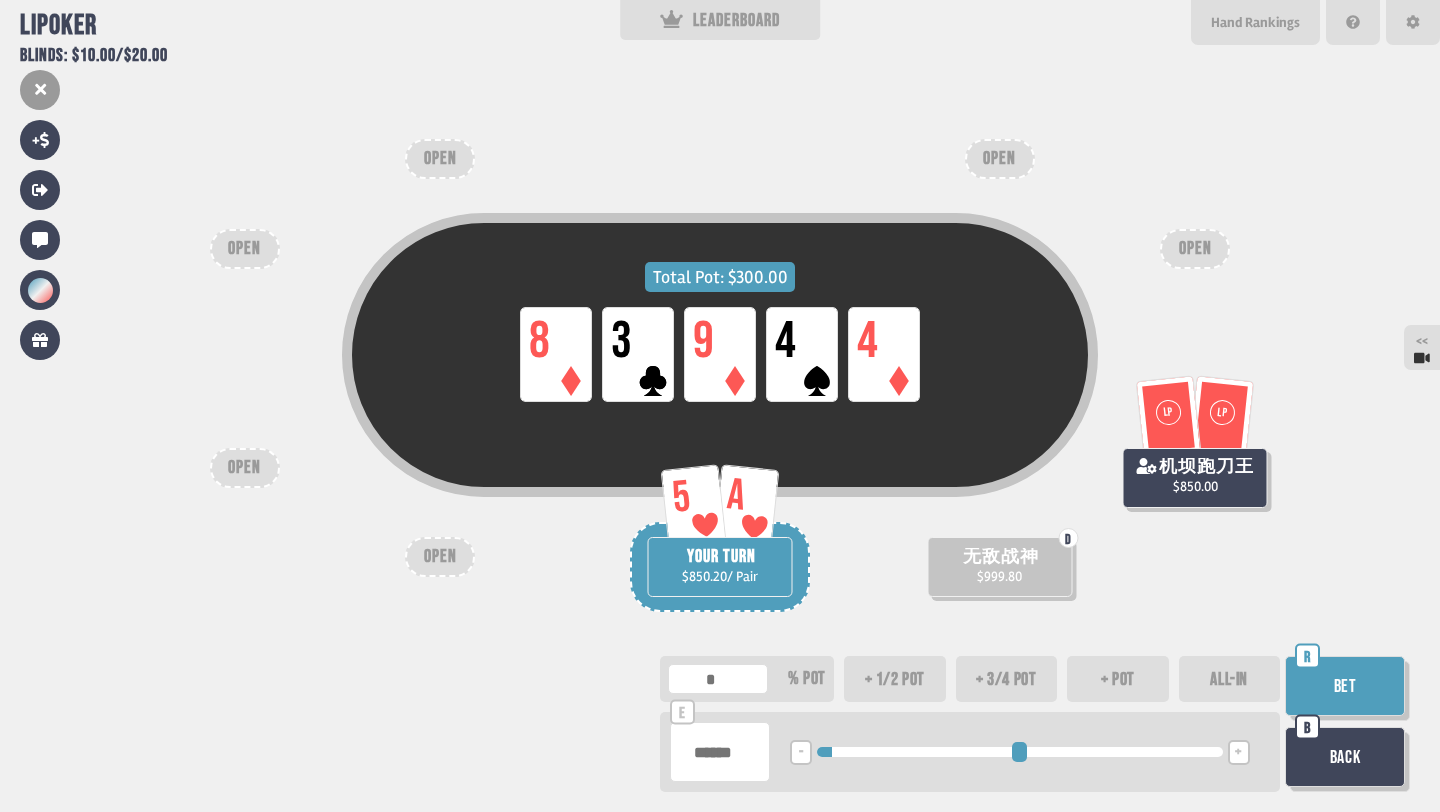 click on "**" at bounding box center (720, 752) 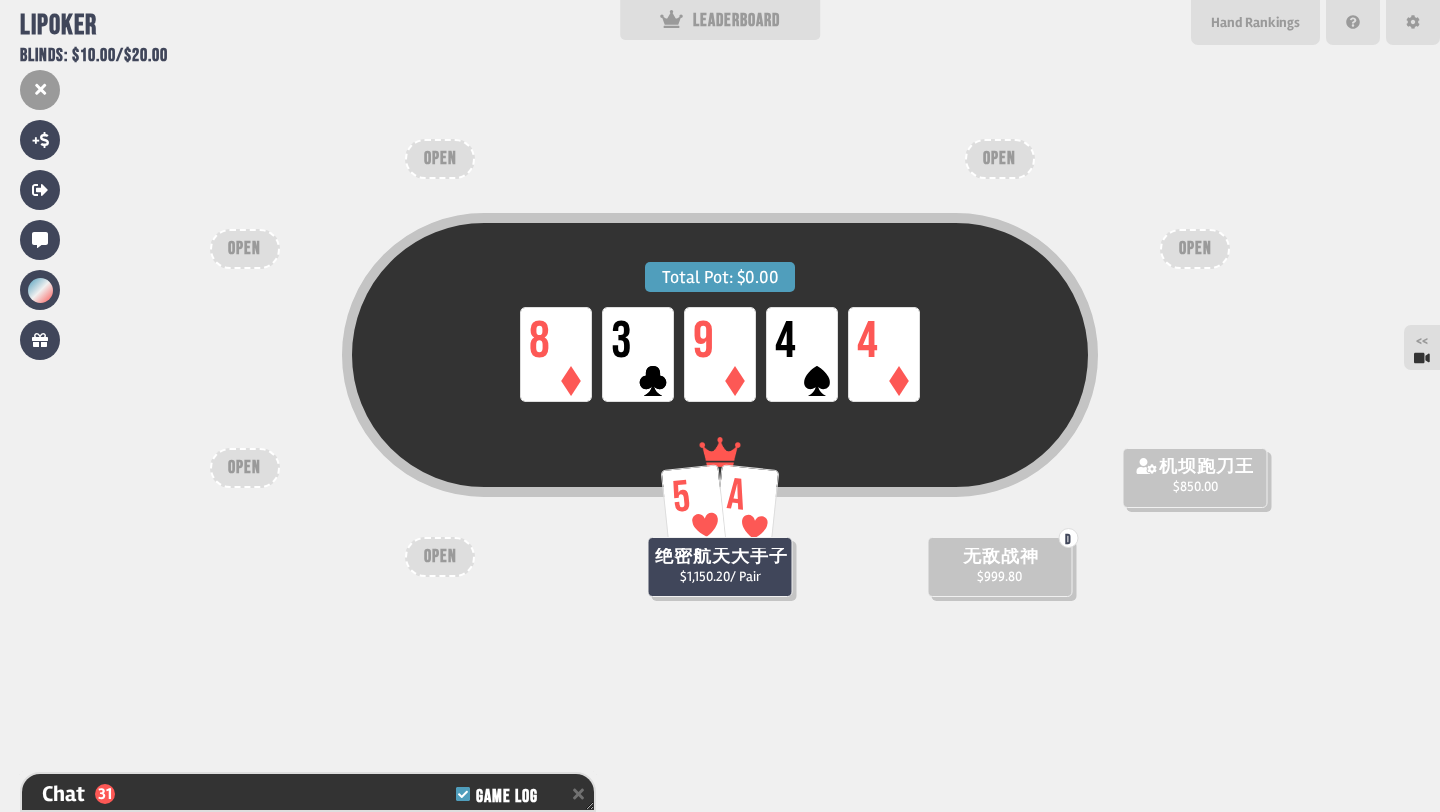 scroll, scrollTop: 1057, scrollLeft: 0, axis: vertical 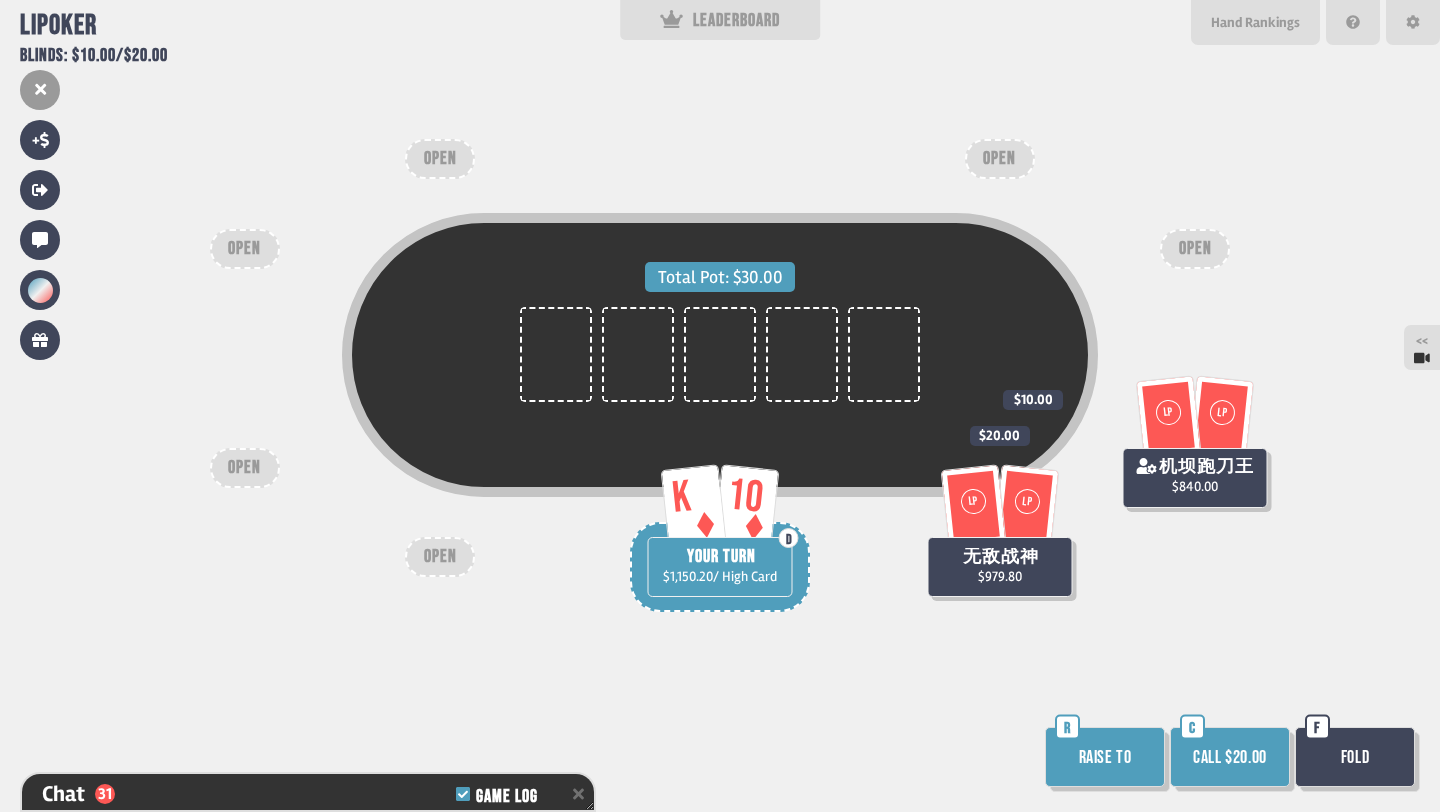 click on "Raise to" at bounding box center (1105, 757) 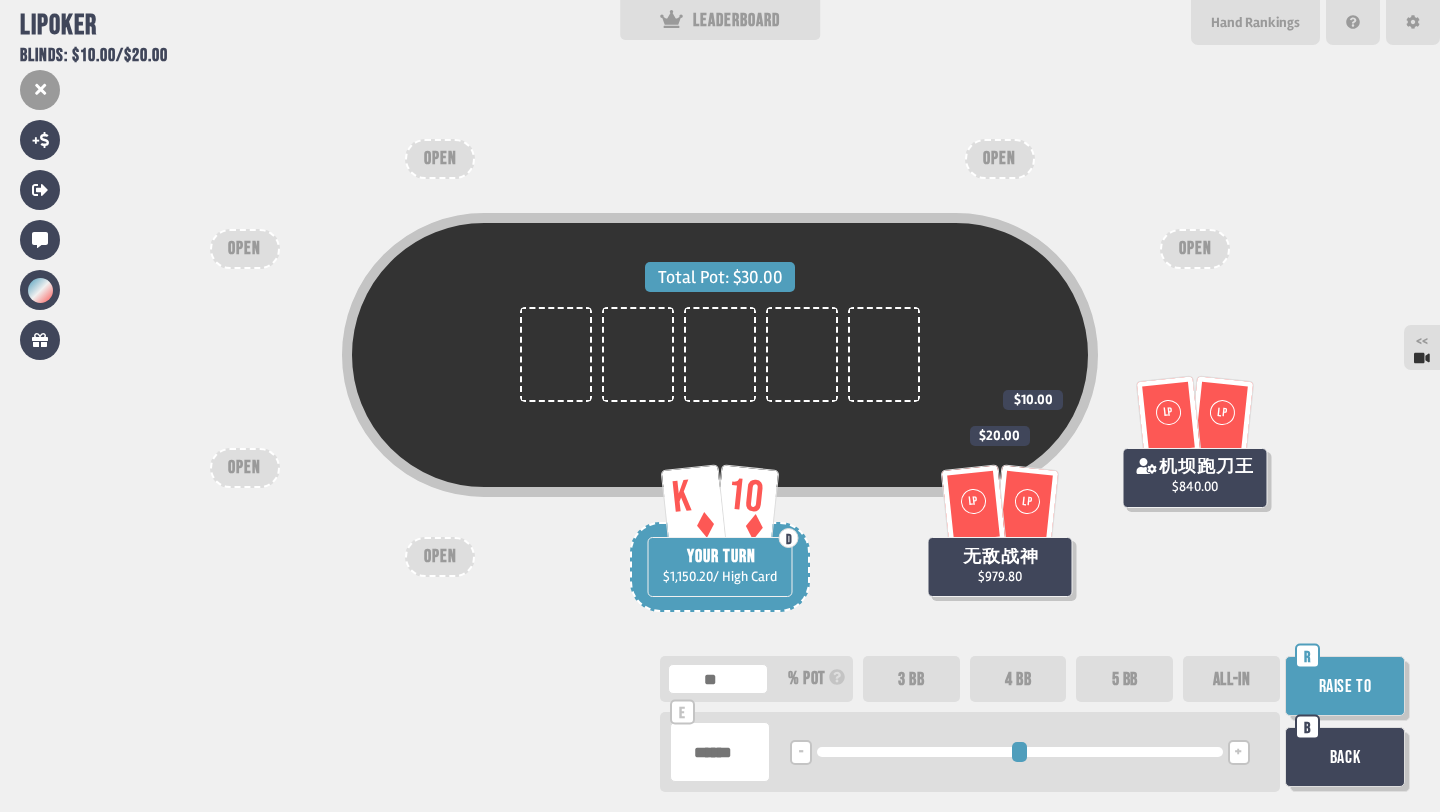click at bounding box center (720, 752) 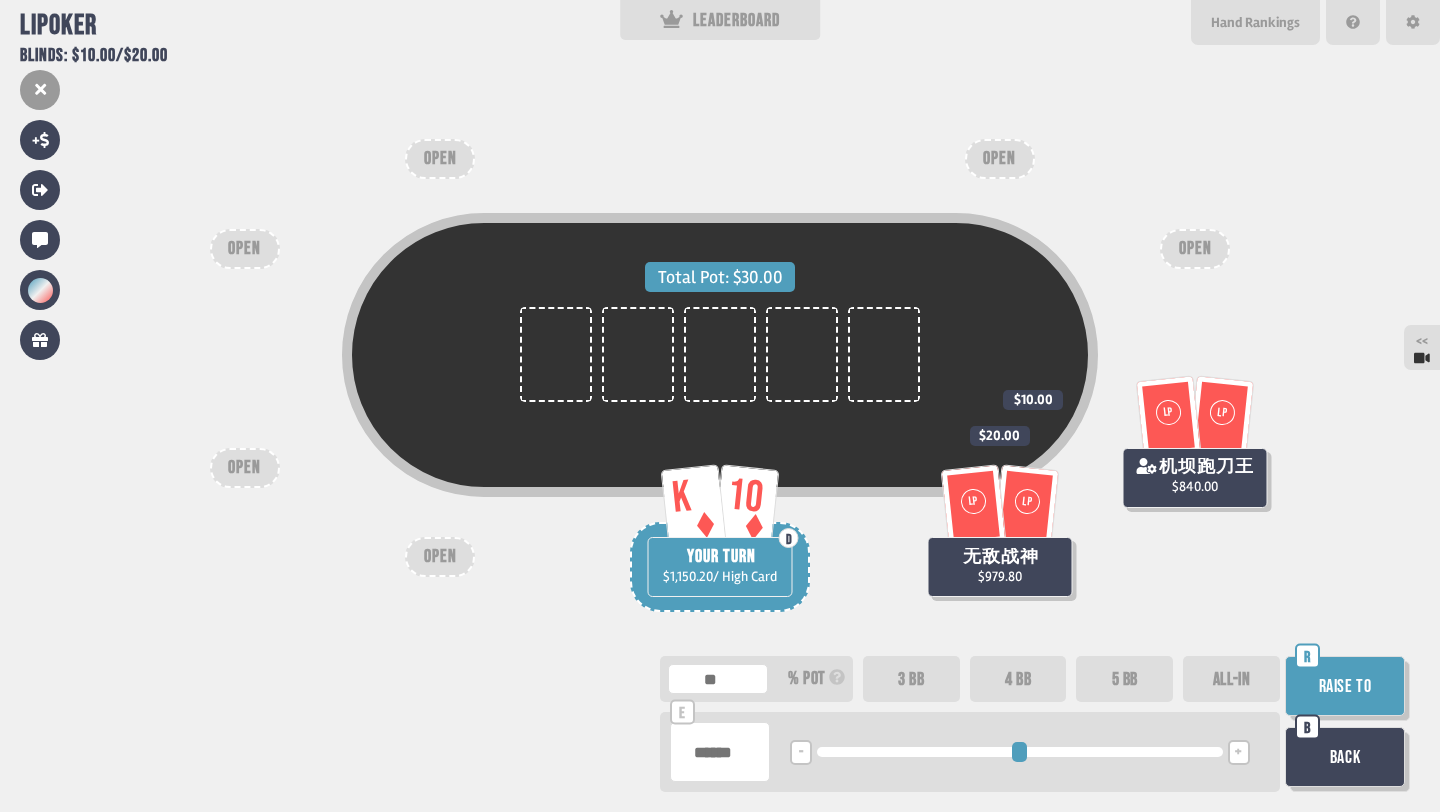 type on "**" 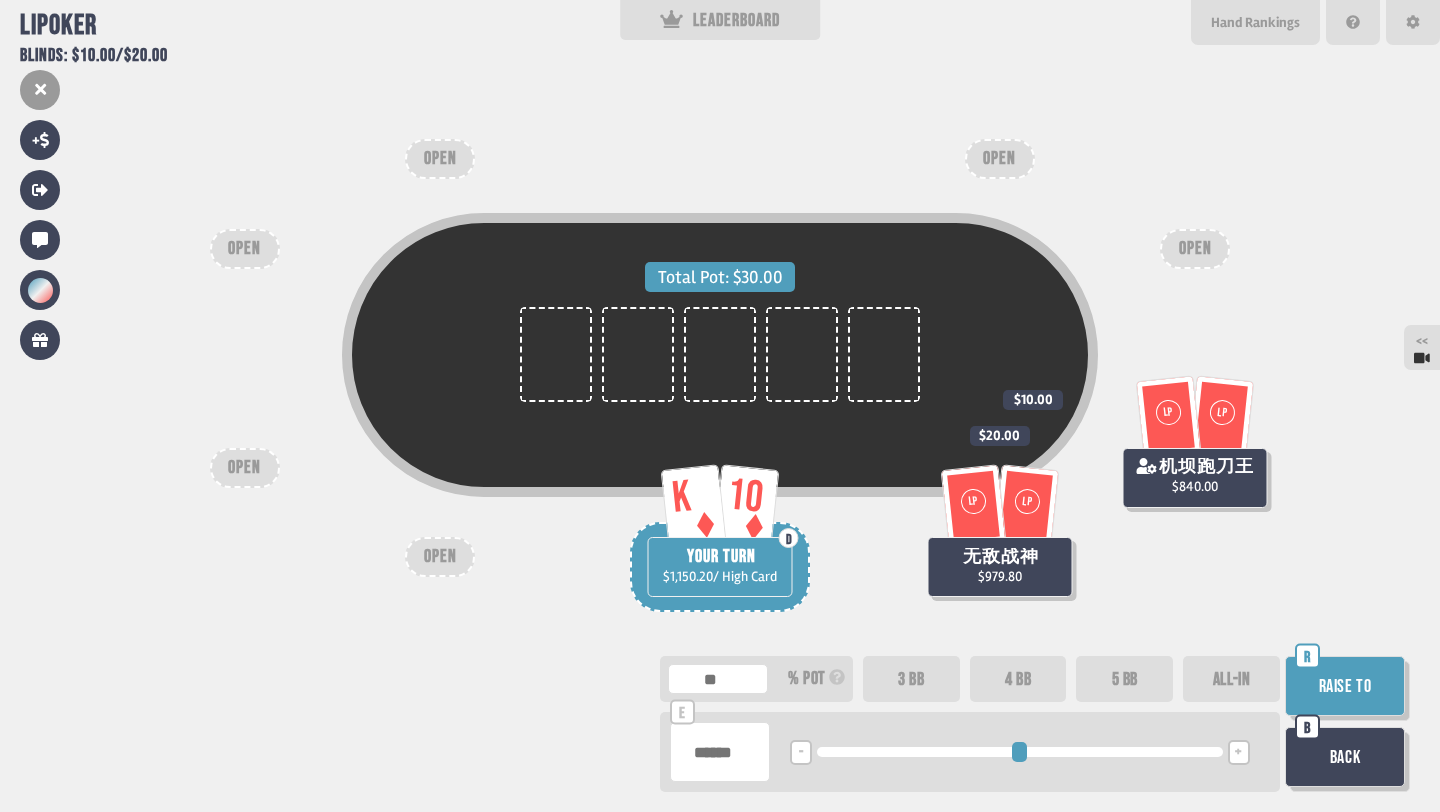type on "**" 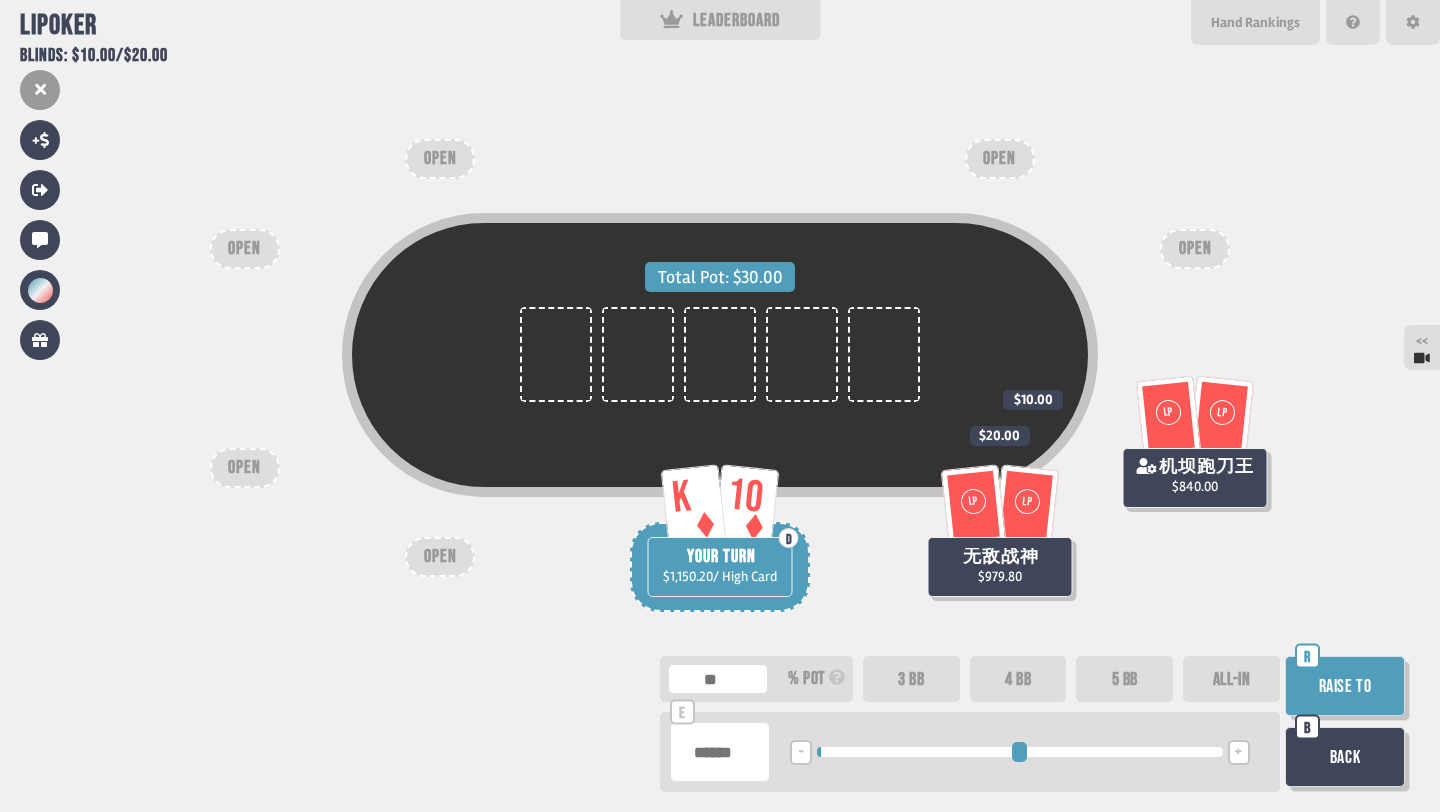 type on "*****" 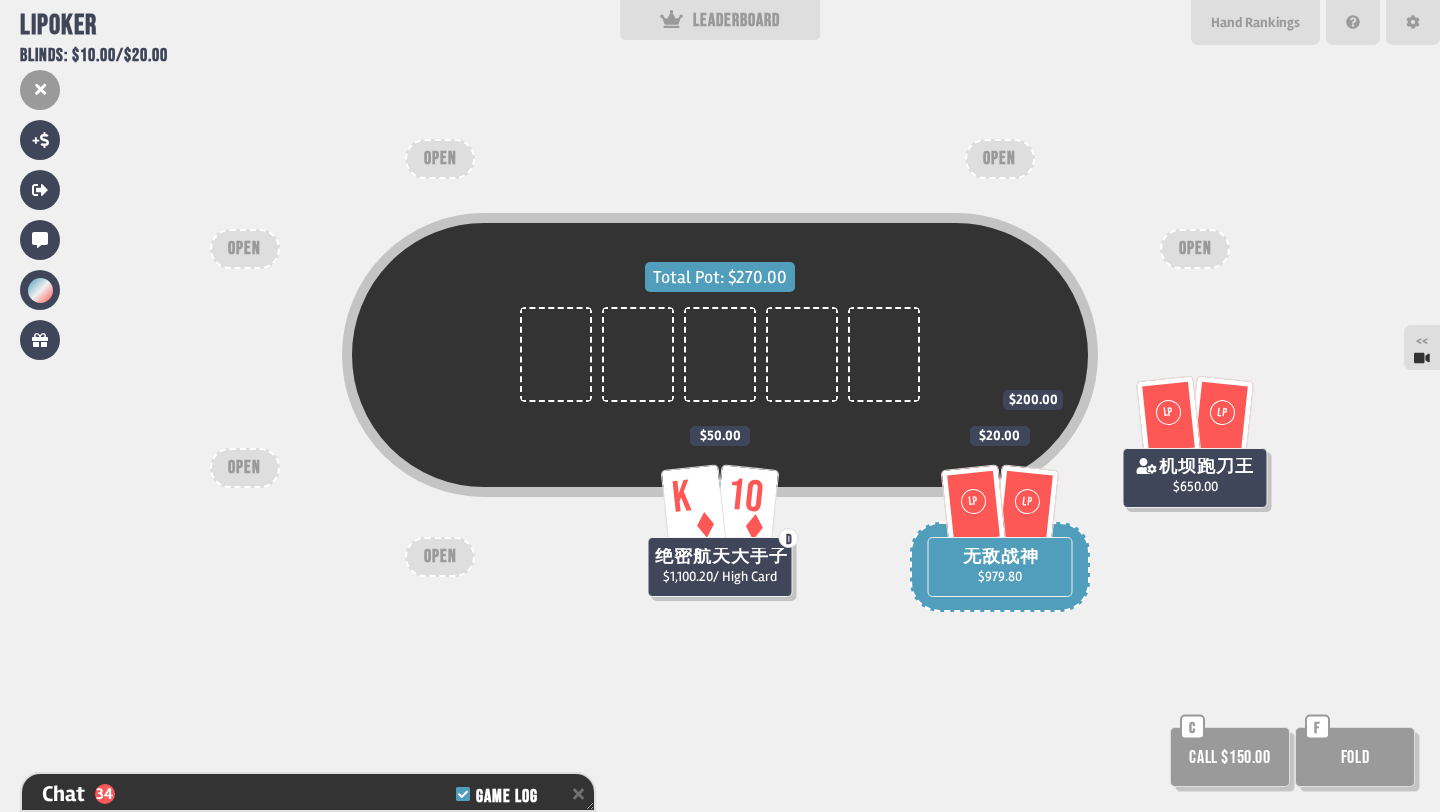 scroll, scrollTop: 1144, scrollLeft: 0, axis: vertical 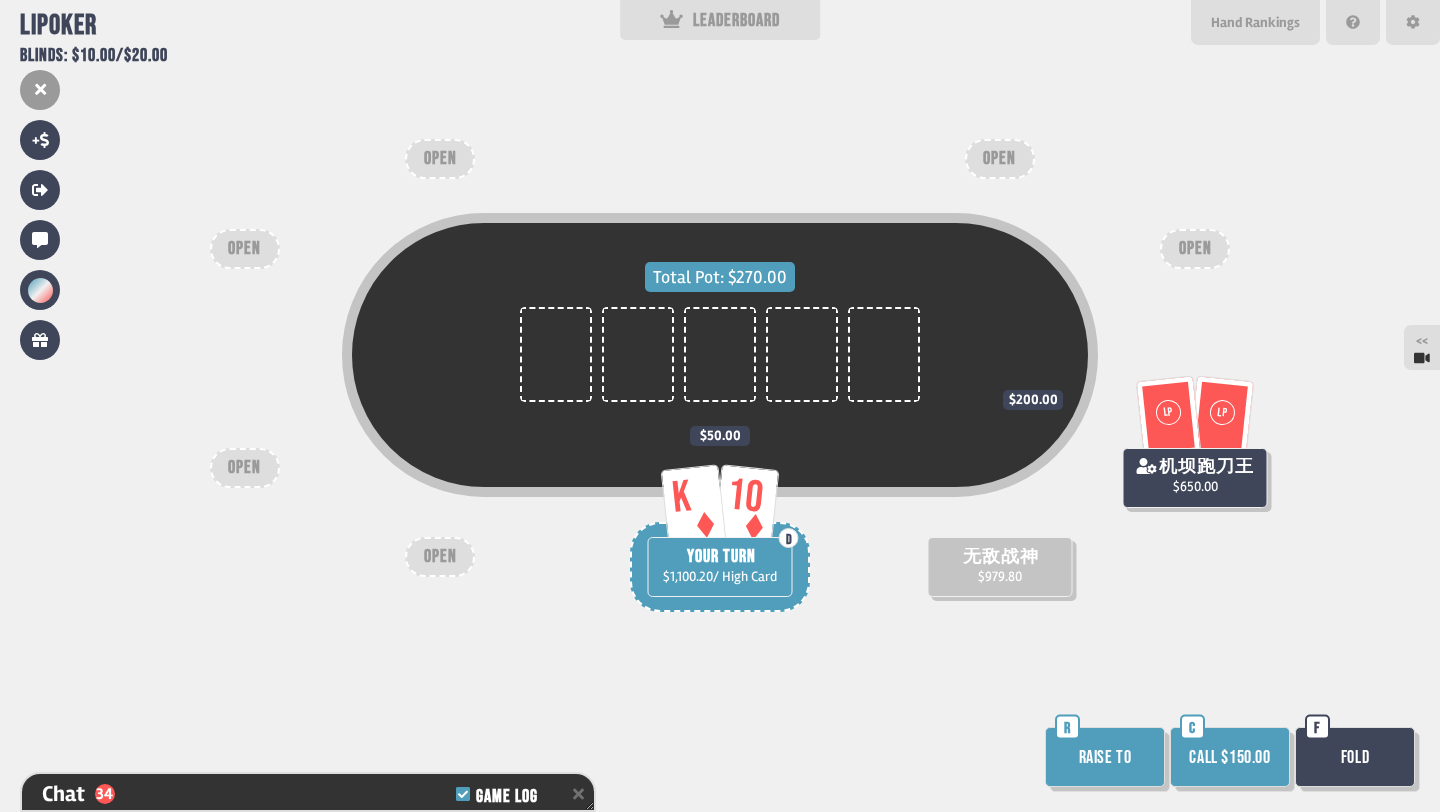 click on "Call $150.00" at bounding box center [1230, 757] 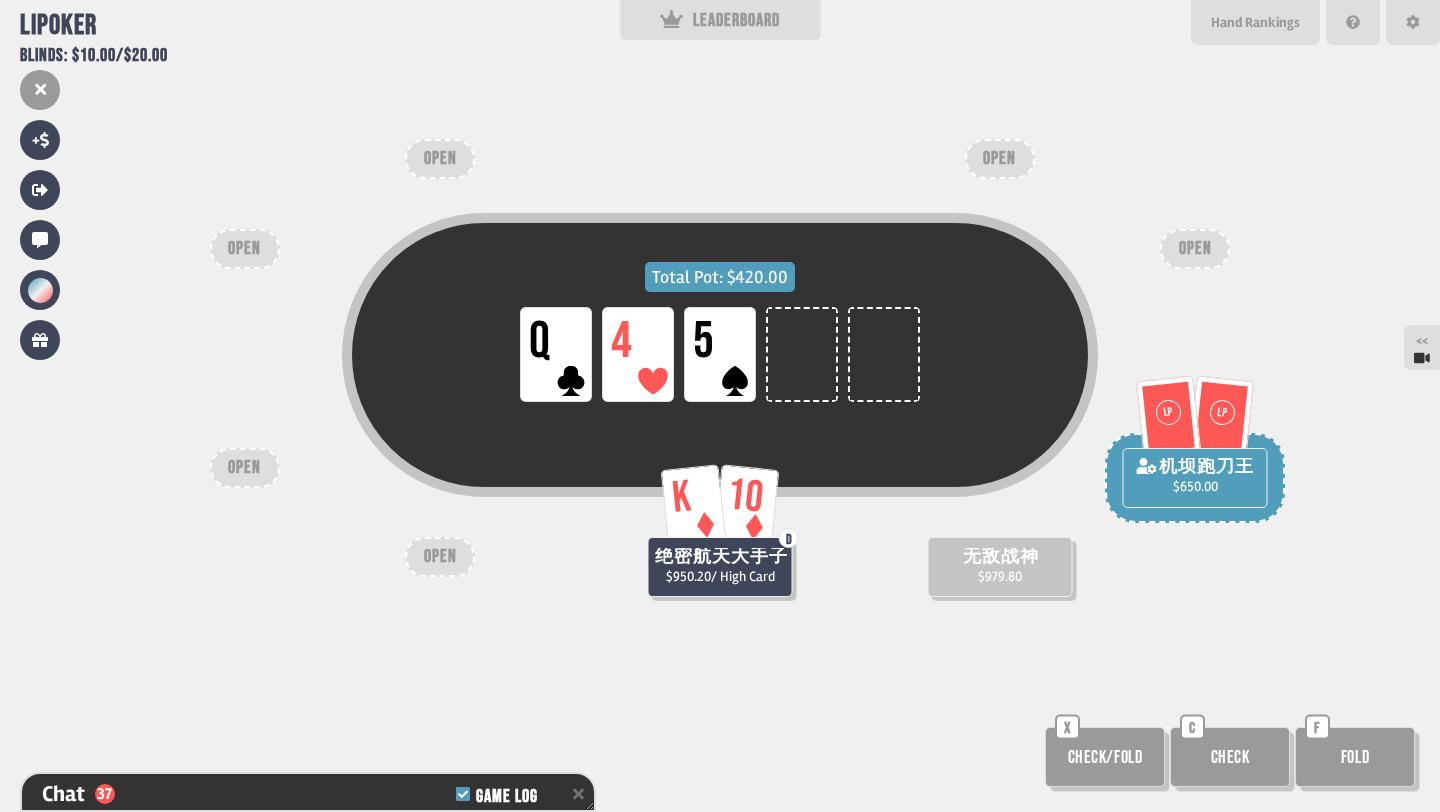 scroll, scrollTop: 1260, scrollLeft: 0, axis: vertical 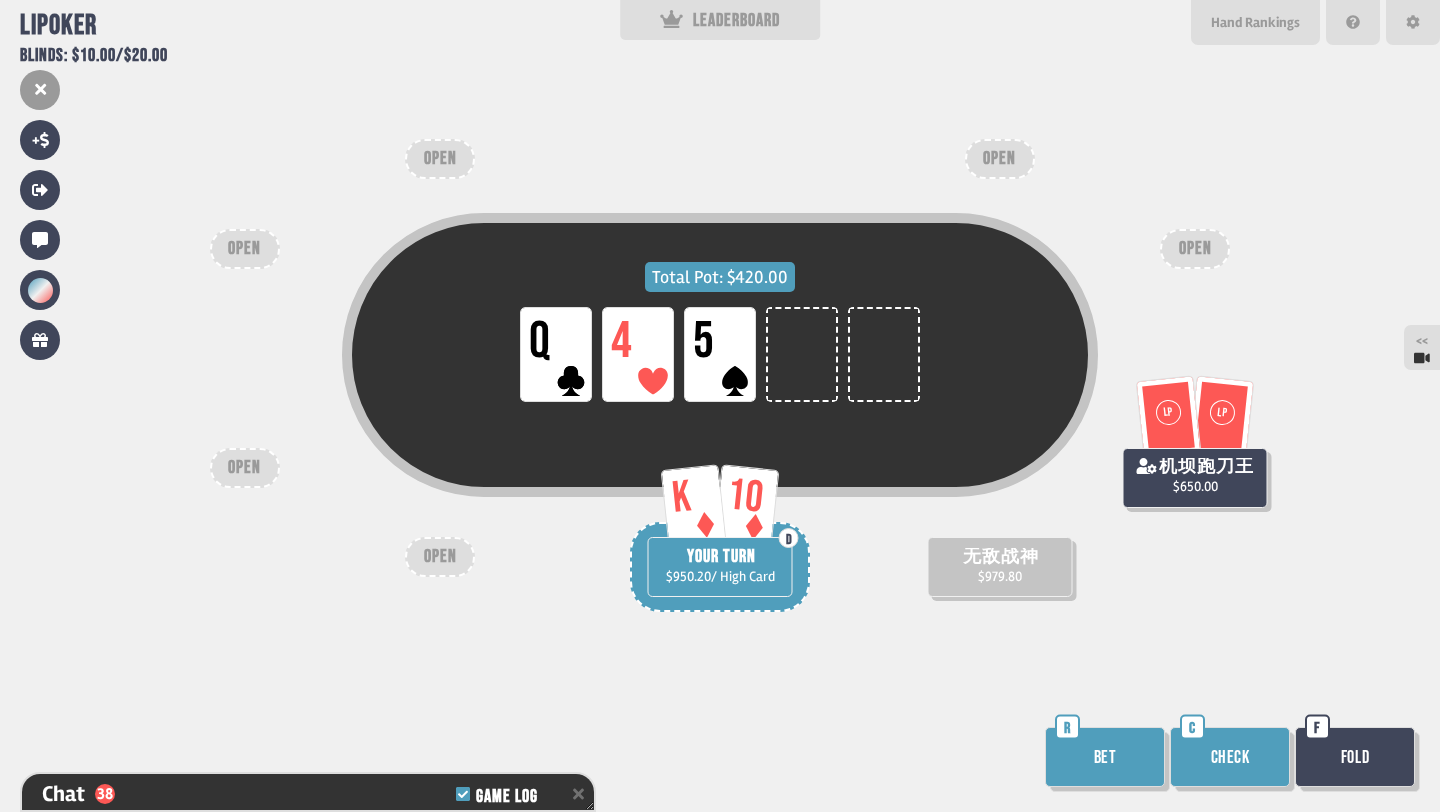 click on "Bet" at bounding box center [1105, 757] 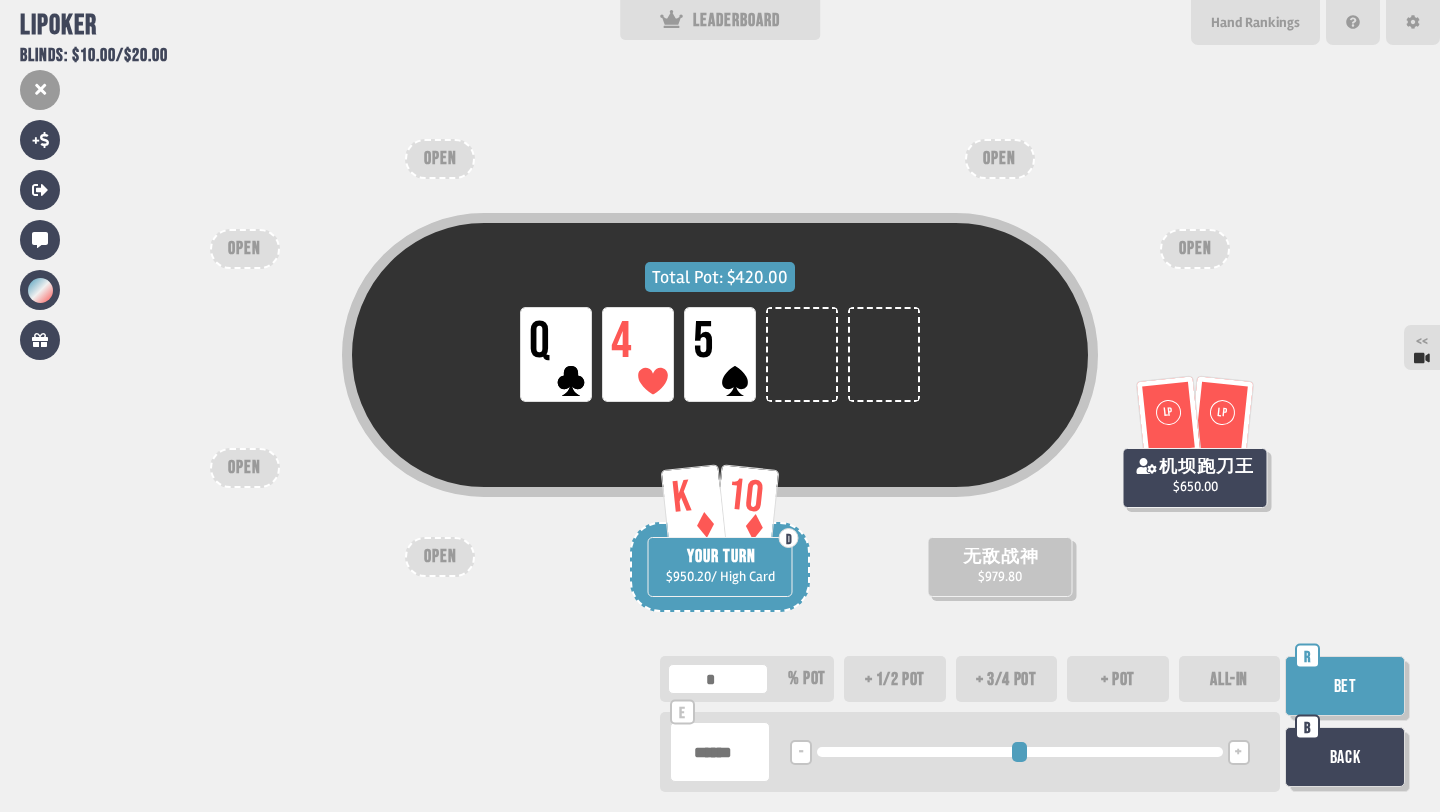 click at bounding box center [720, 752] 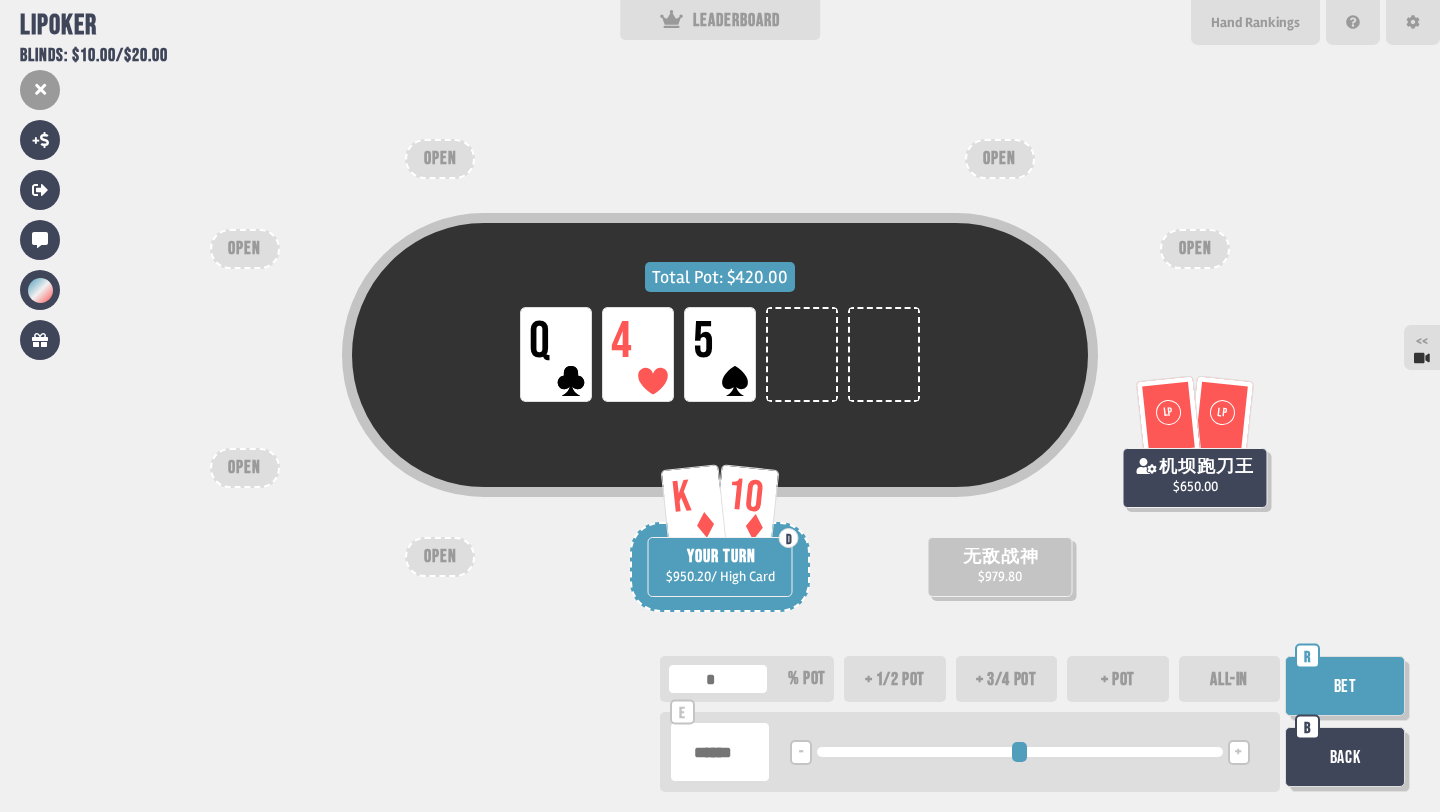 type on "*" 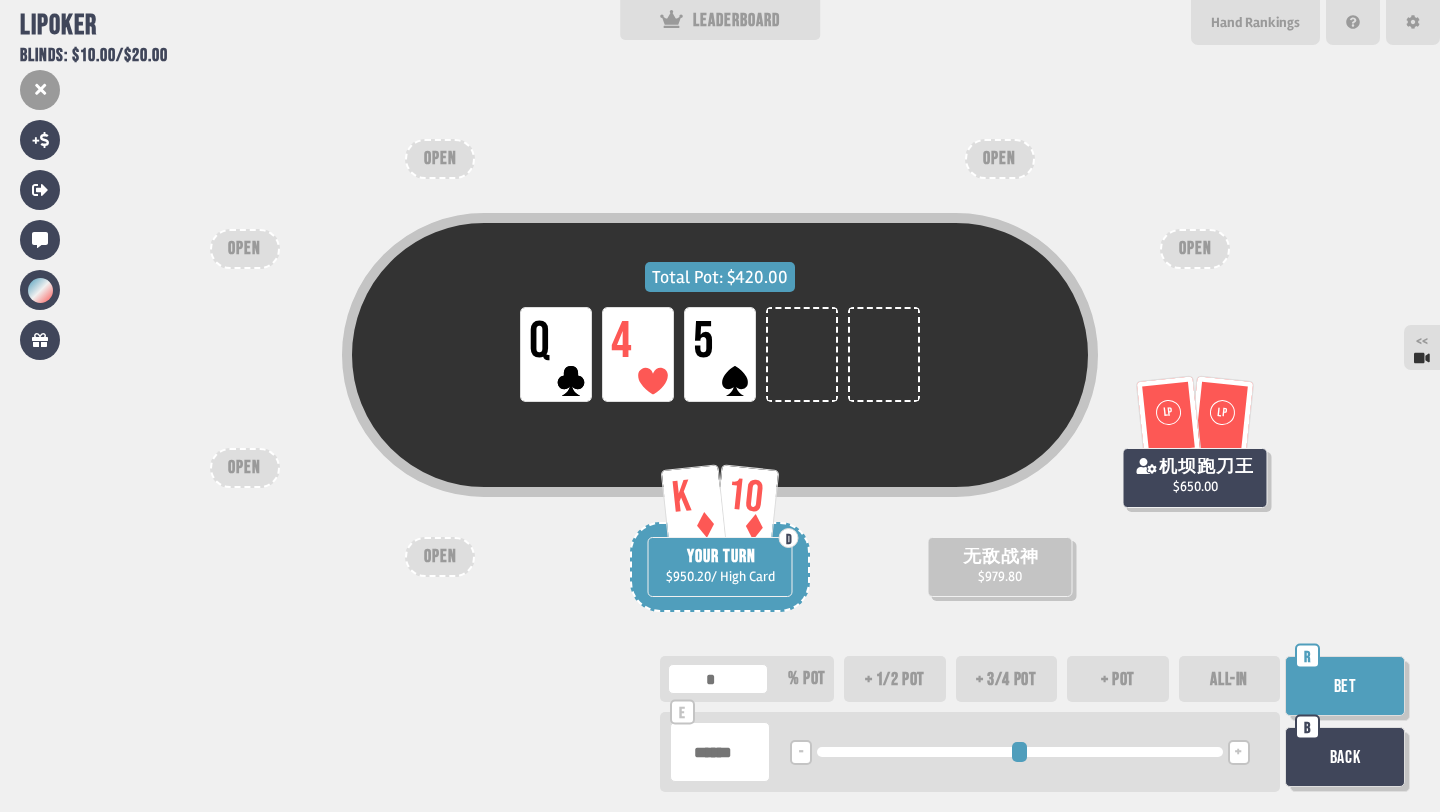 type on "*" 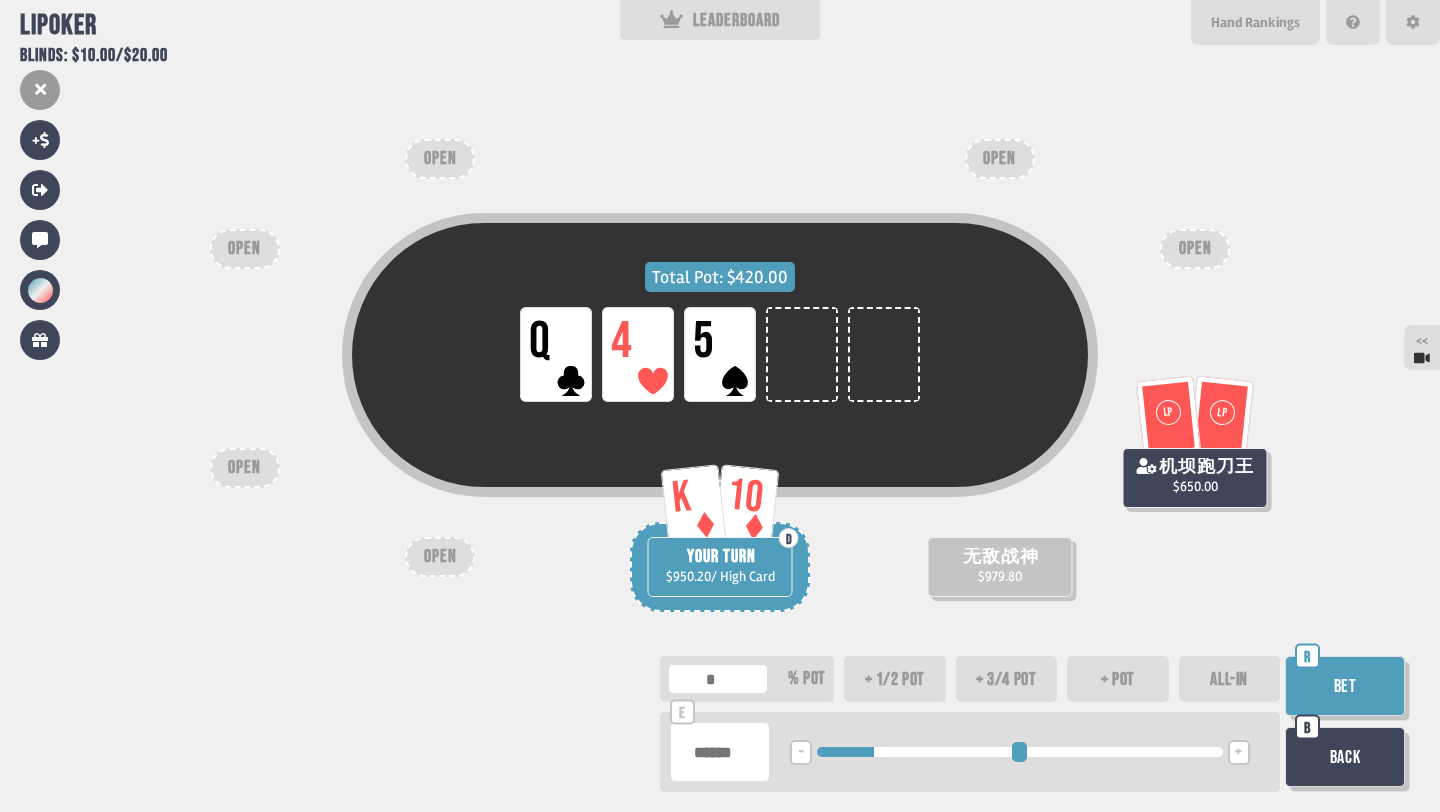 type on "*" 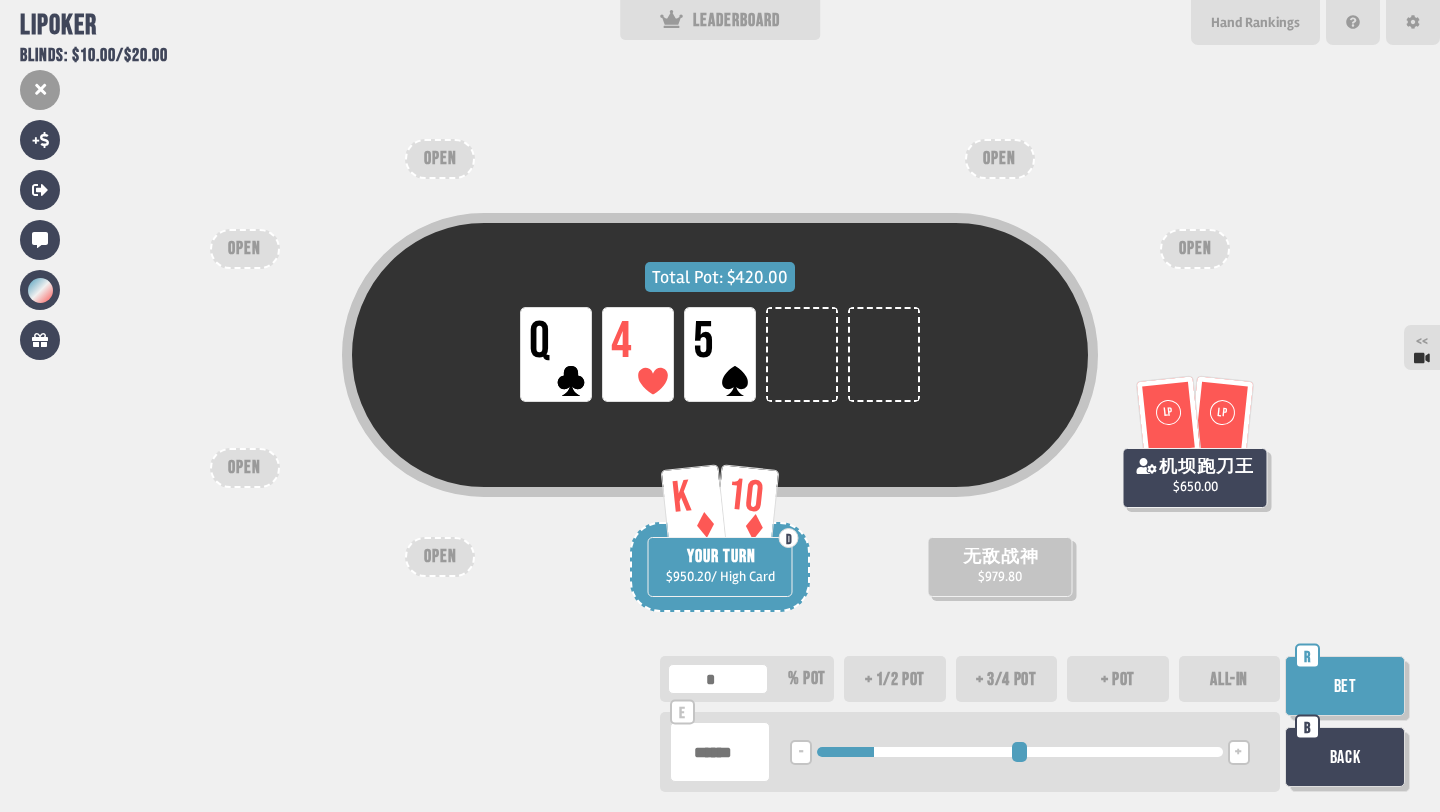 type on "**" 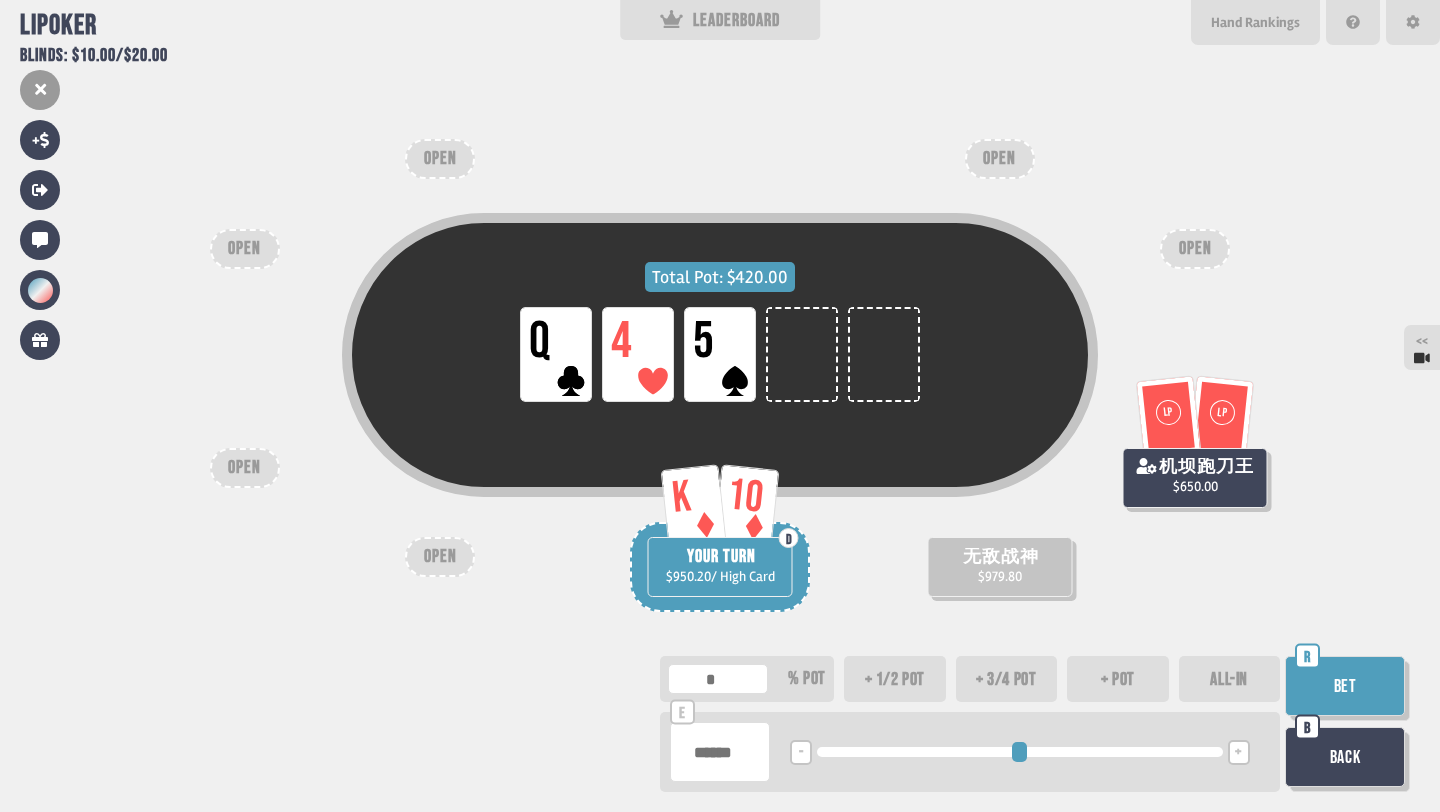 type on "*" 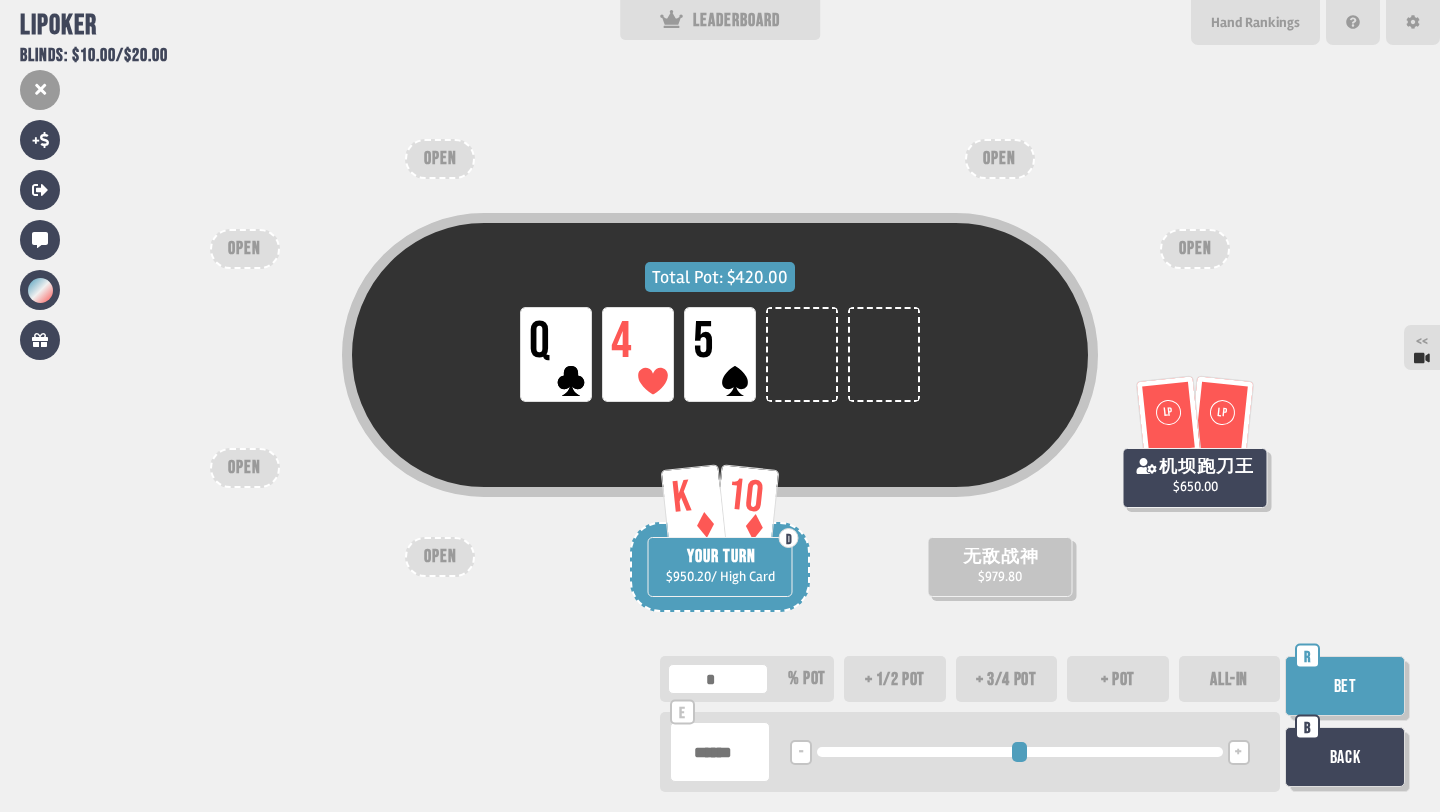 type on "*" 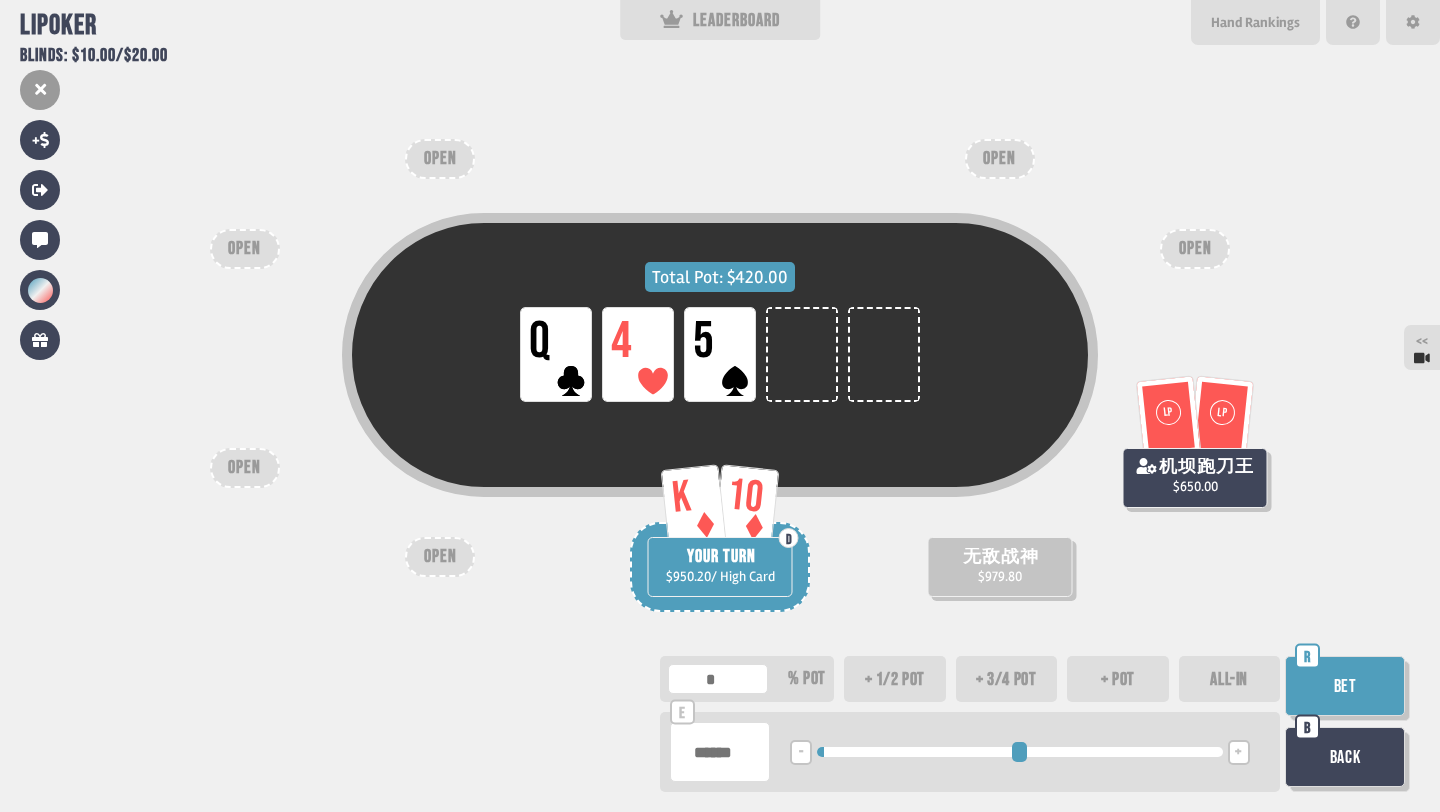 type on "**" 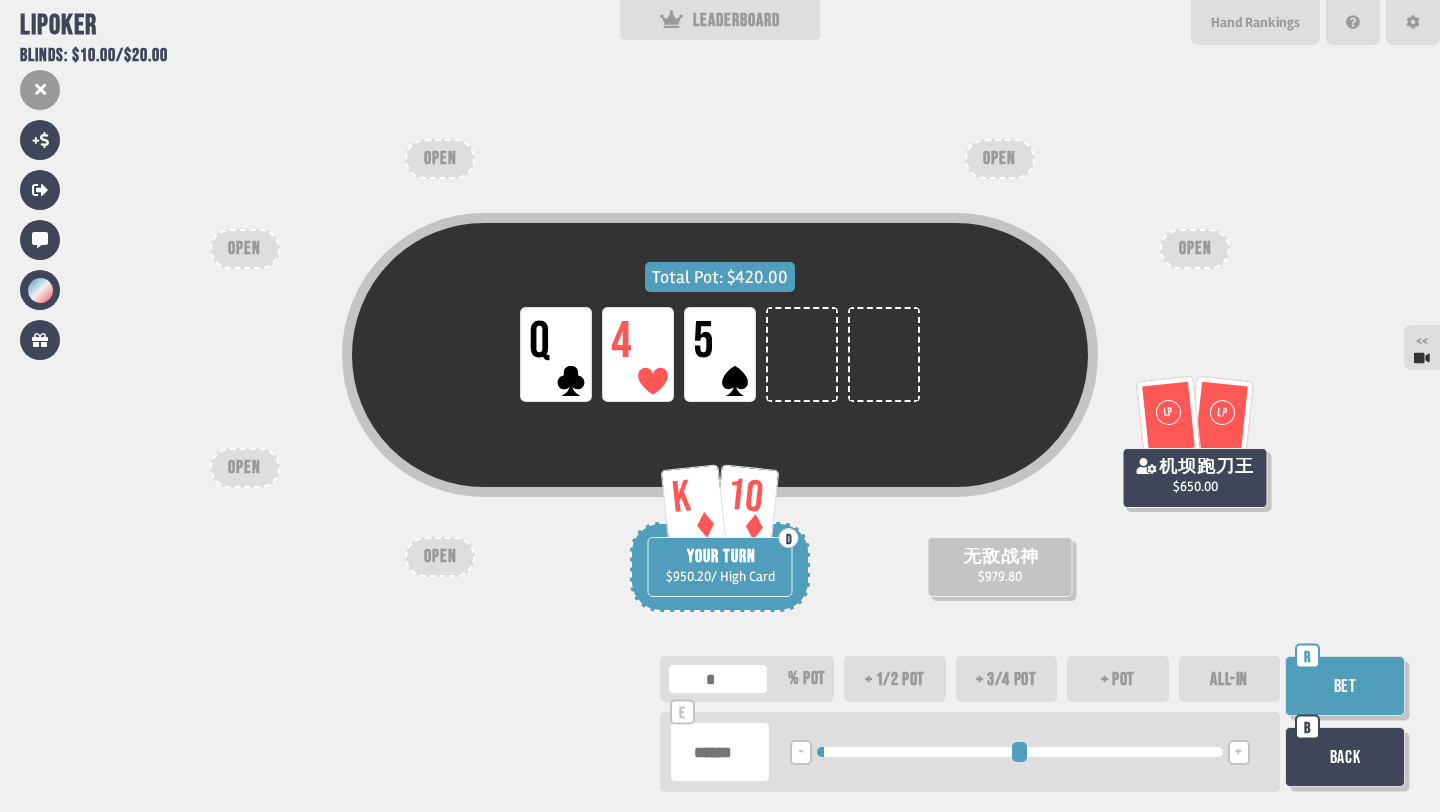 type on "***" 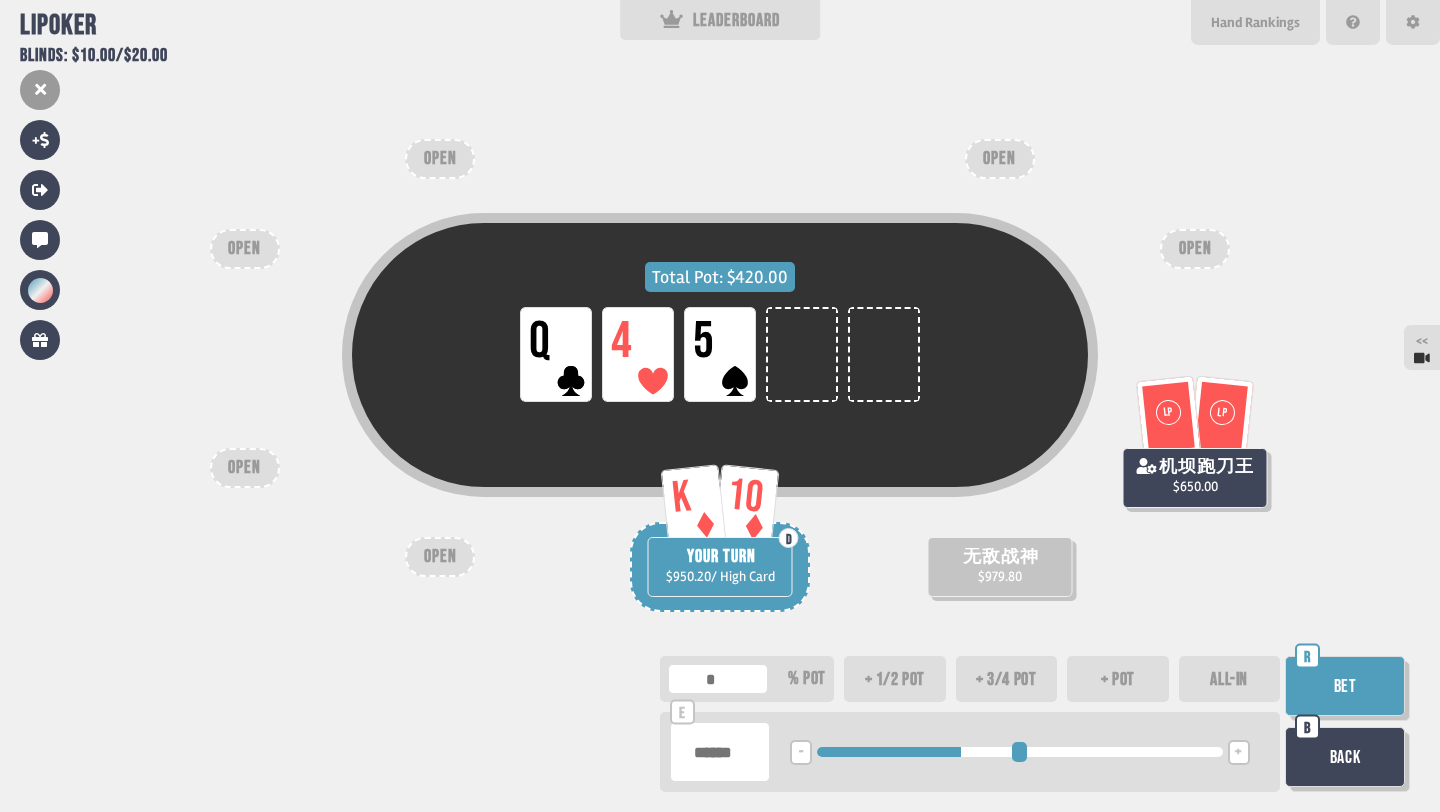 type on "******" 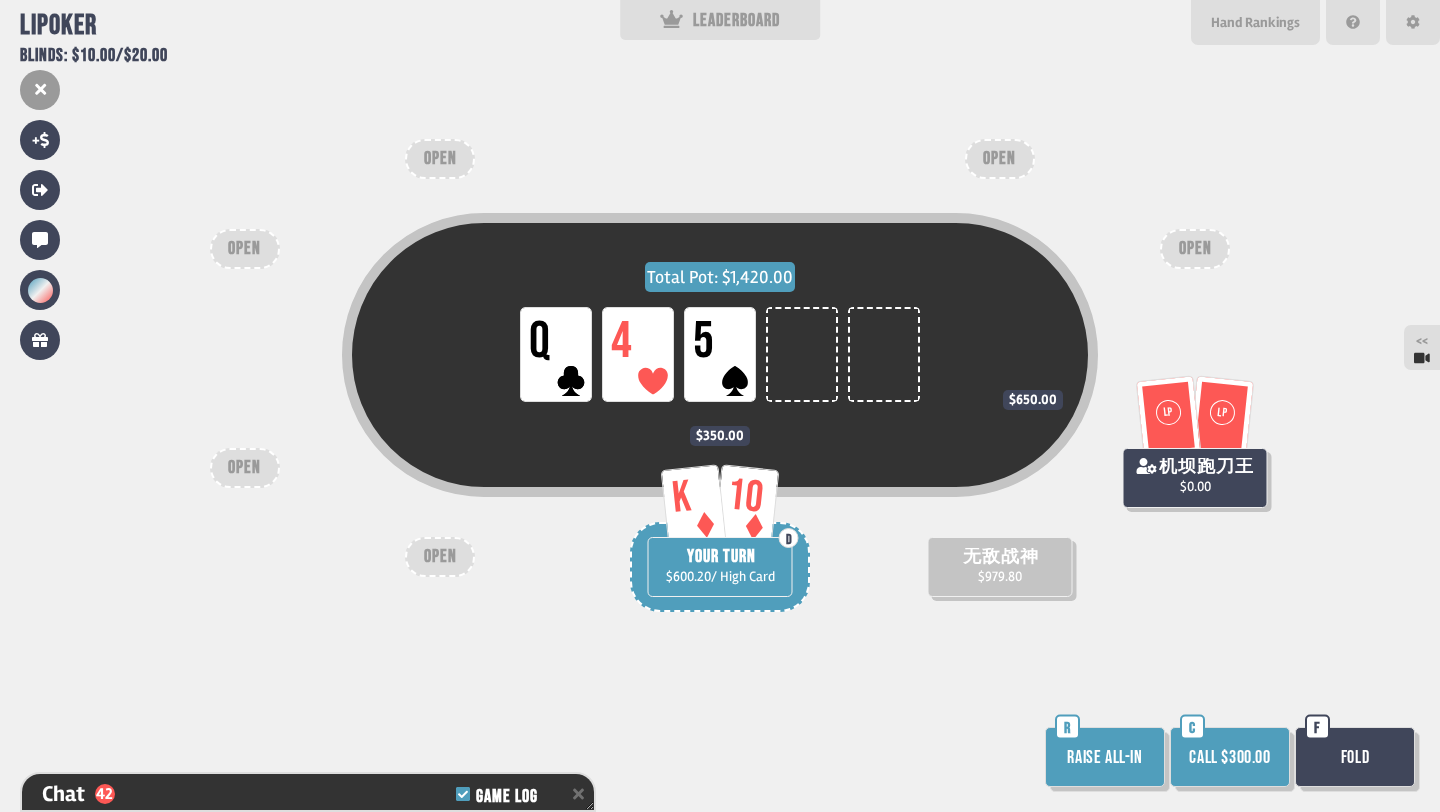 scroll, scrollTop: 1376, scrollLeft: 0, axis: vertical 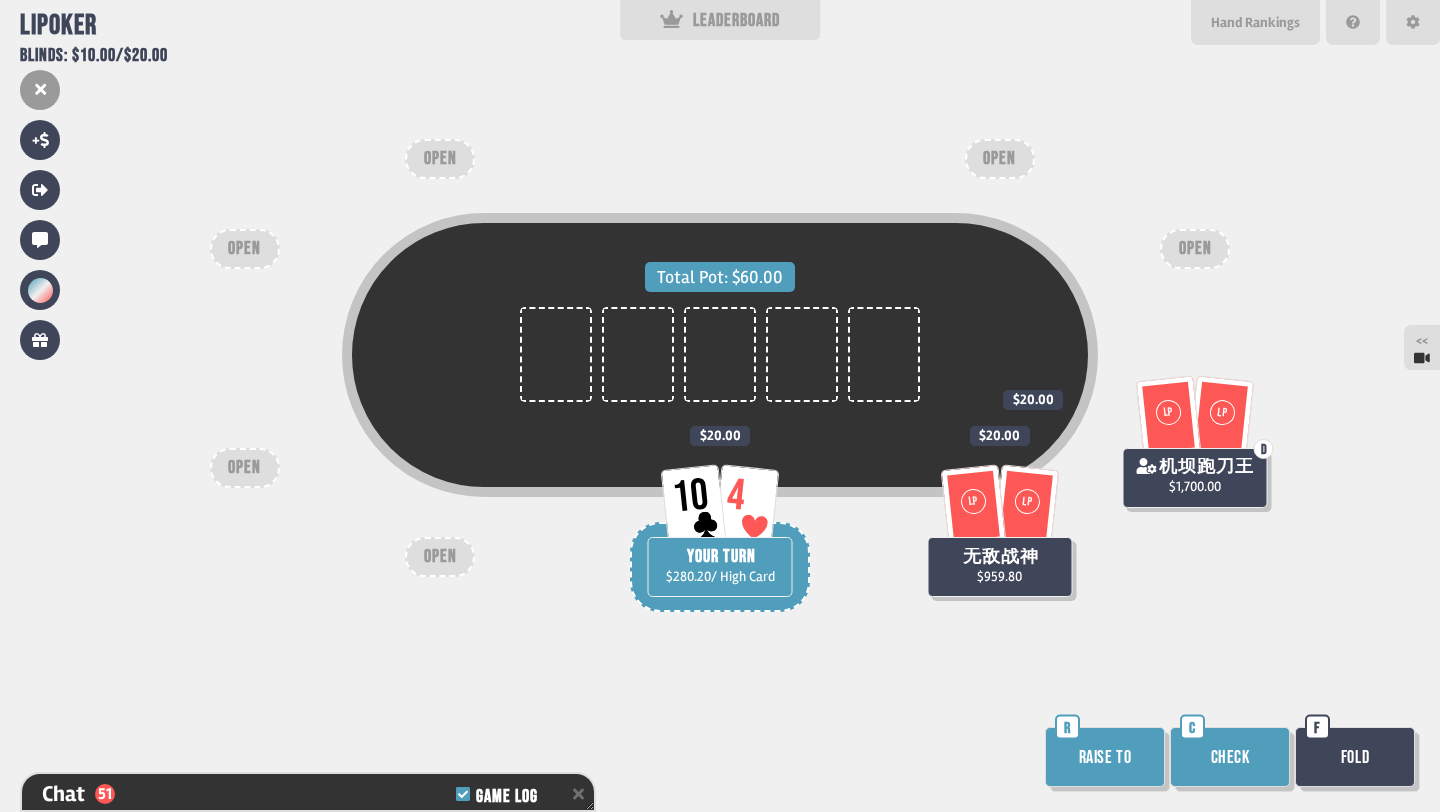click on "C" at bounding box center [1192, 727] 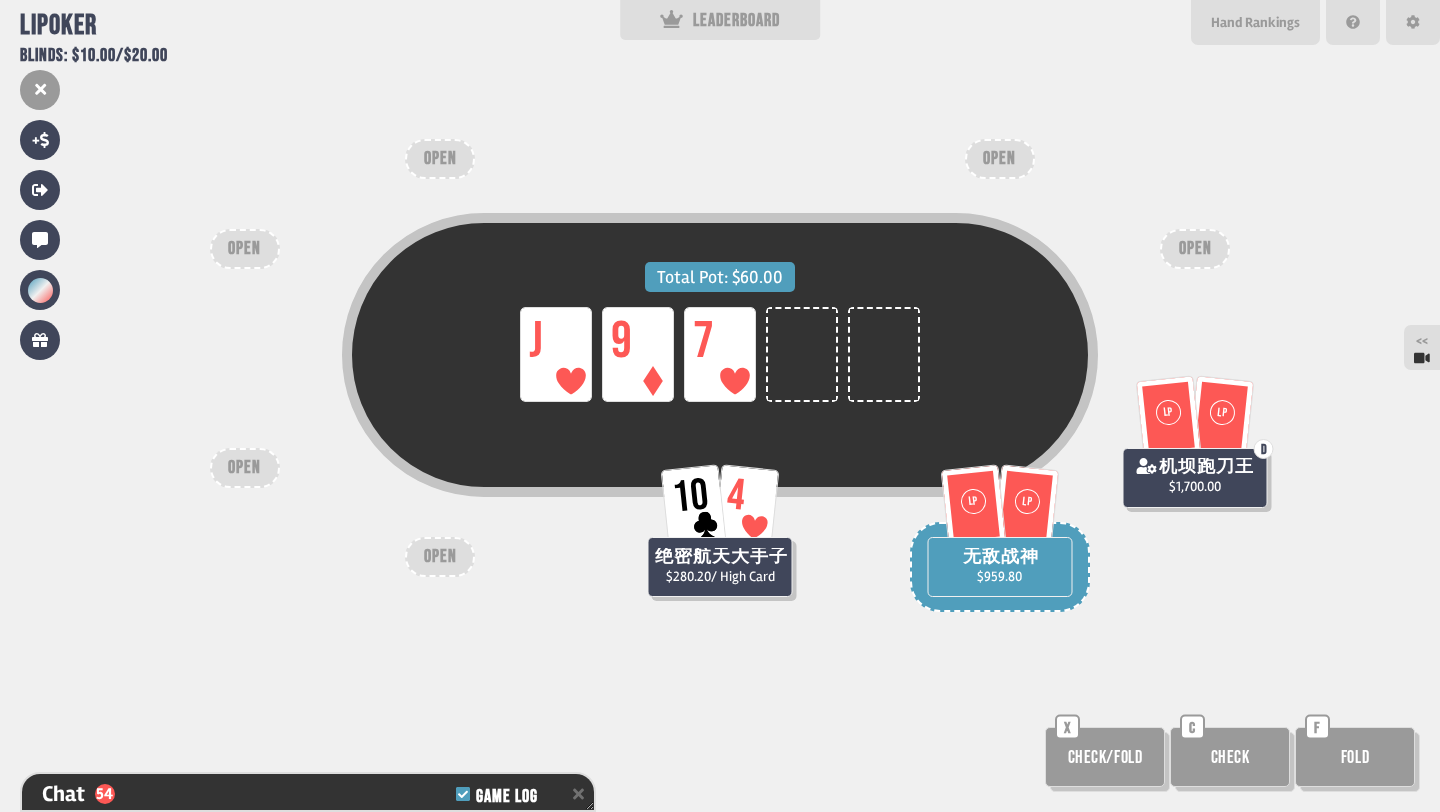 scroll, scrollTop: 1724, scrollLeft: 0, axis: vertical 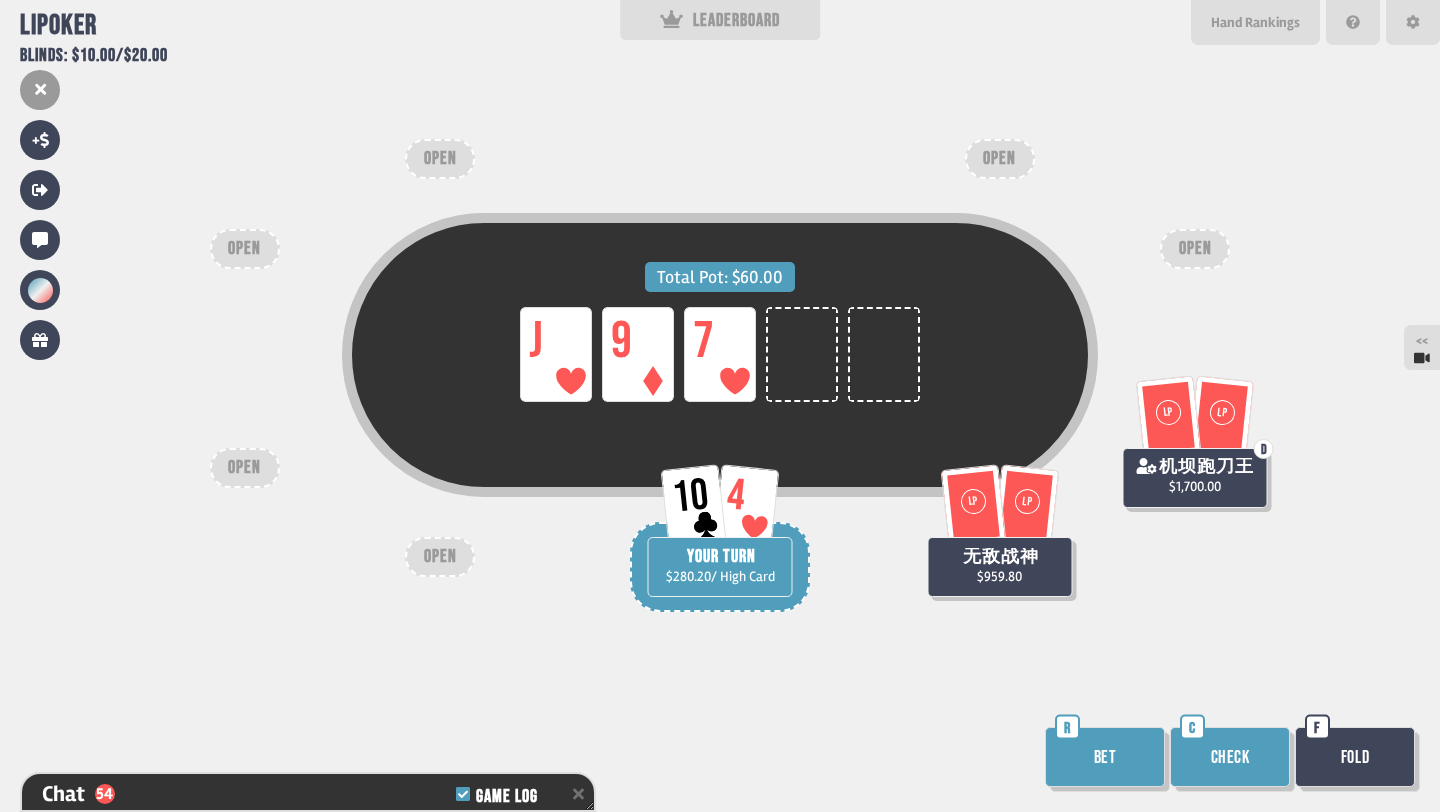 click on "Check" at bounding box center (1230, 757) 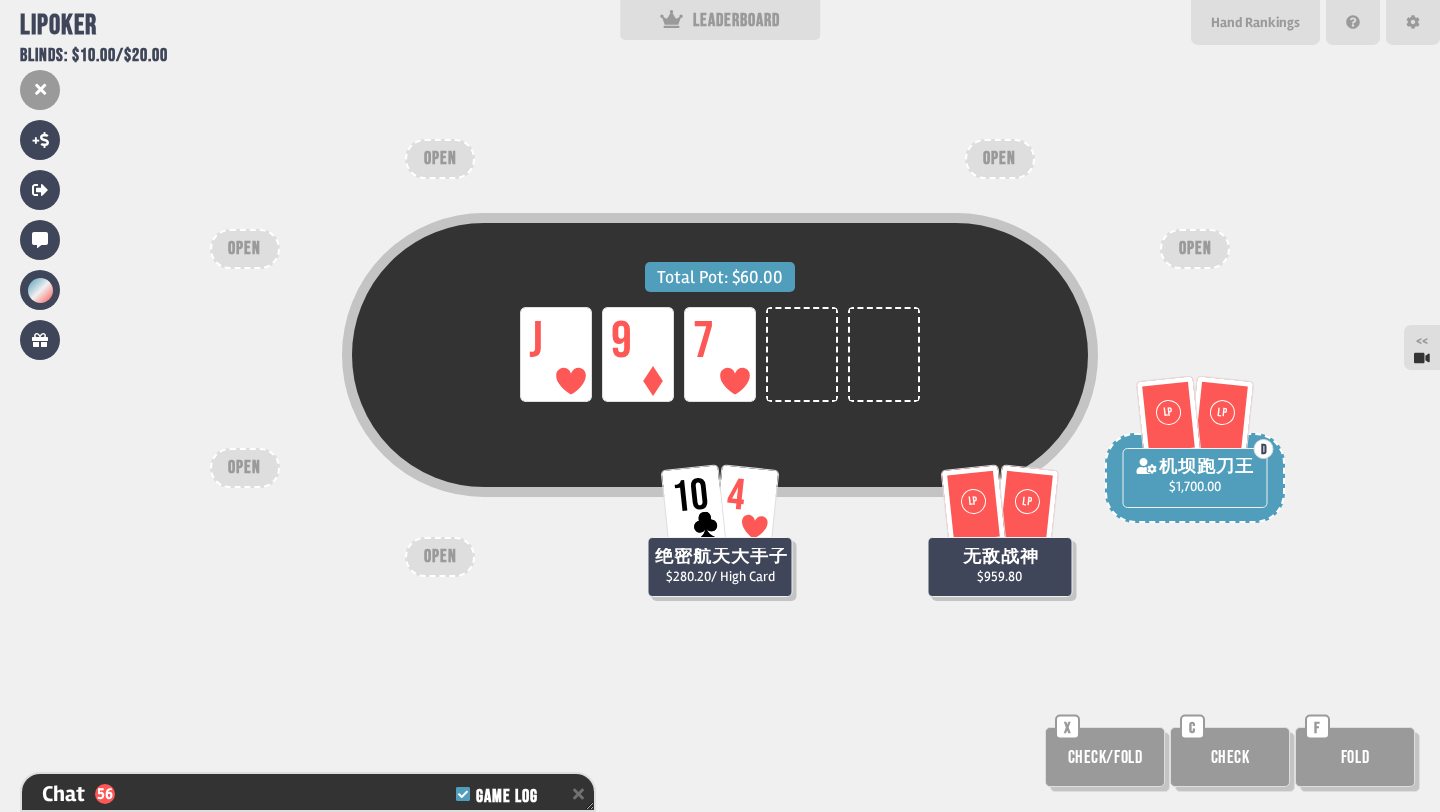 scroll, scrollTop: 1811, scrollLeft: 0, axis: vertical 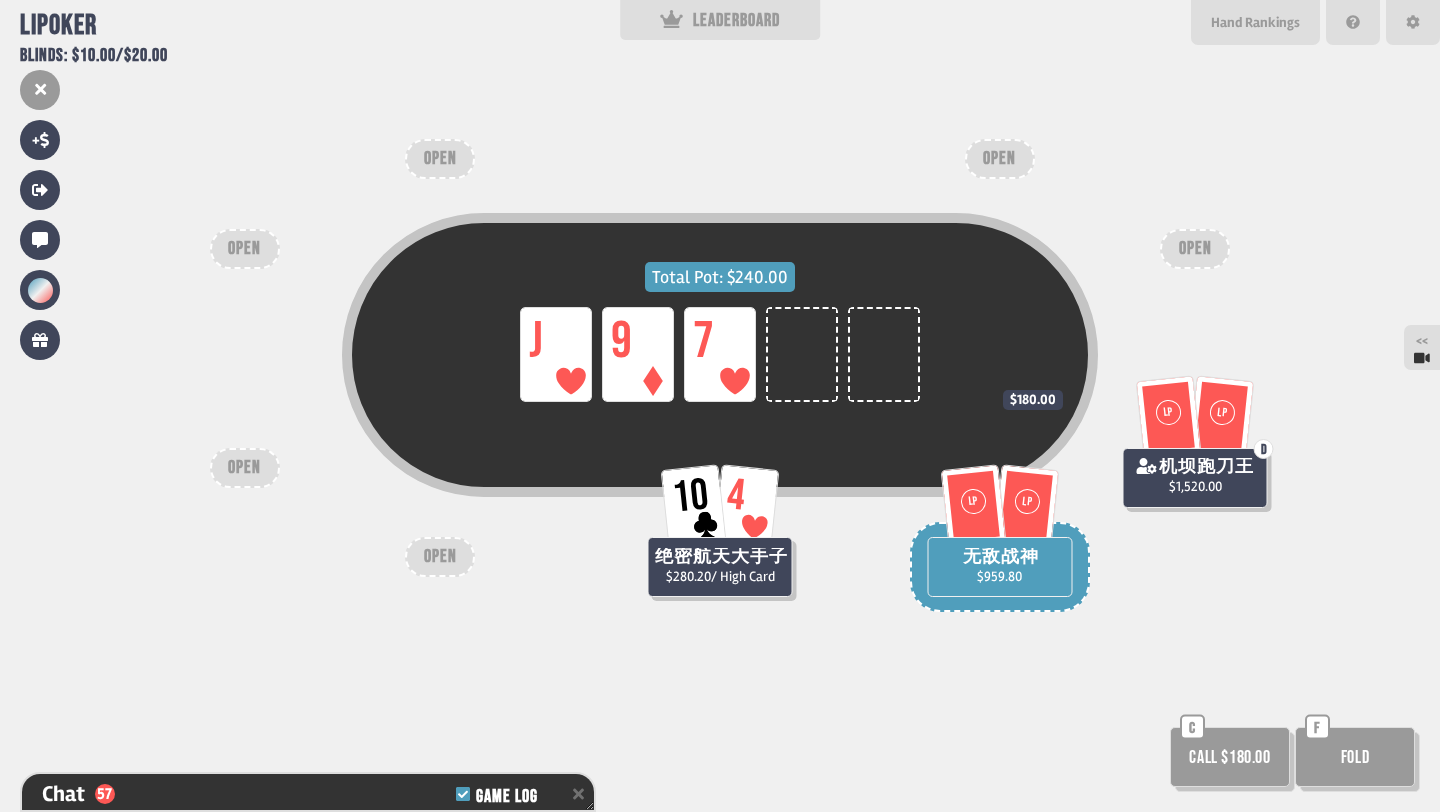 click on "Fold" at bounding box center (1355, 757) 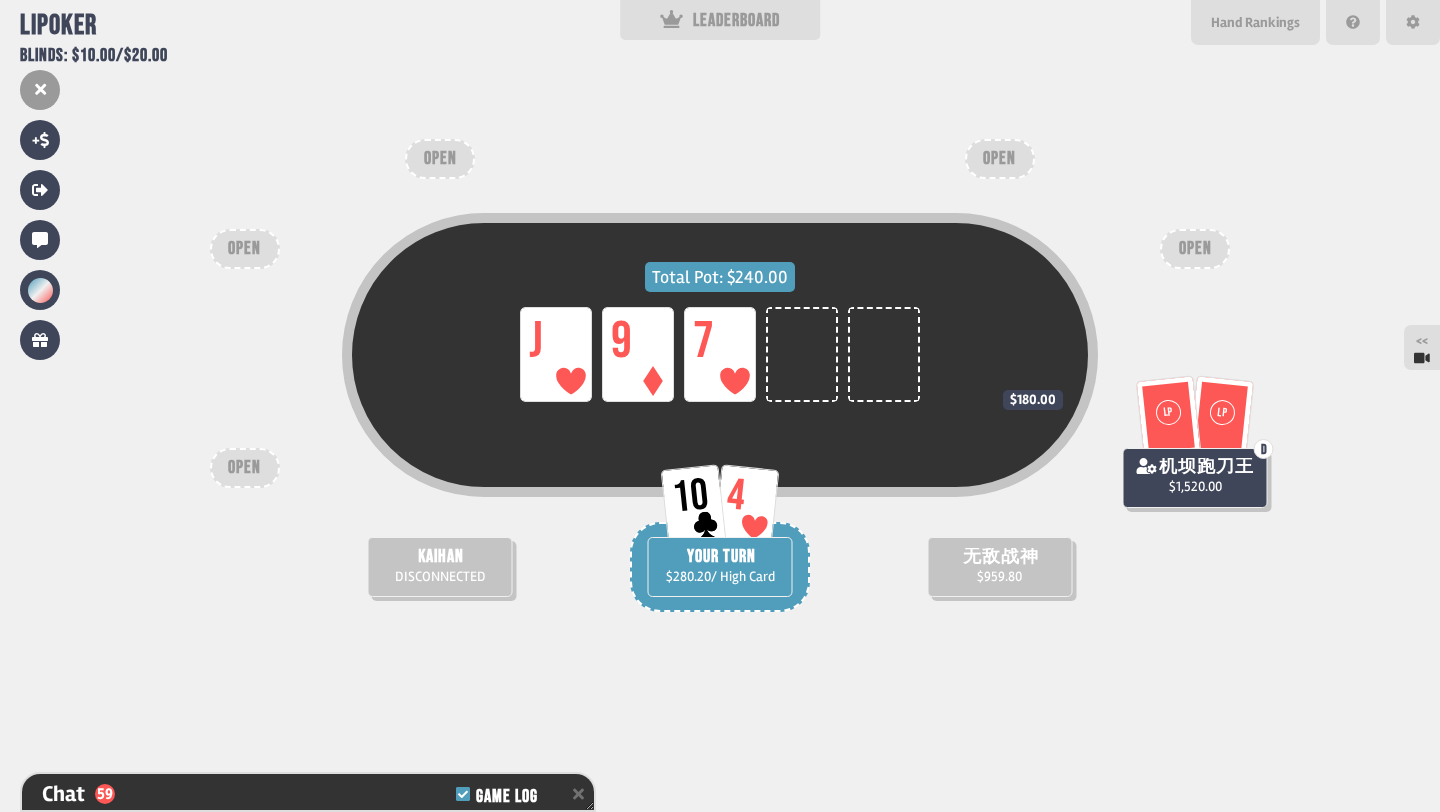 scroll, scrollTop: 1898, scrollLeft: 0, axis: vertical 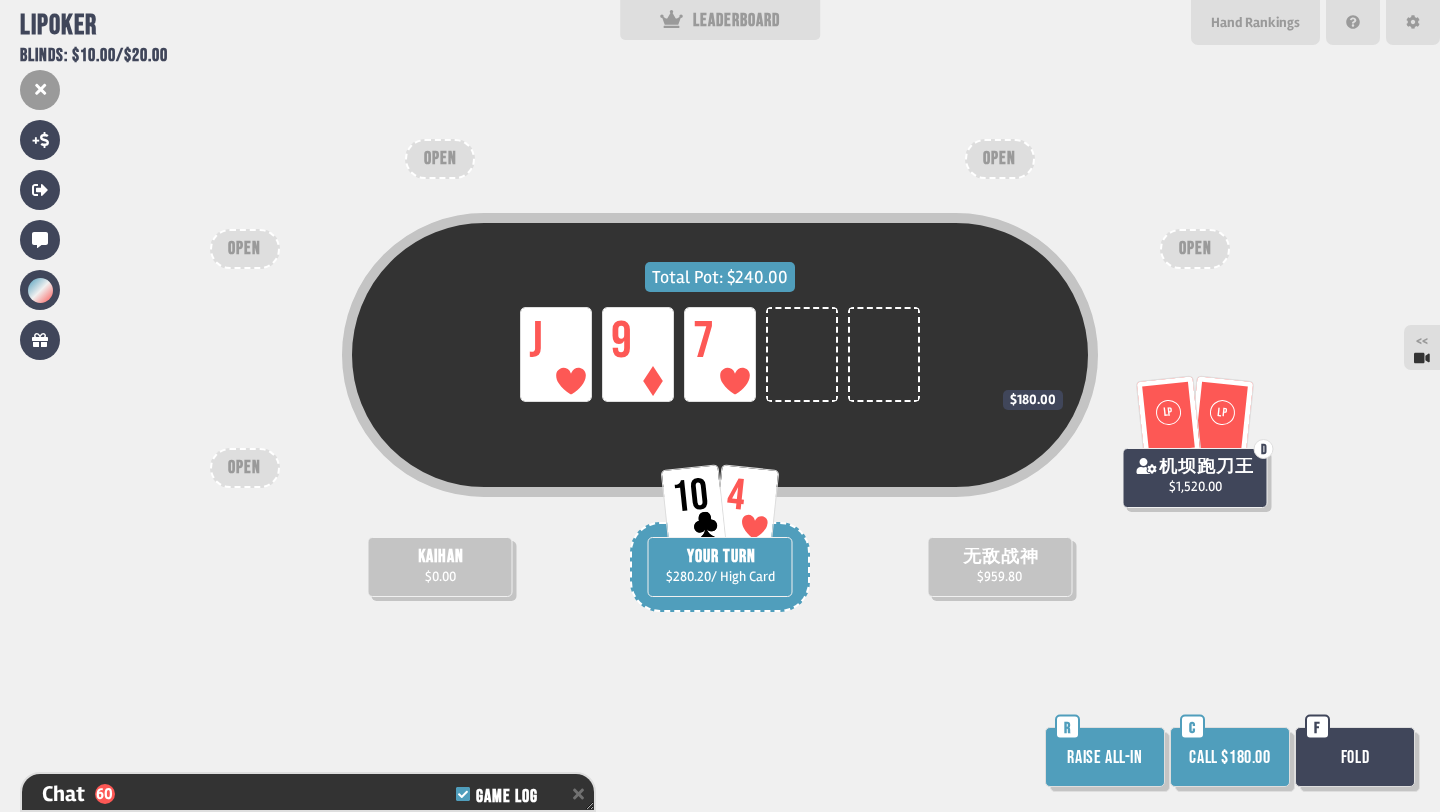 click on "F" at bounding box center (1317, 727) 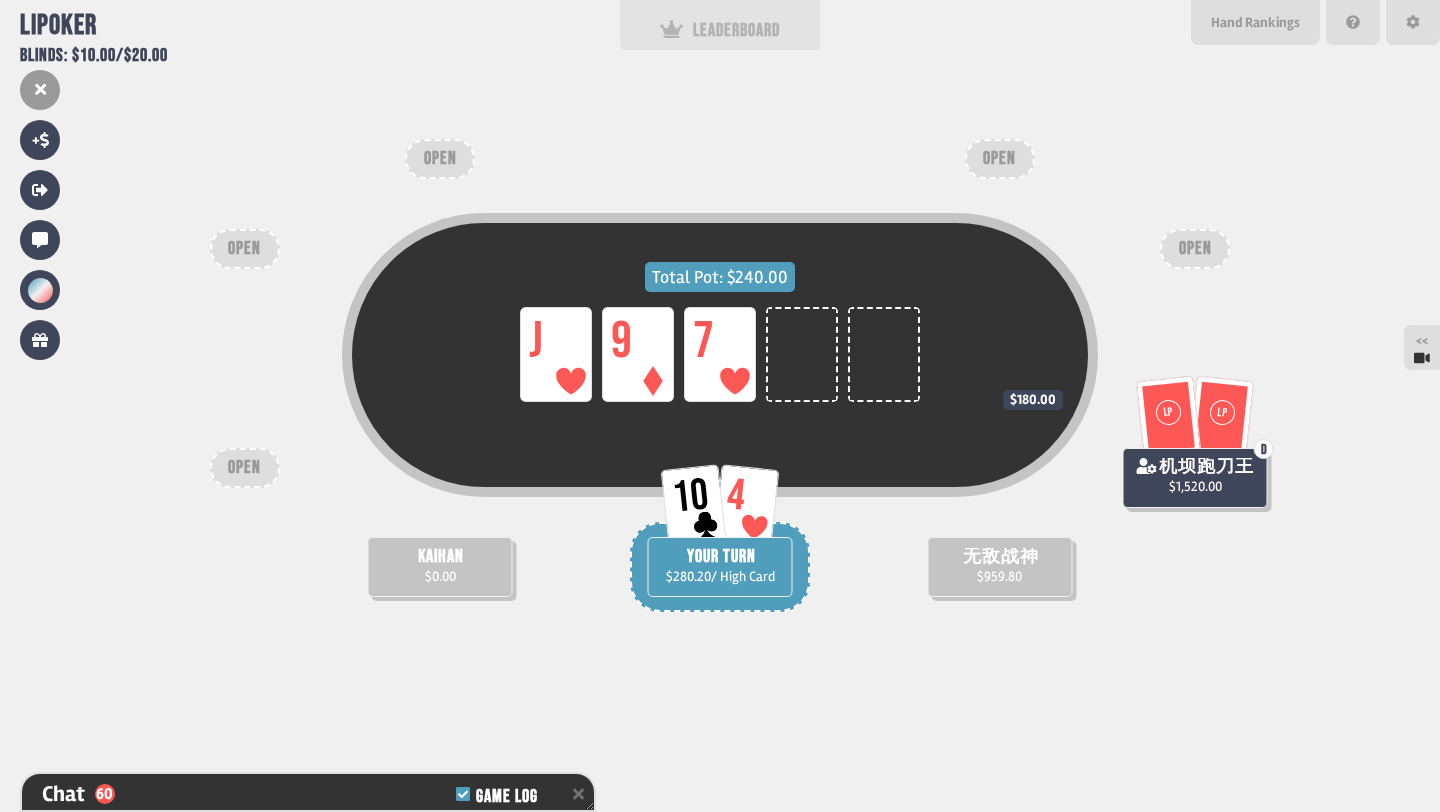 click on "LEADERBOARD" at bounding box center (720, 30) 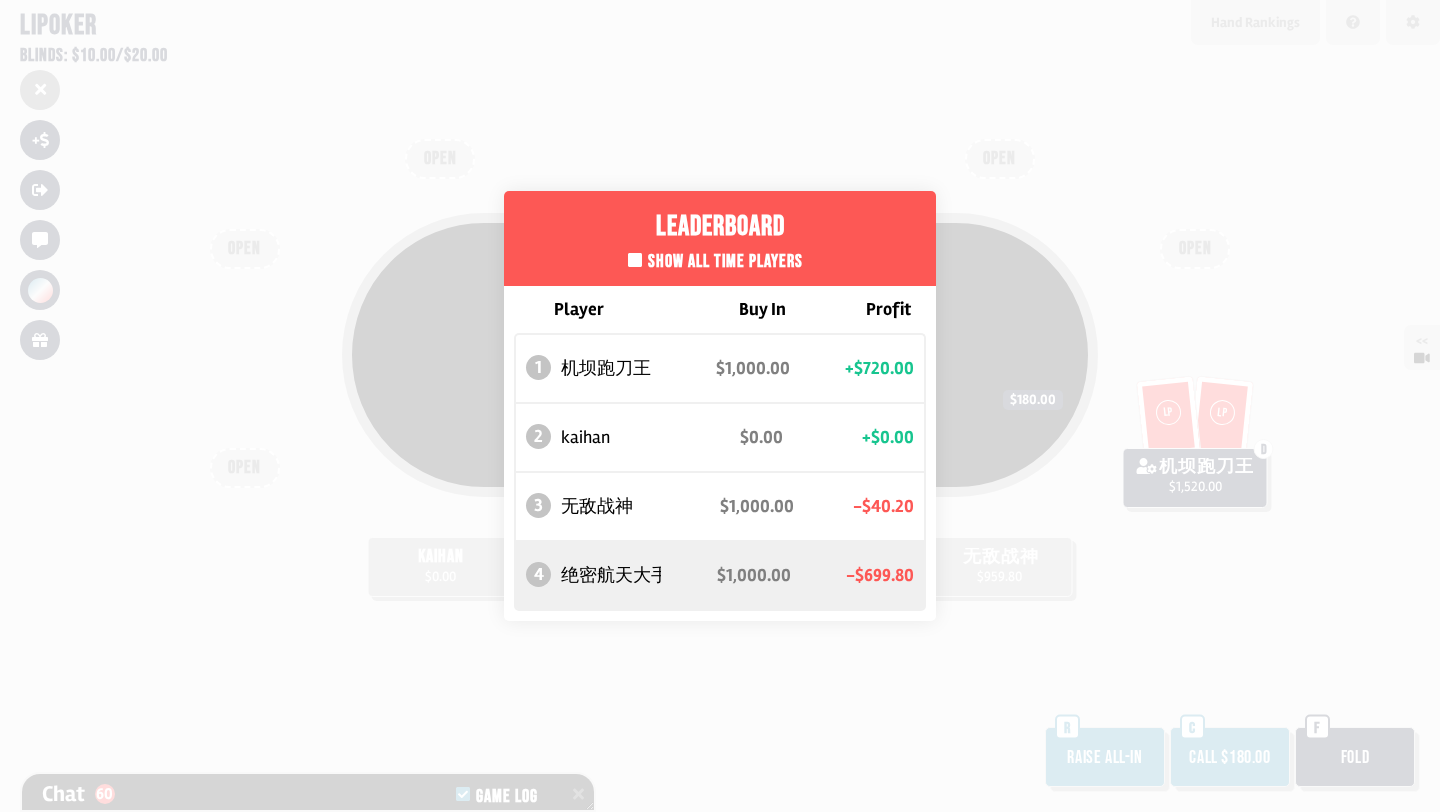 click on "Leaderboard   Show all time players Player Buy In Profit 1 机坝跑刀王 $1,000.00 +$720.00 2 kaihan $0.00 +$0.00 3 无敌战神 $1,000.00 -$40.20 4 绝密航天大手子 $1,000.00 -$699.80" at bounding box center [720, 406] 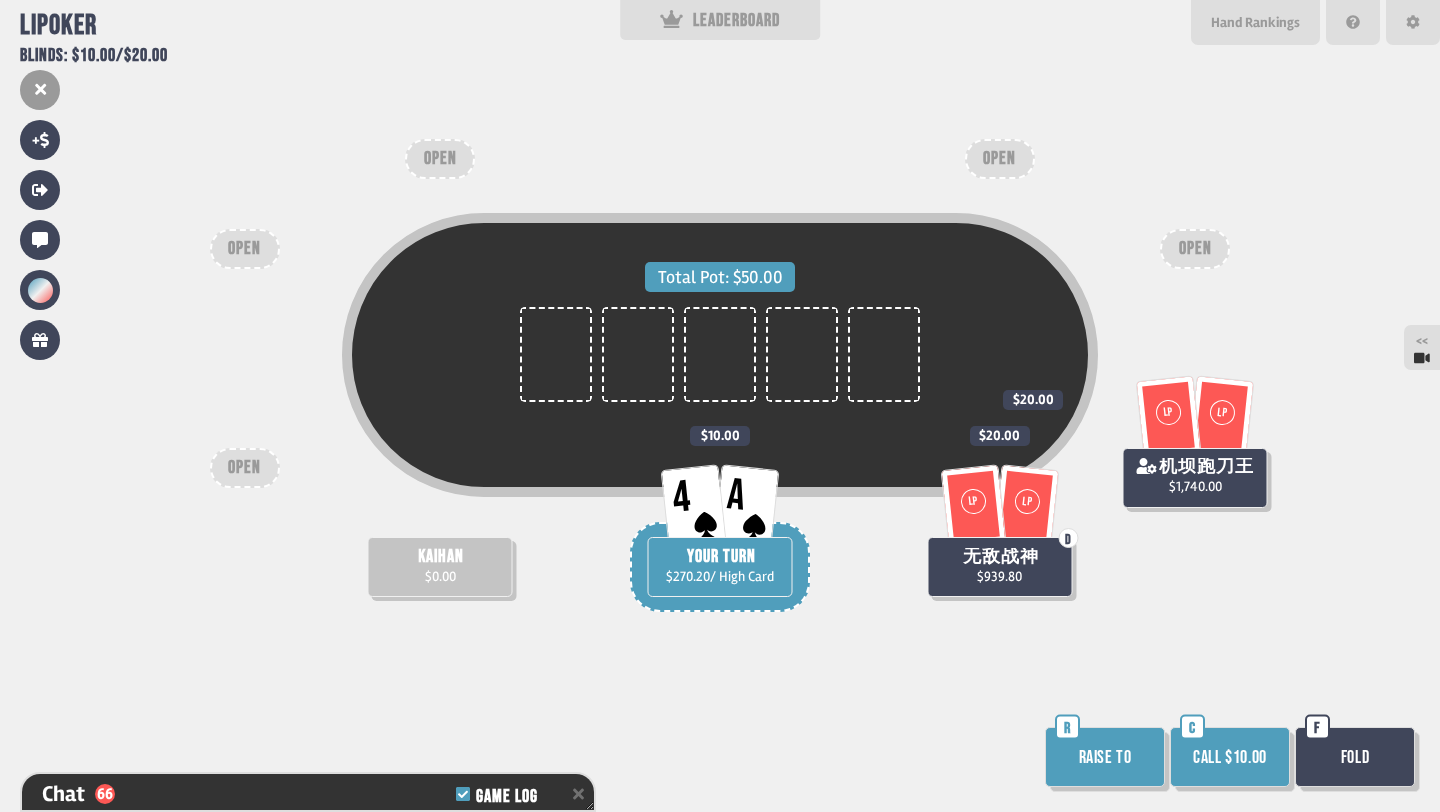 scroll, scrollTop: 2072, scrollLeft: 0, axis: vertical 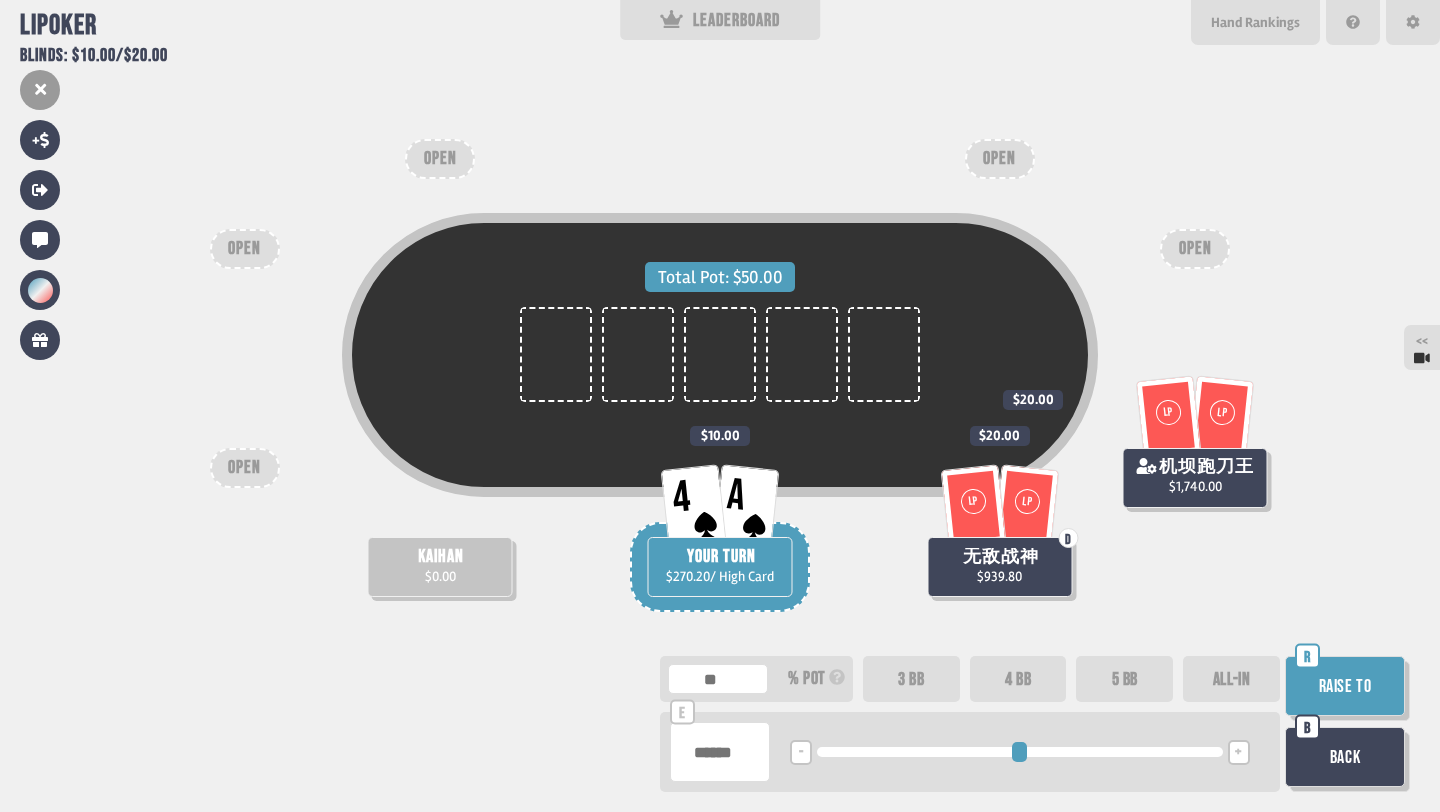 click on "Back" at bounding box center (1345, 757) 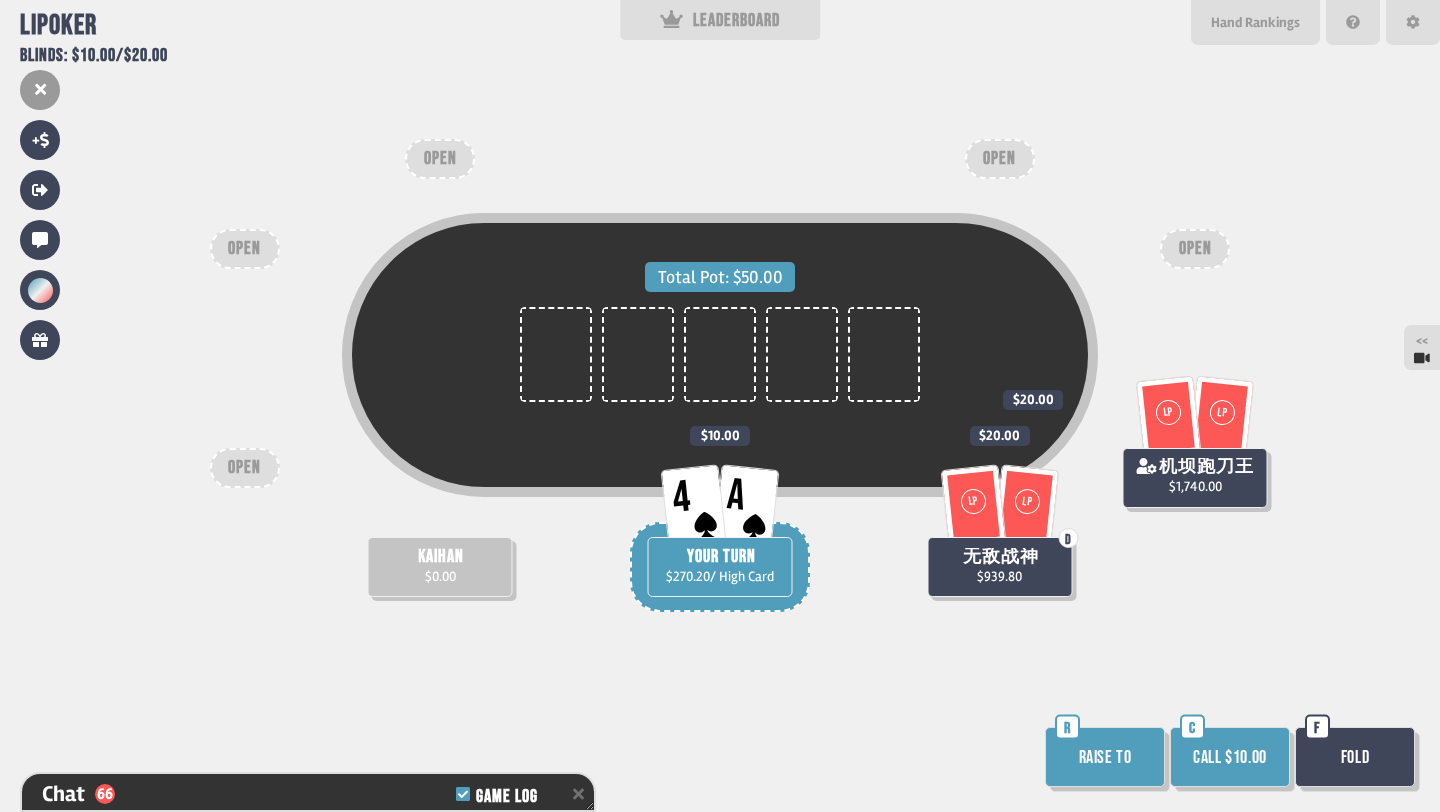 scroll, scrollTop: 2072, scrollLeft: 0, axis: vertical 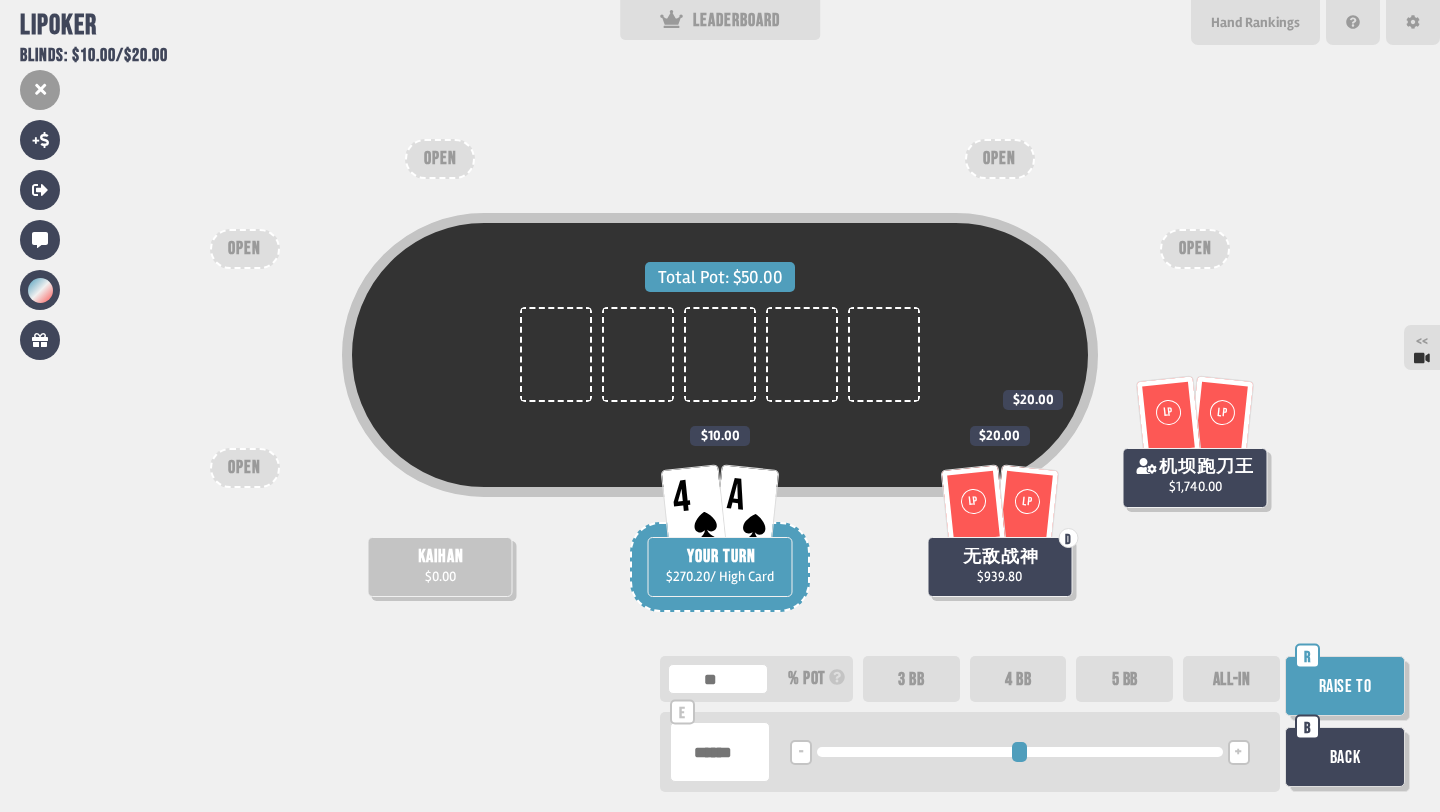 click on "Back" at bounding box center (1345, 757) 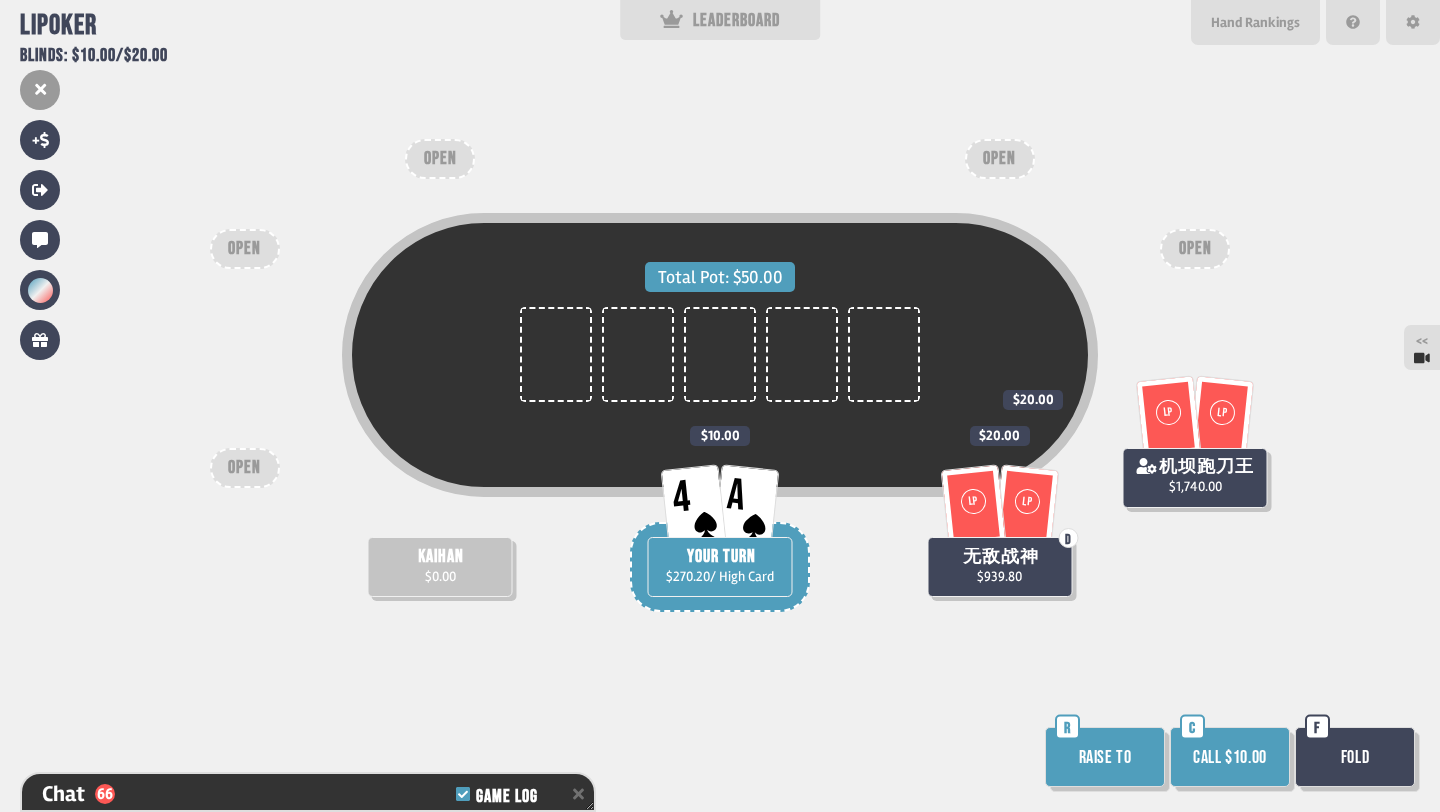 scroll, scrollTop: 2072, scrollLeft: 0, axis: vertical 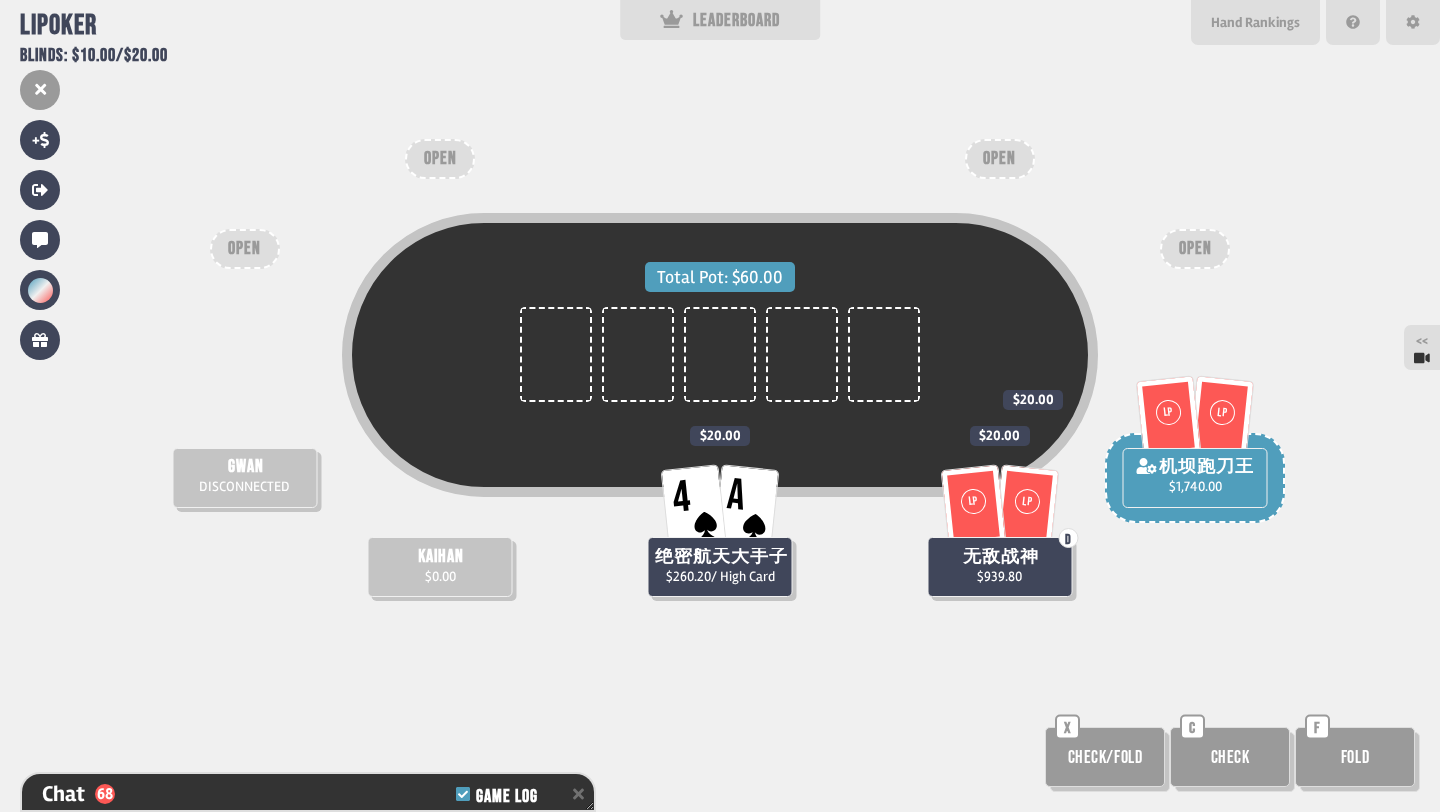 click on "Check" at bounding box center [1230, 757] 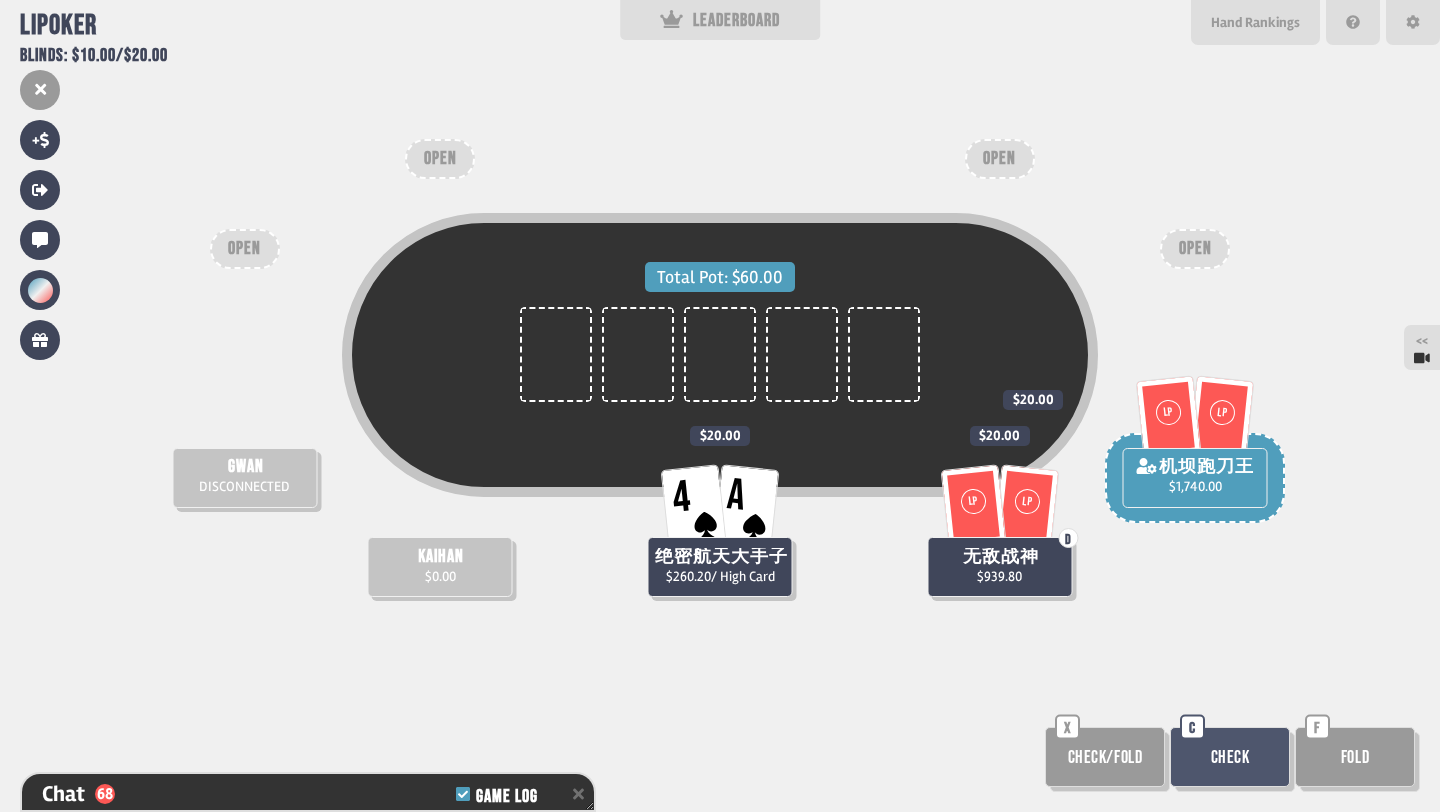 click on "Check" at bounding box center [1230, 757] 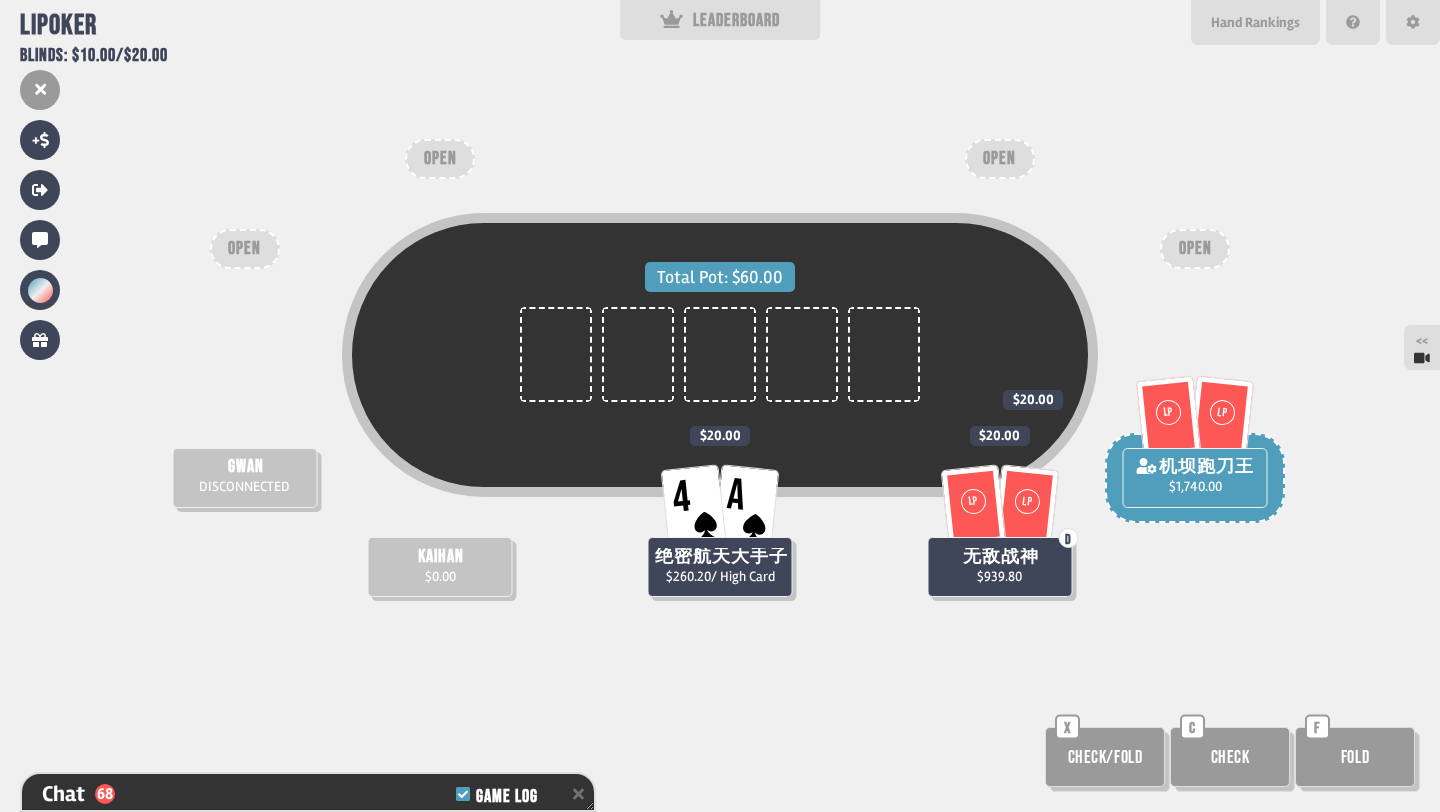 type 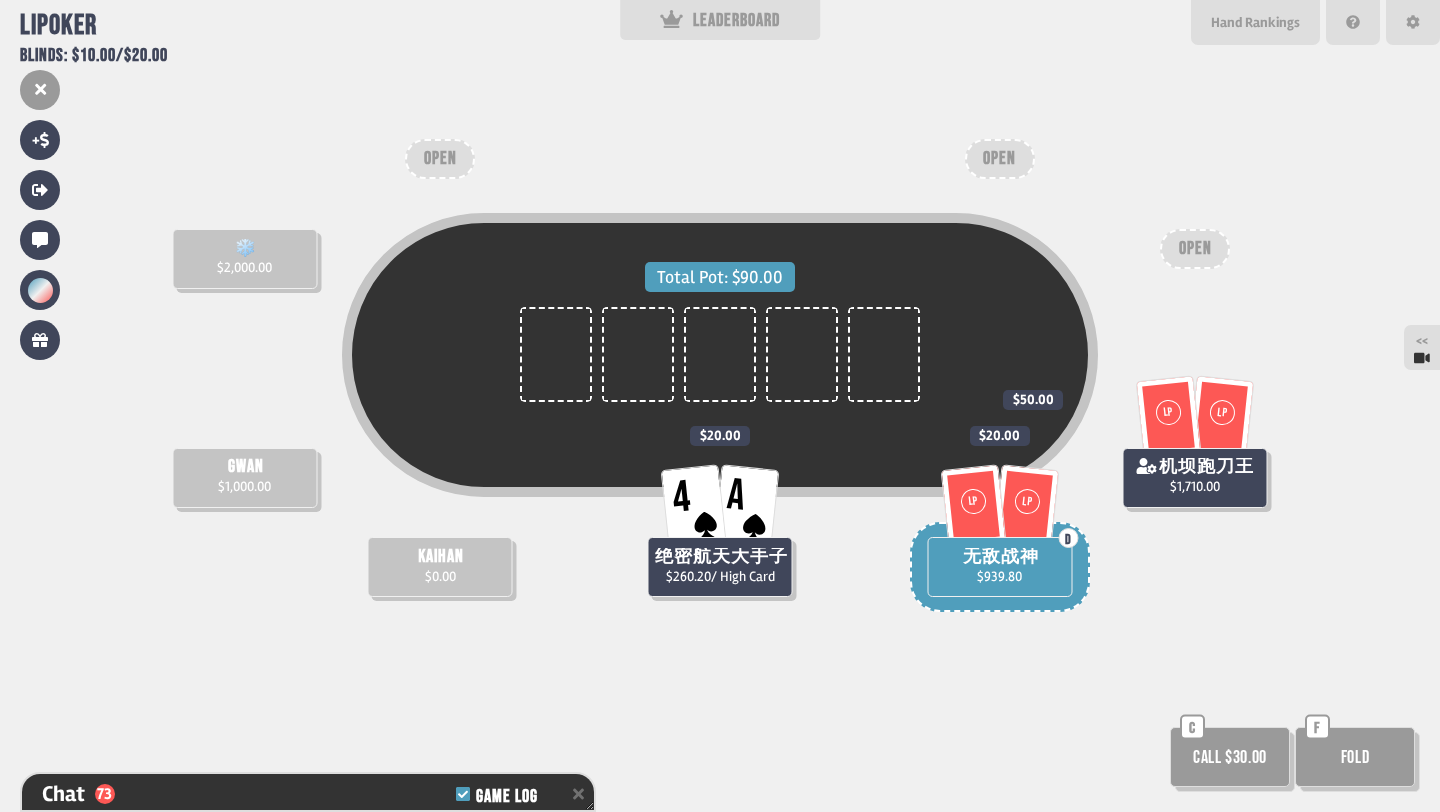 scroll, scrollTop: 2275, scrollLeft: 0, axis: vertical 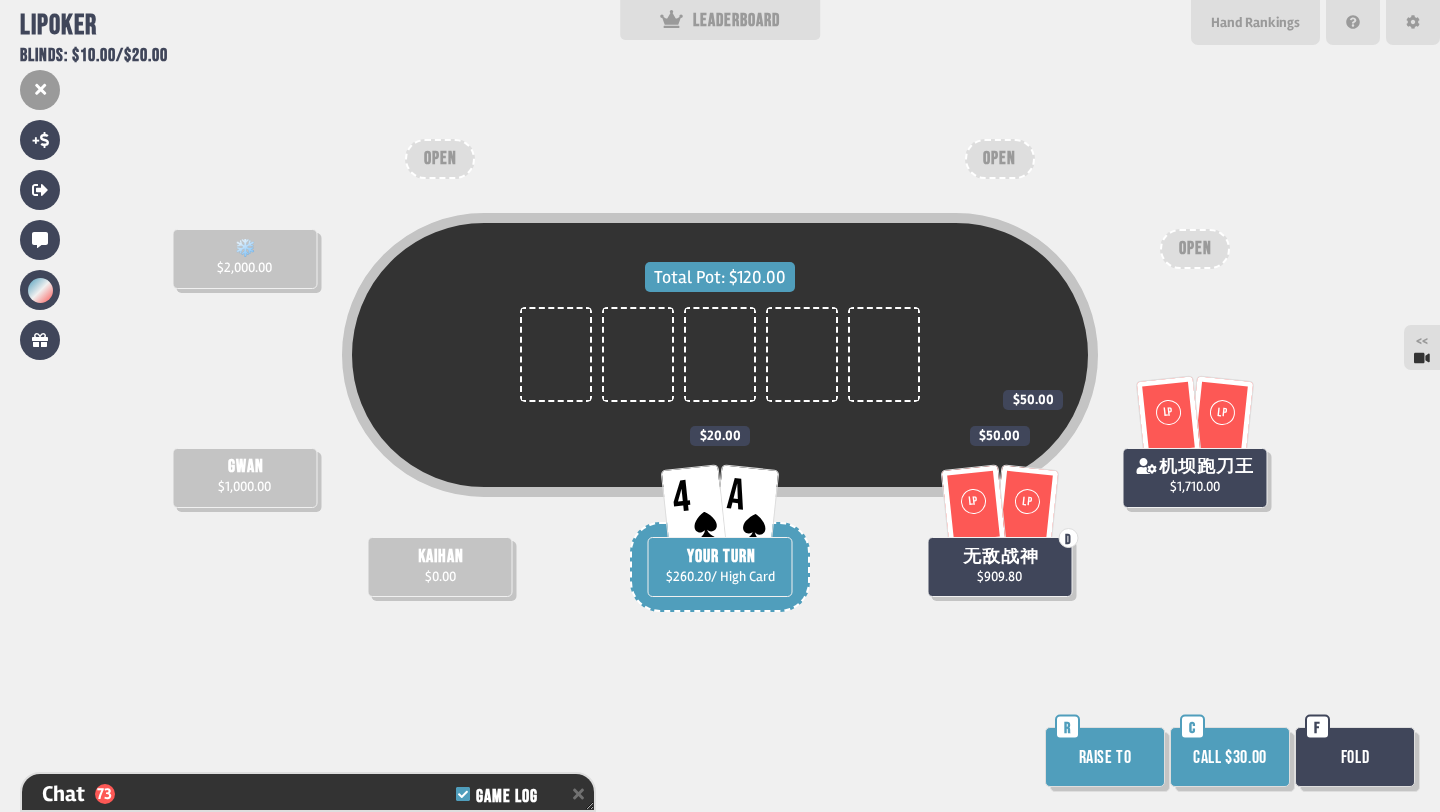 click on "Call $30.00" at bounding box center [1230, 757] 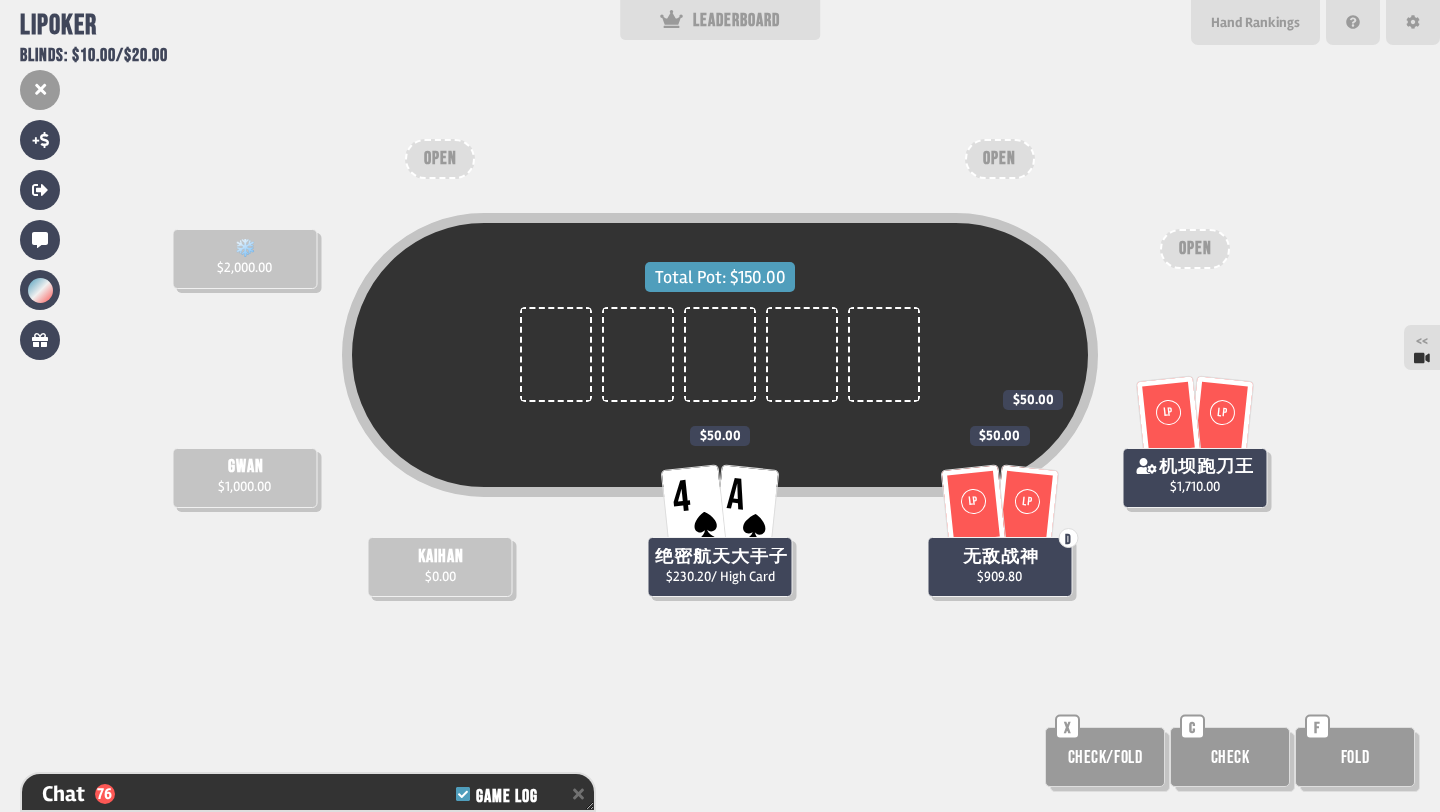 scroll, scrollTop: 2362, scrollLeft: 0, axis: vertical 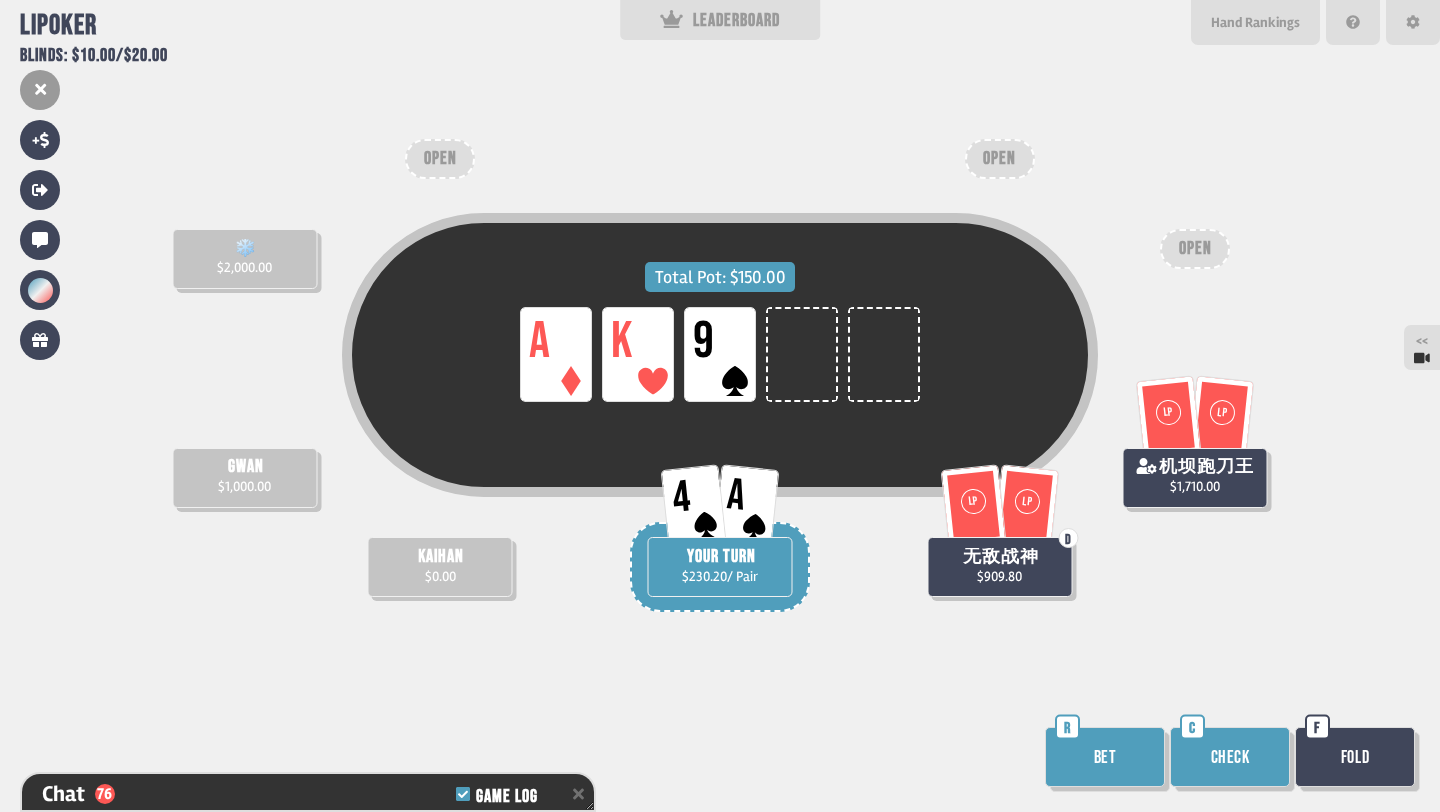 click on "Check" at bounding box center [1230, 757] 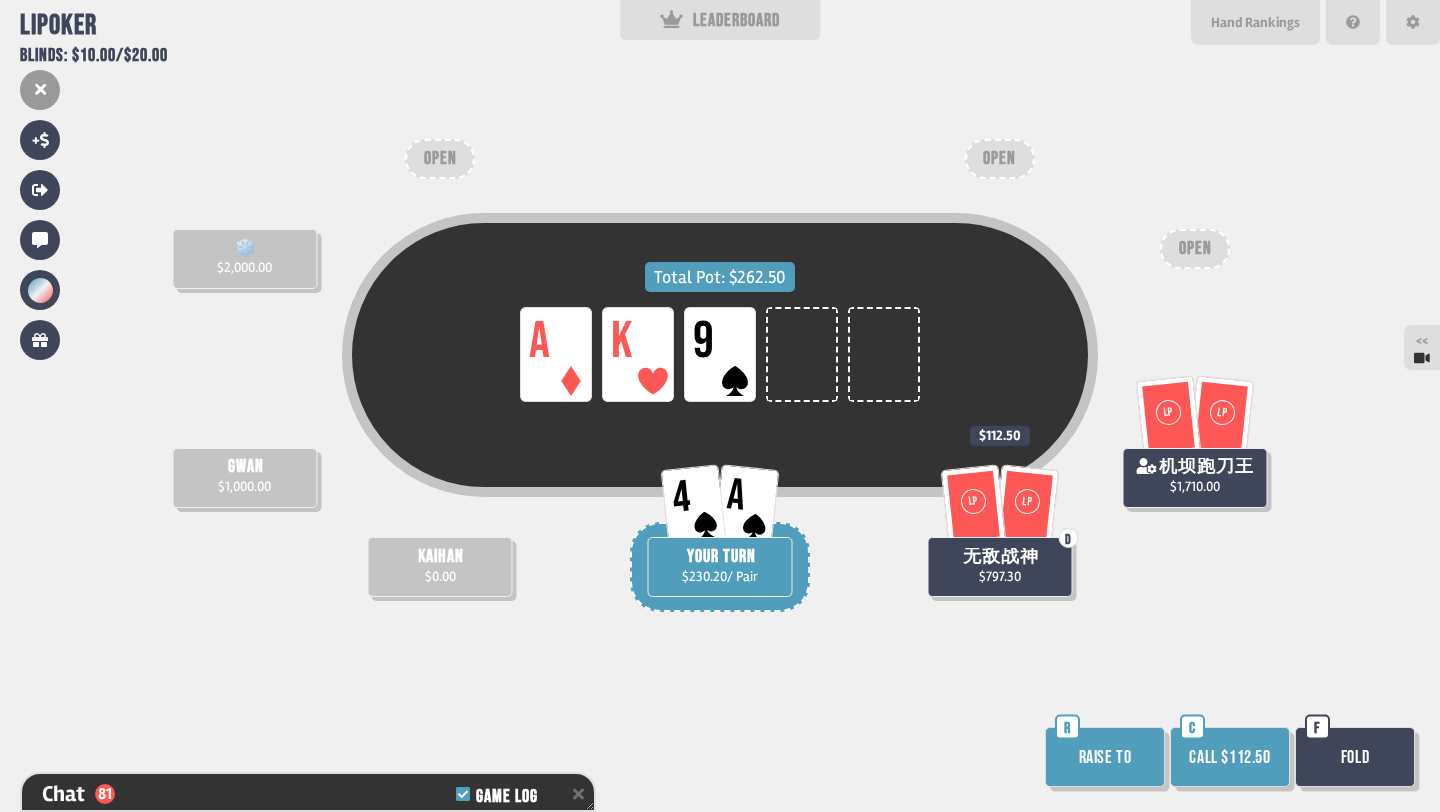 scroll, scrollTop: 2507, scrollLeft: 0, axis: vertical 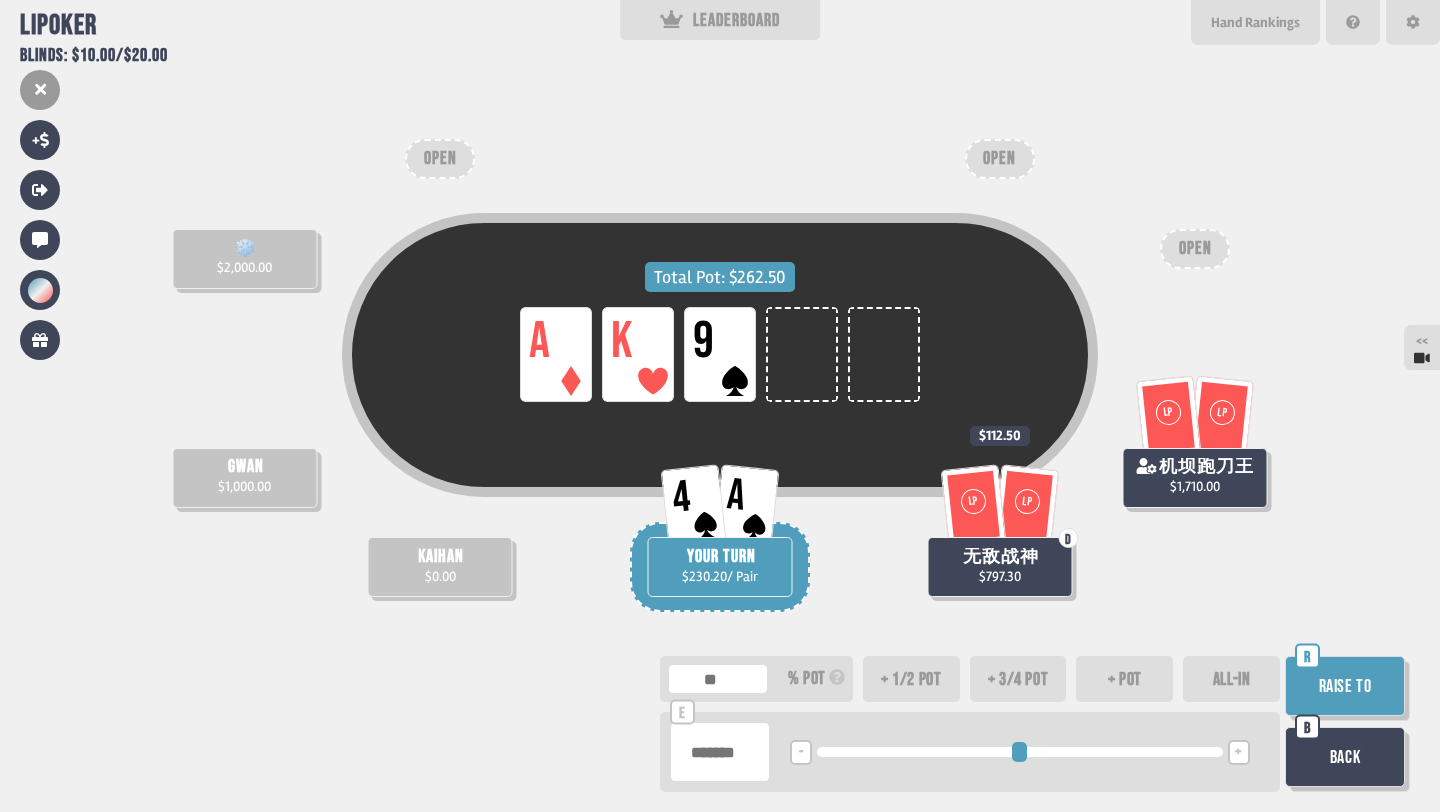 click on "ALL-IN" at bounding box center [1231, 679] 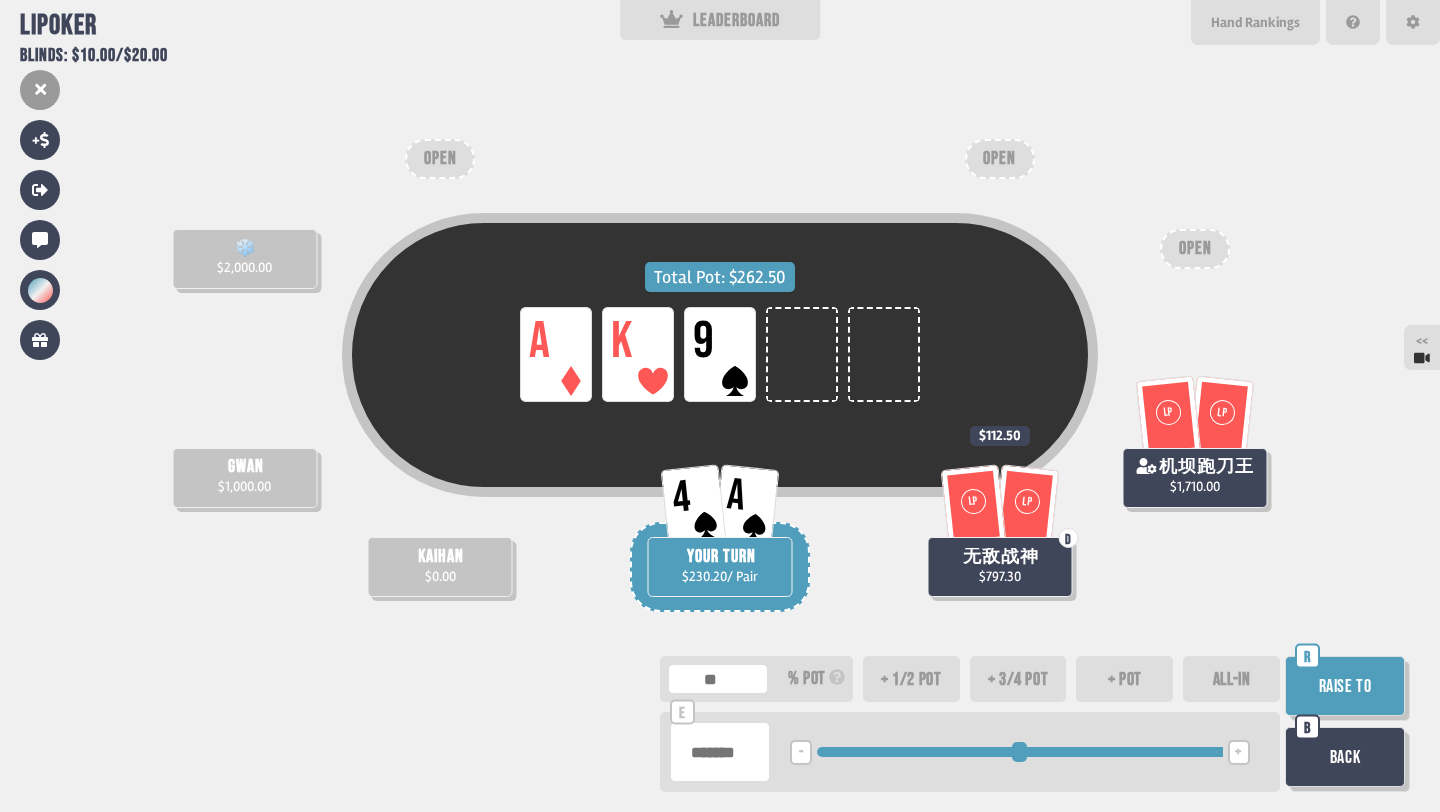 click on "Raise to" at bounding box center (1345, 686) 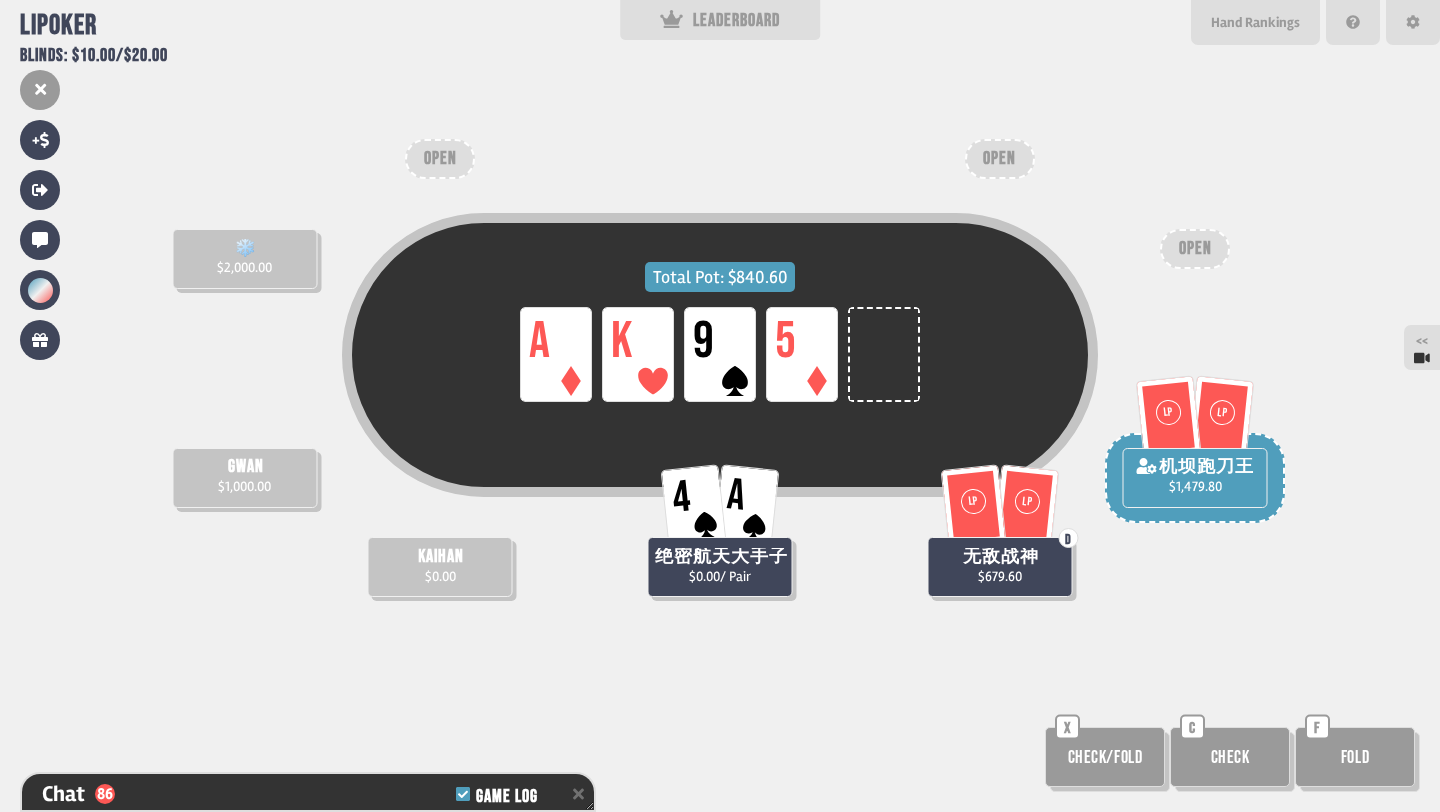 scroll, scrollTop: 2652, scrollLeft: 0, axis: vertical 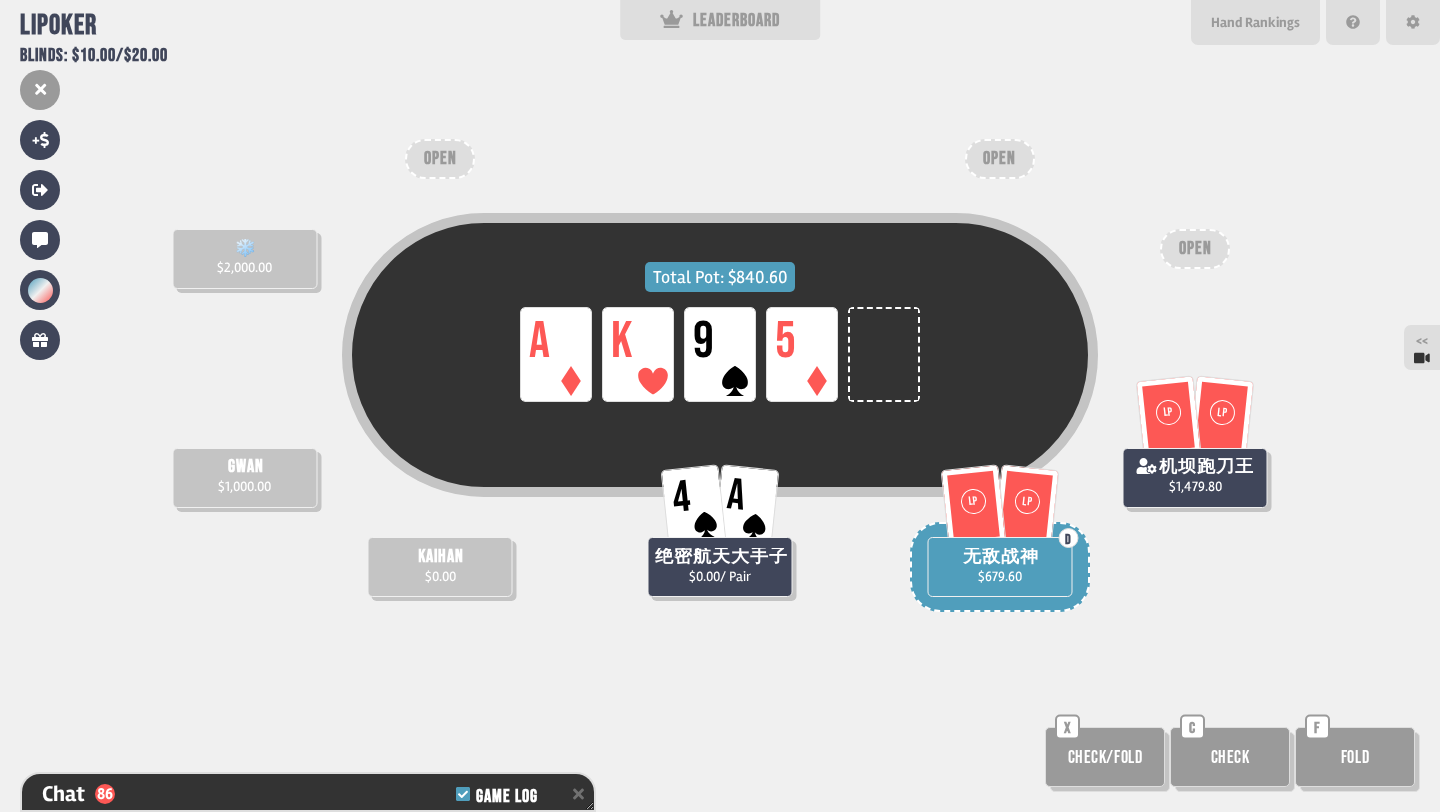 click on "Total Pot: $840.60   LP A LP K LP 9 LP 5 ❄️ $2,000.00  gwan $1,000.00  kaihan $0.00  4 A 绝密航天大手子 $0.00   / Pair LP LP 机坝跑刀王 $1,479.80  LP LP D 无敌战神 $679.60  OPEN OPEN OPEN Check/Fold X Check C Fold F" at bounding box center [720, 406] 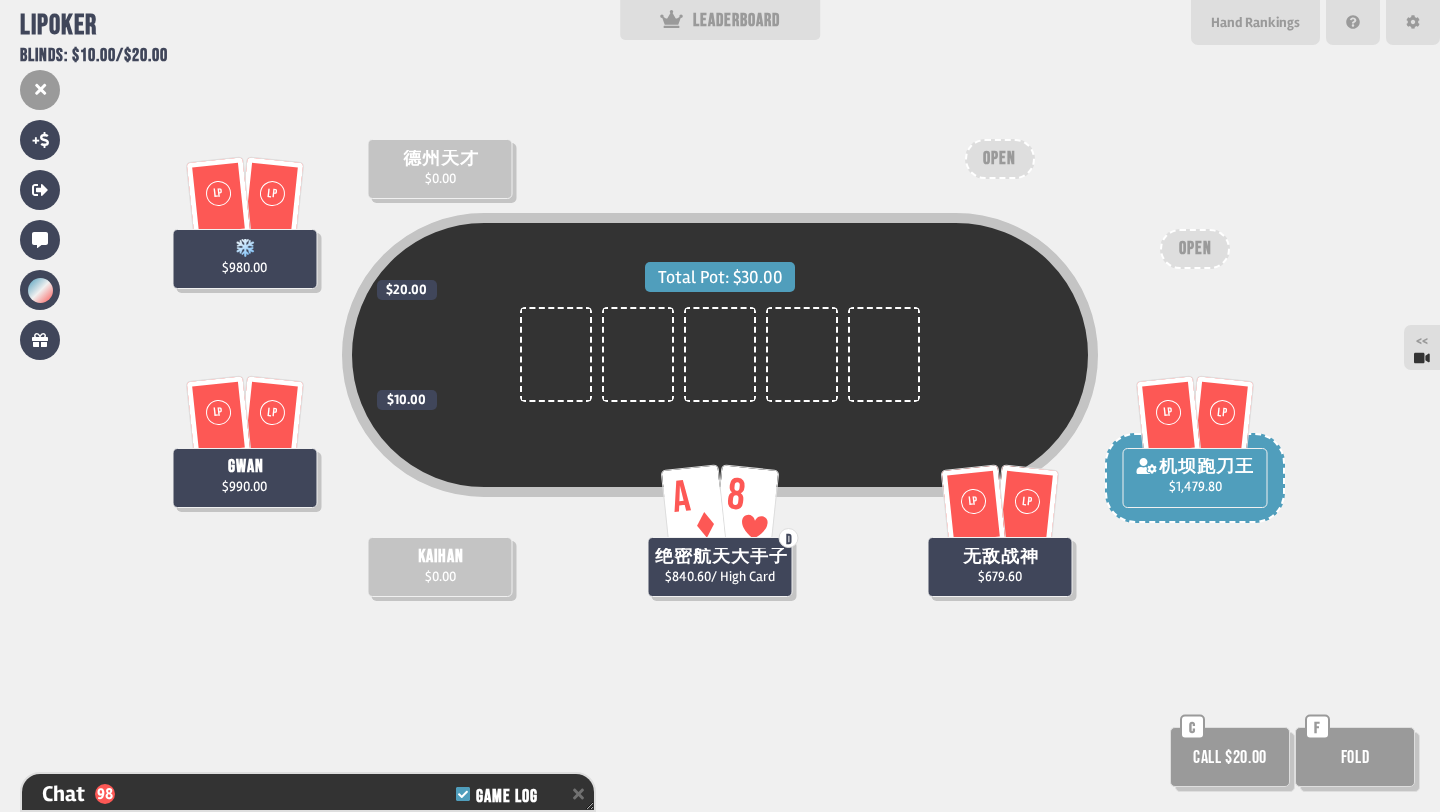 scroll, scrollTop: 3000, scrollLeft: 0, axis: vertical 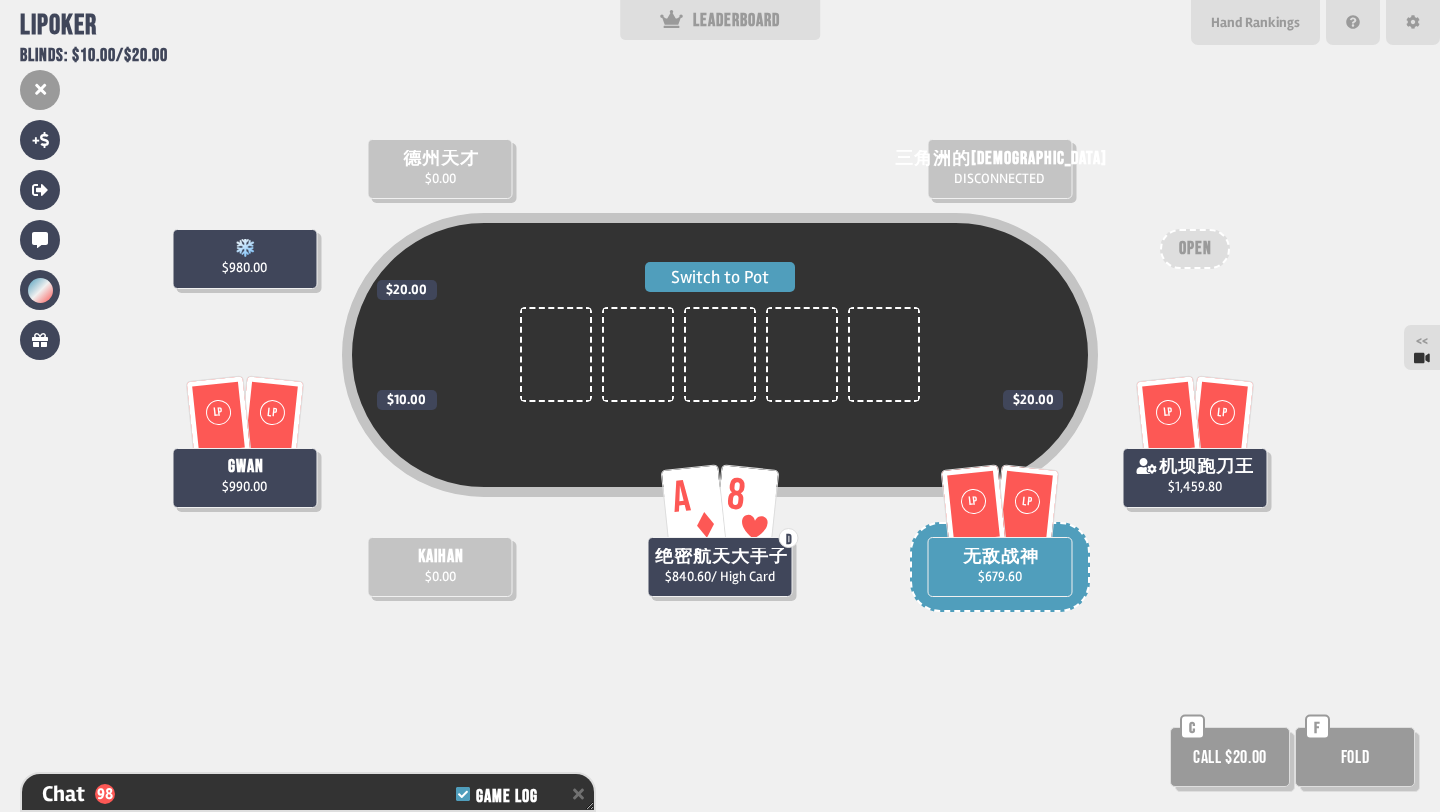 click on "Switch to Pot" at bounding box center [720, 277] 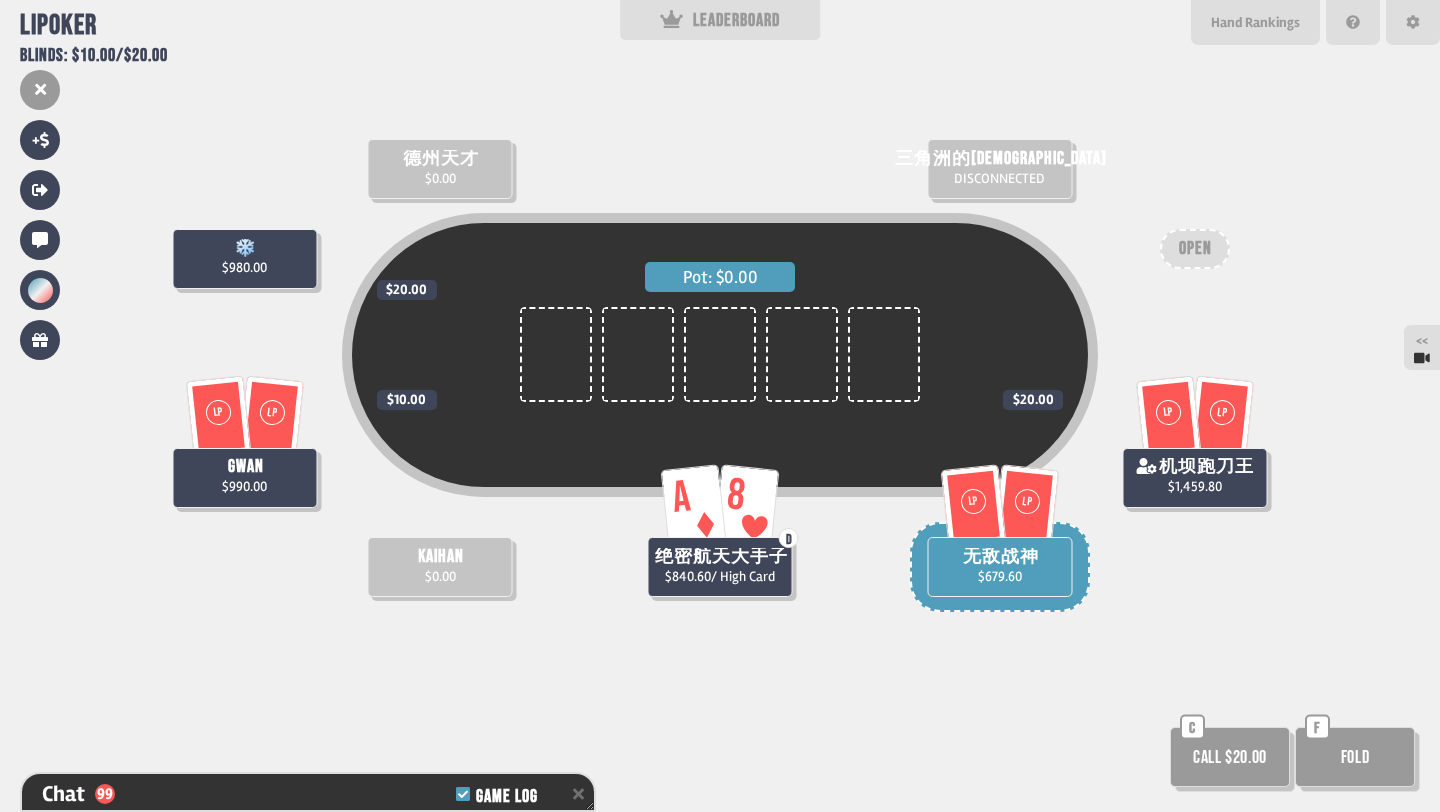 scroll, scrollTop: 3029, scrollLeft: 0, axis: vertical 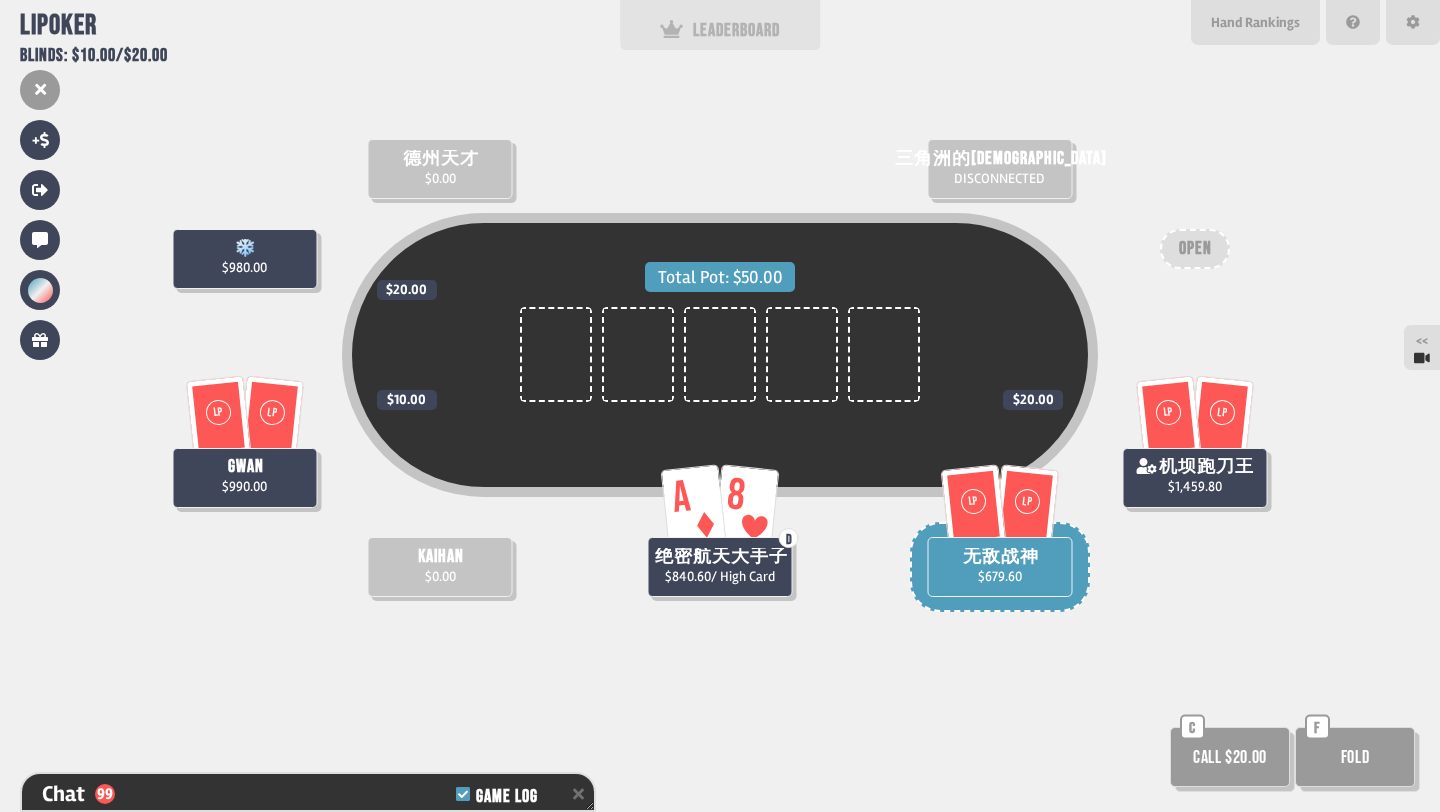 click on "LEADERBOARD" at bounding box center [720, 25] 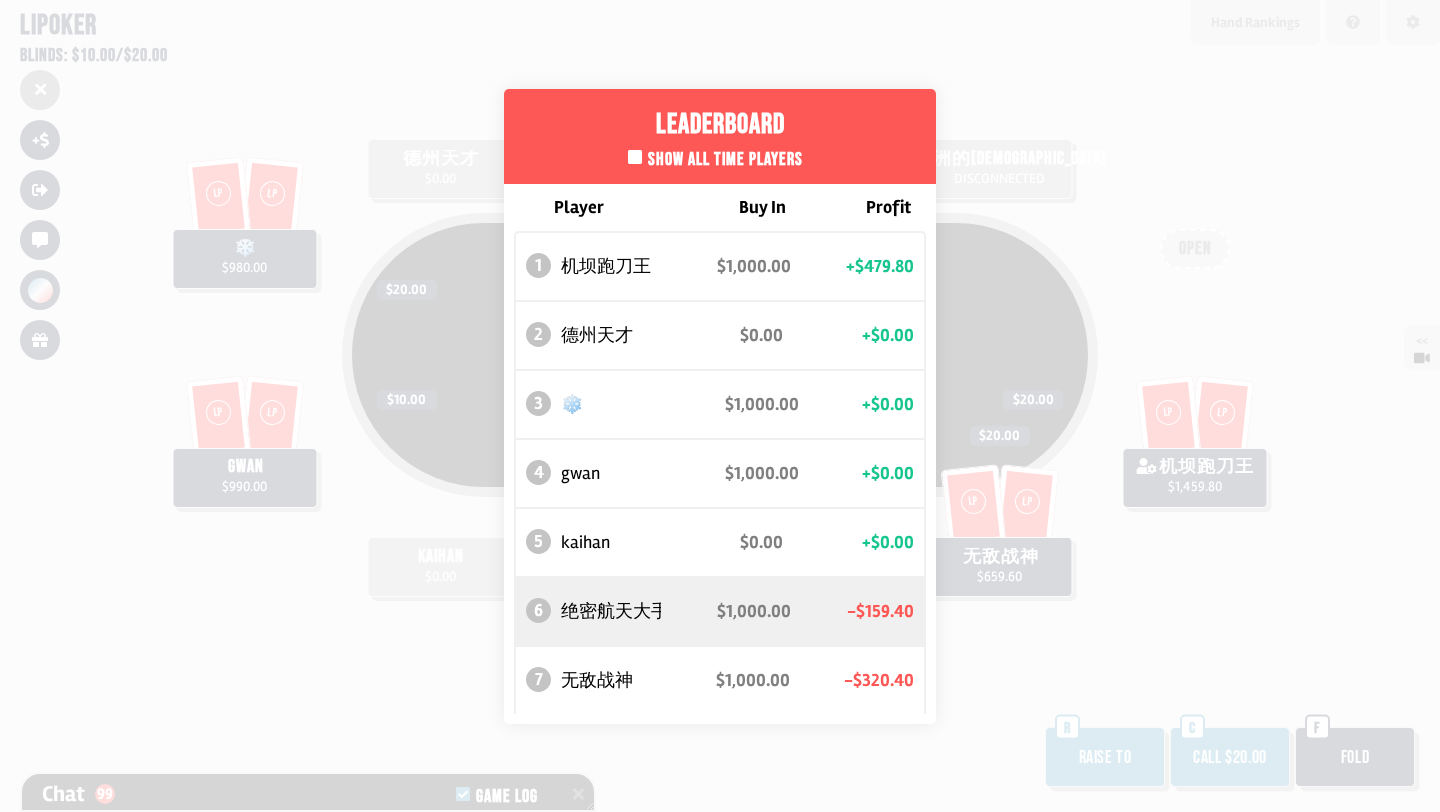 click on "Leaderboard   Show all time players Player Buy In Profit 1 机坝跑刀王 $1,000.00 +$479.80 2 德州天才 $0.00 +$0.00 3 ❄️ $1,000.00 +$0.00 4 gwan $1,000.00 +$0.00 5 kaihan $0.00 +$0.00 6 绝密航天大手子 $1,000.00 -$159.40 7 无敌战神 $1,000.00 -$320.40" at bounding box center (720, 406) 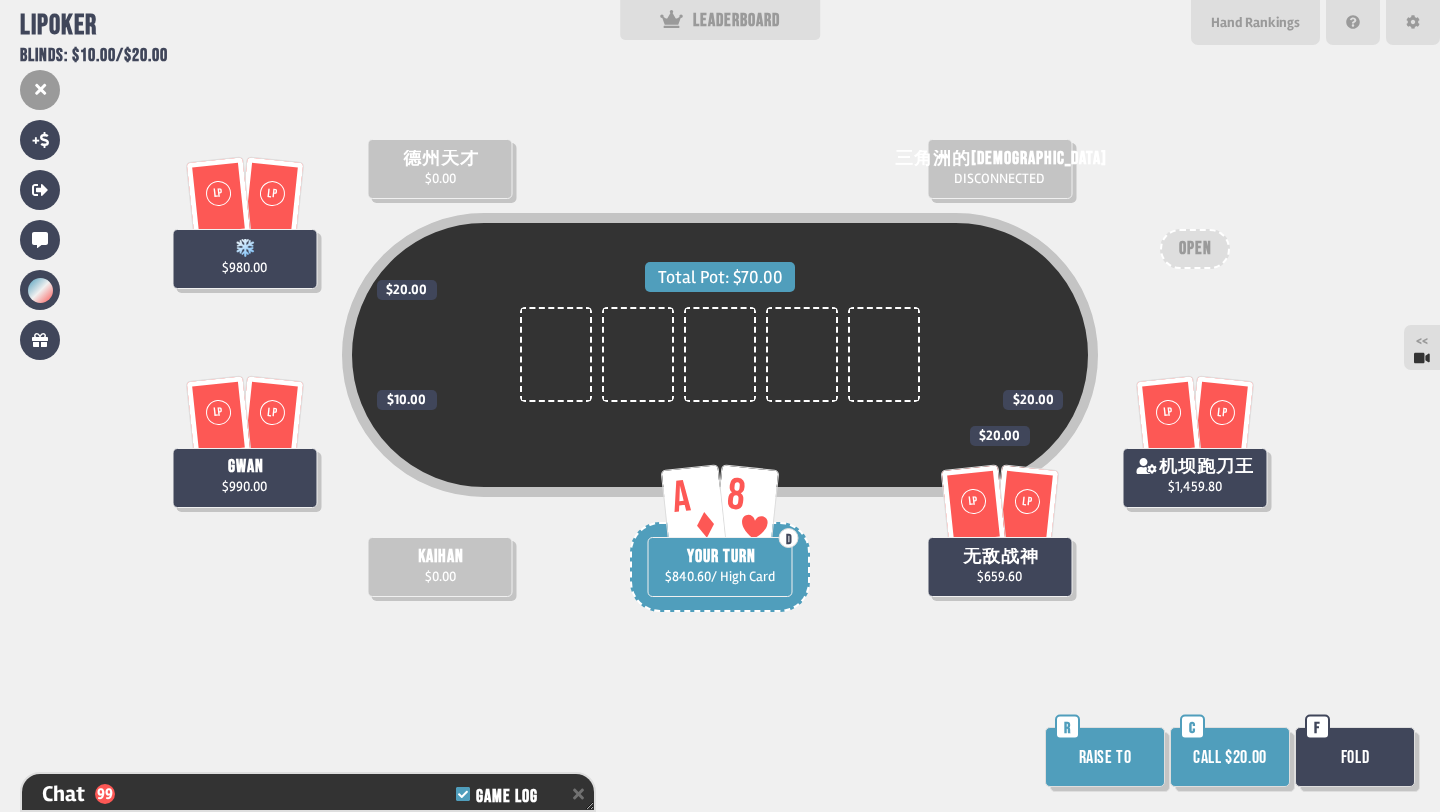 click on "Call $20.00" at bounding box center (1230, 757) 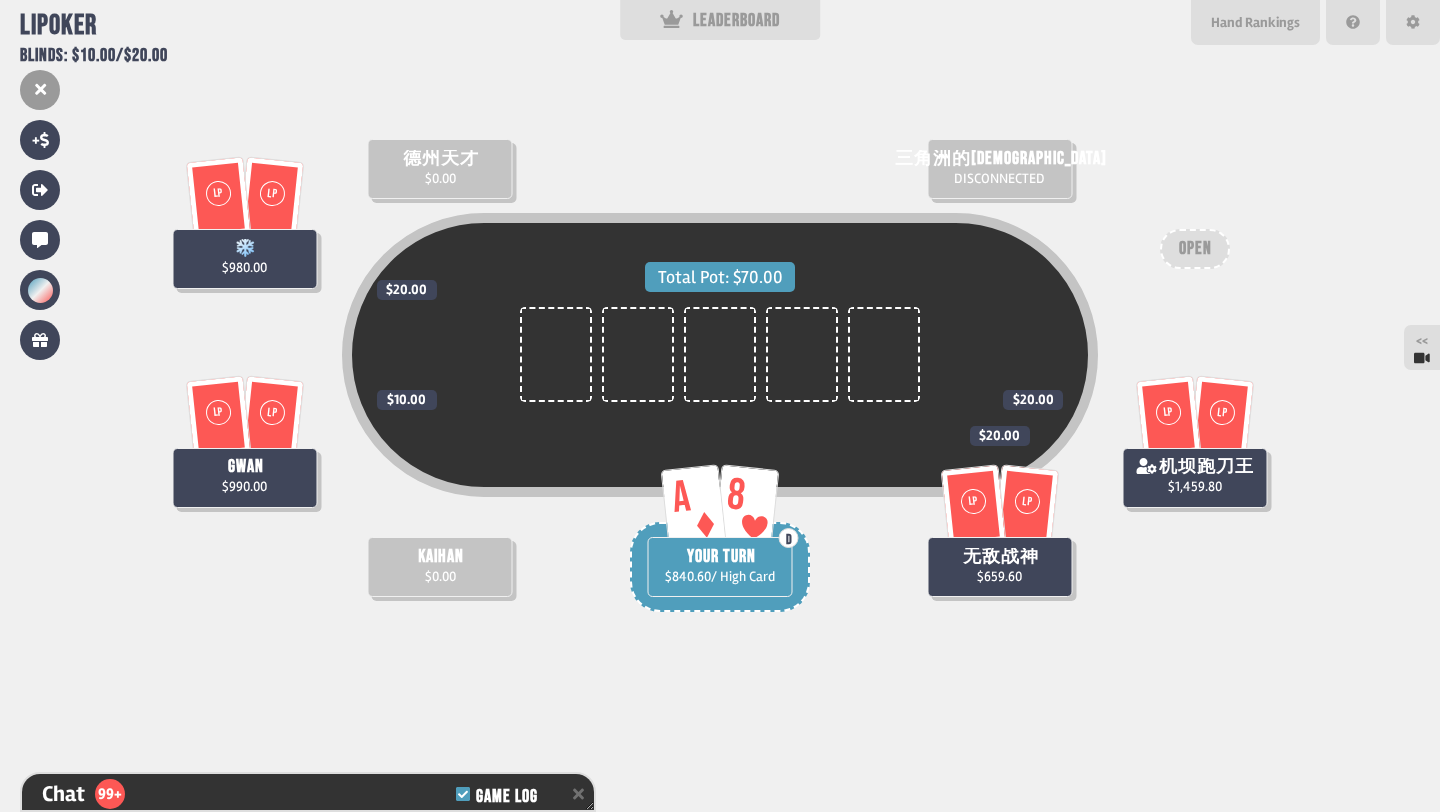 scroll, scrollTop: 3058, scrollLeft: 0, axis: vertical 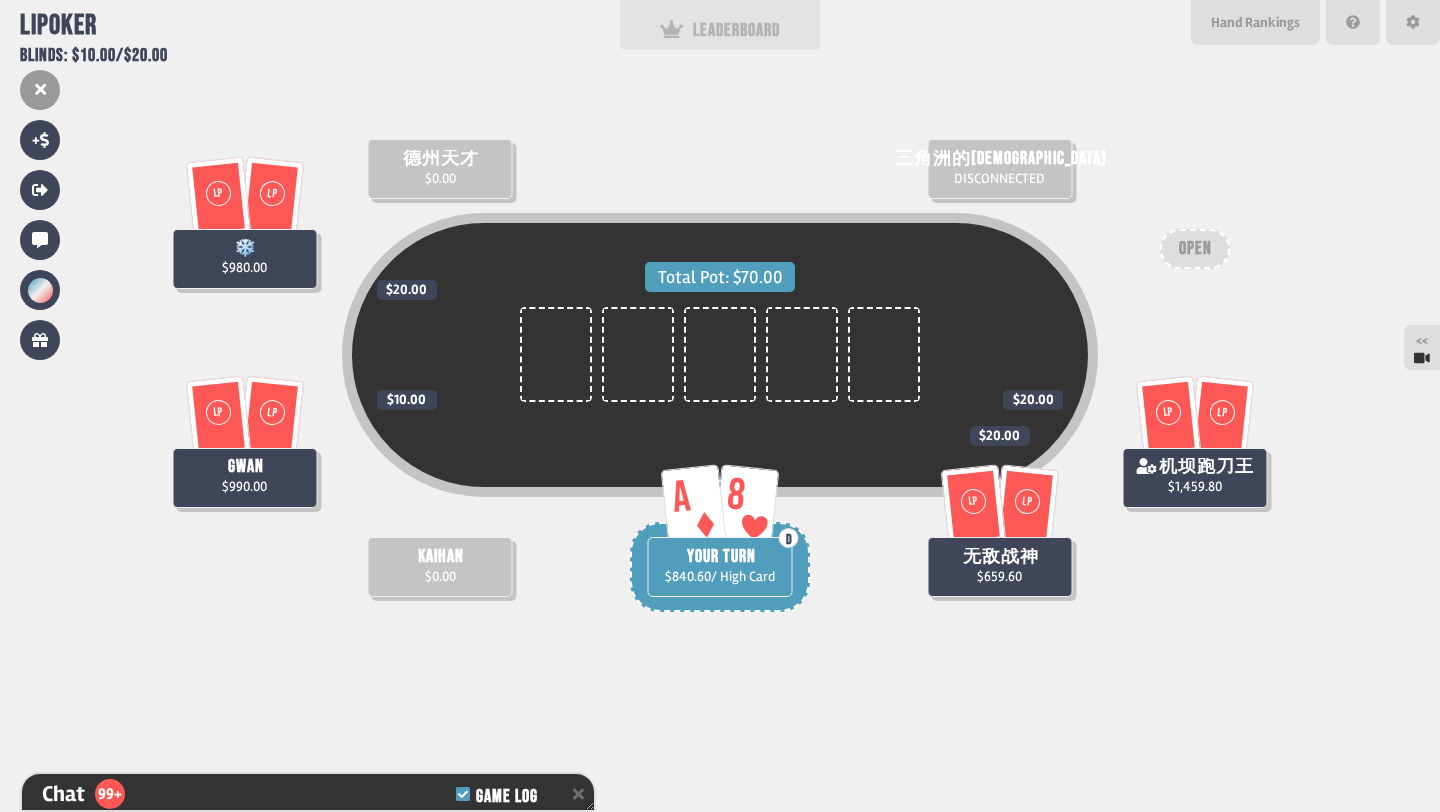 click on "LEADERBOARD" at bounding box center [720, 30] 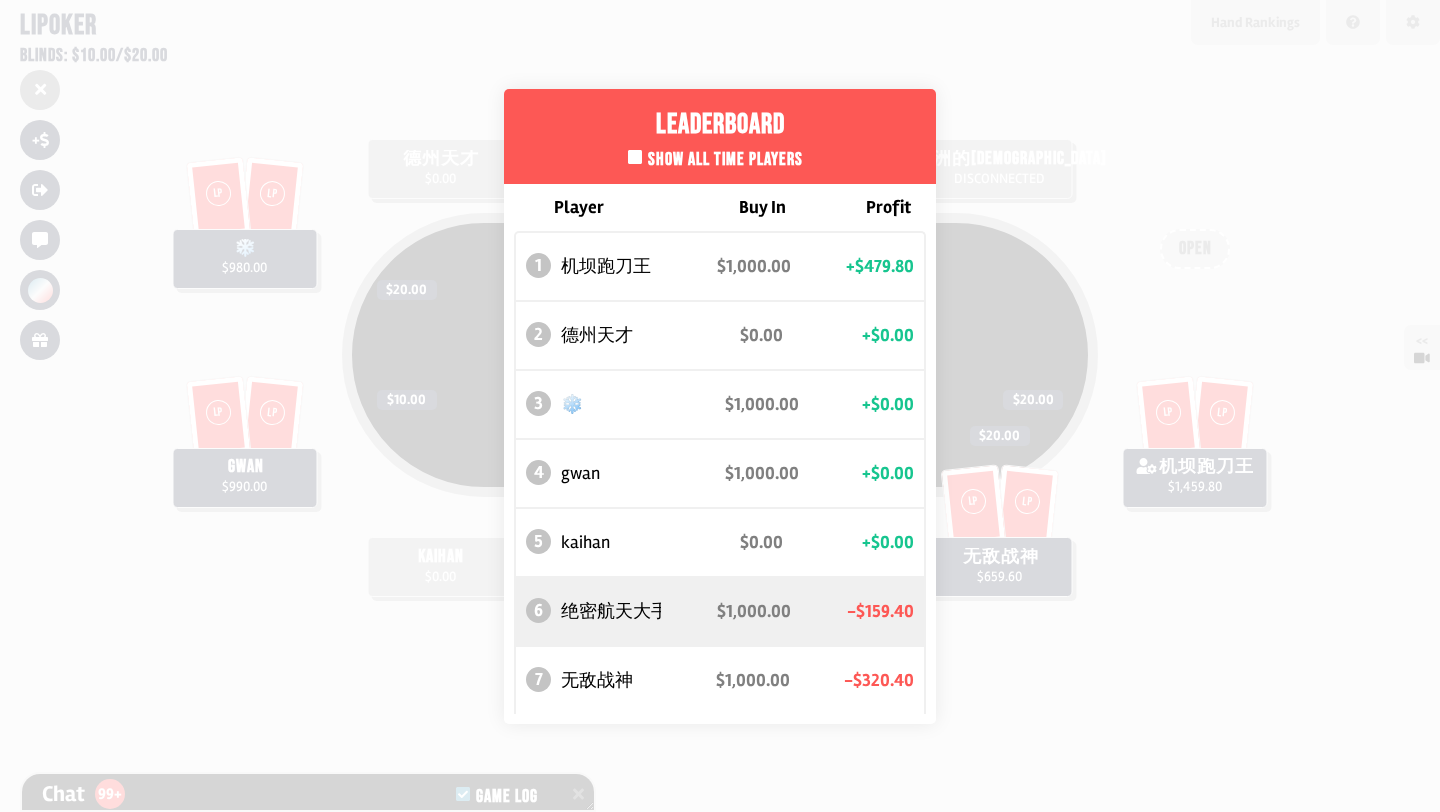 click on "Leaderboard   Show all time players Player Buy In Profit 1 机坝跑刀王 $1,000.00 +$479.80 2 德州天才 $0.00 +$0.00 3 ❄️ $1,000.00 +$0.00 4 gwan $1,000.00 +$0.00 5 kaihan $0.00 +$0.00 6 绝密航天大手子 $1,000.00 -$159.40 7 无敌战神 $1,000.00 -$320.40" at bounding box center (720, 406) 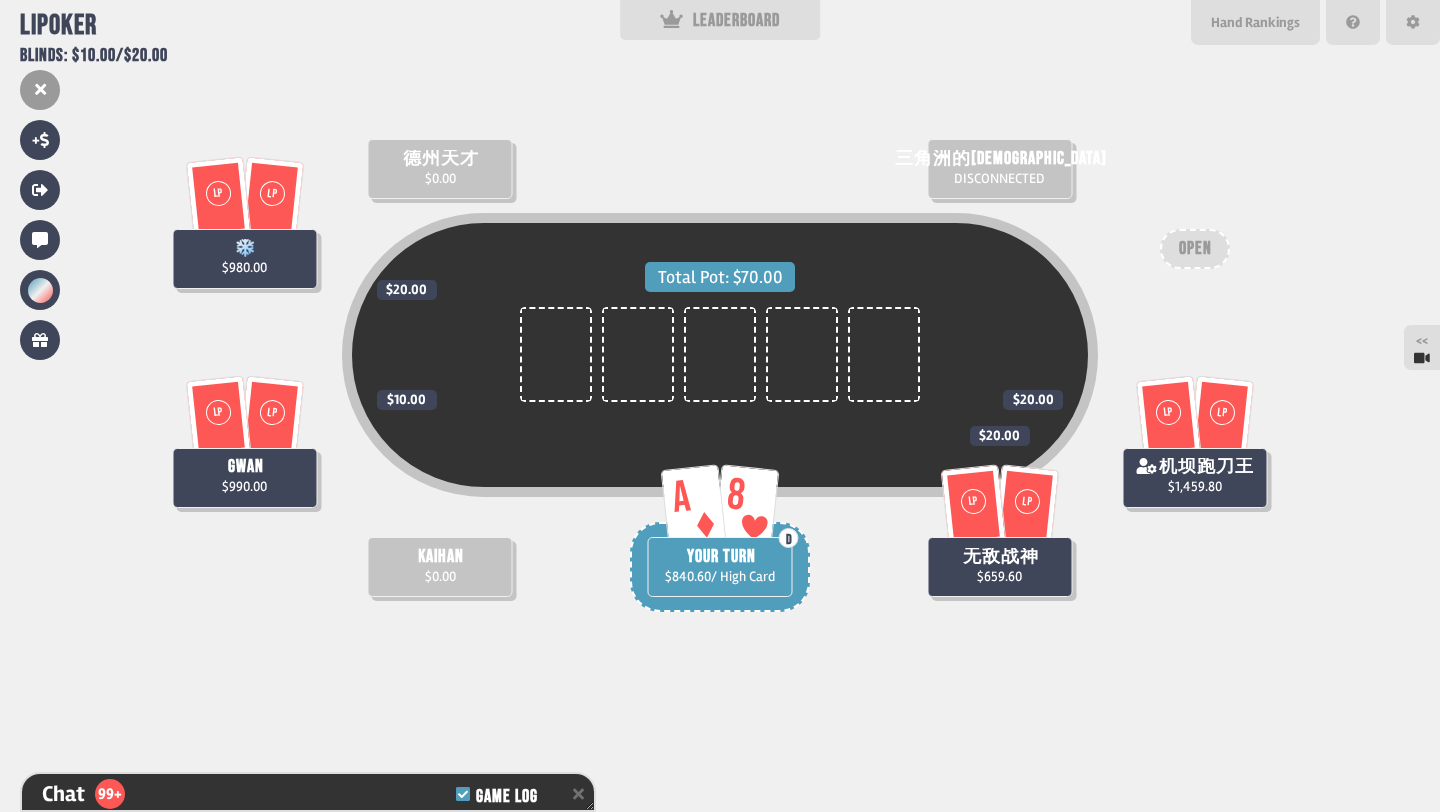 scroll, scrollTop: 3087, scrollLeft: 0, axis: vertical 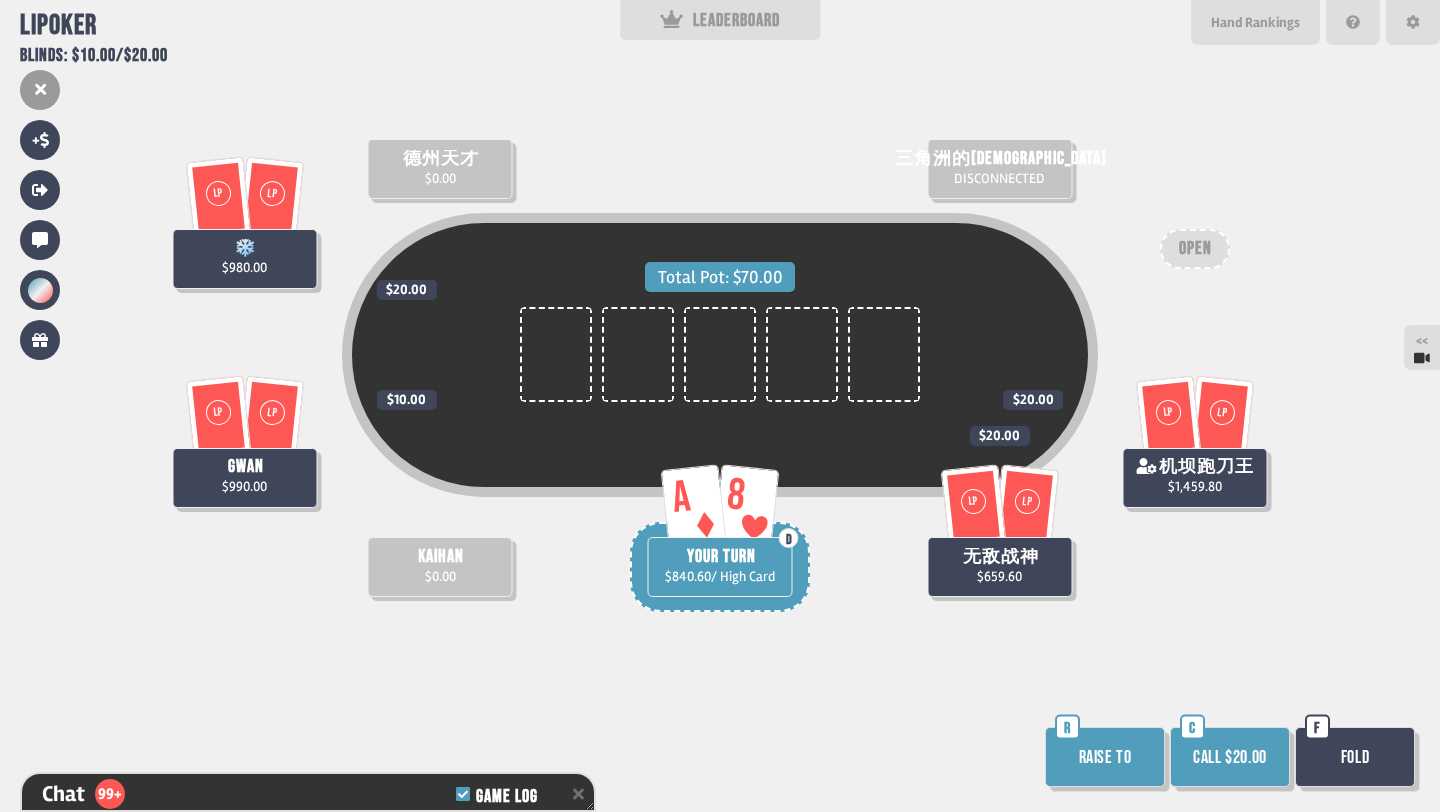 click on "Call $20.00" at bounding box center (1230, 757) 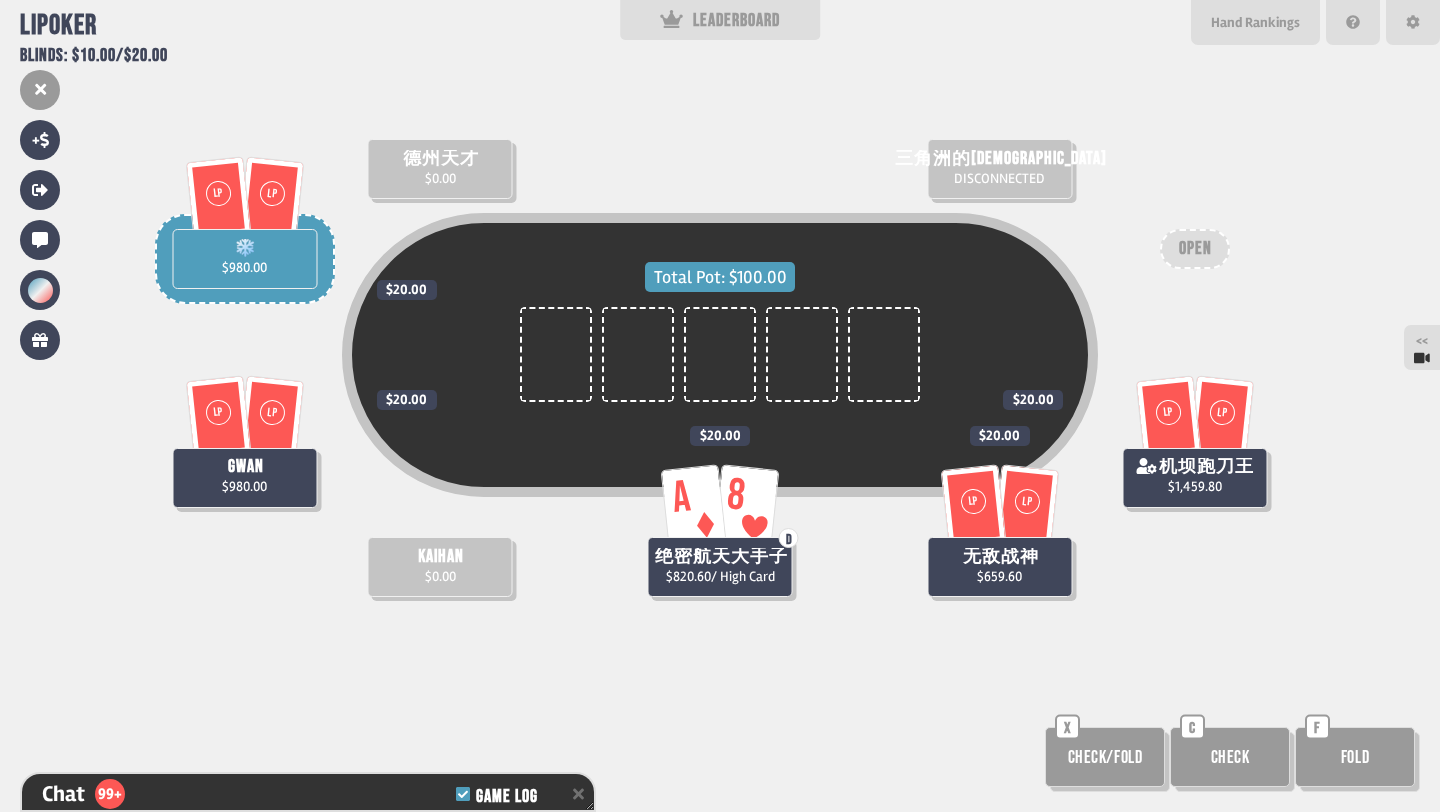 scroll, scrollTop: 3145, scrollLeft: 0, axis: vertical 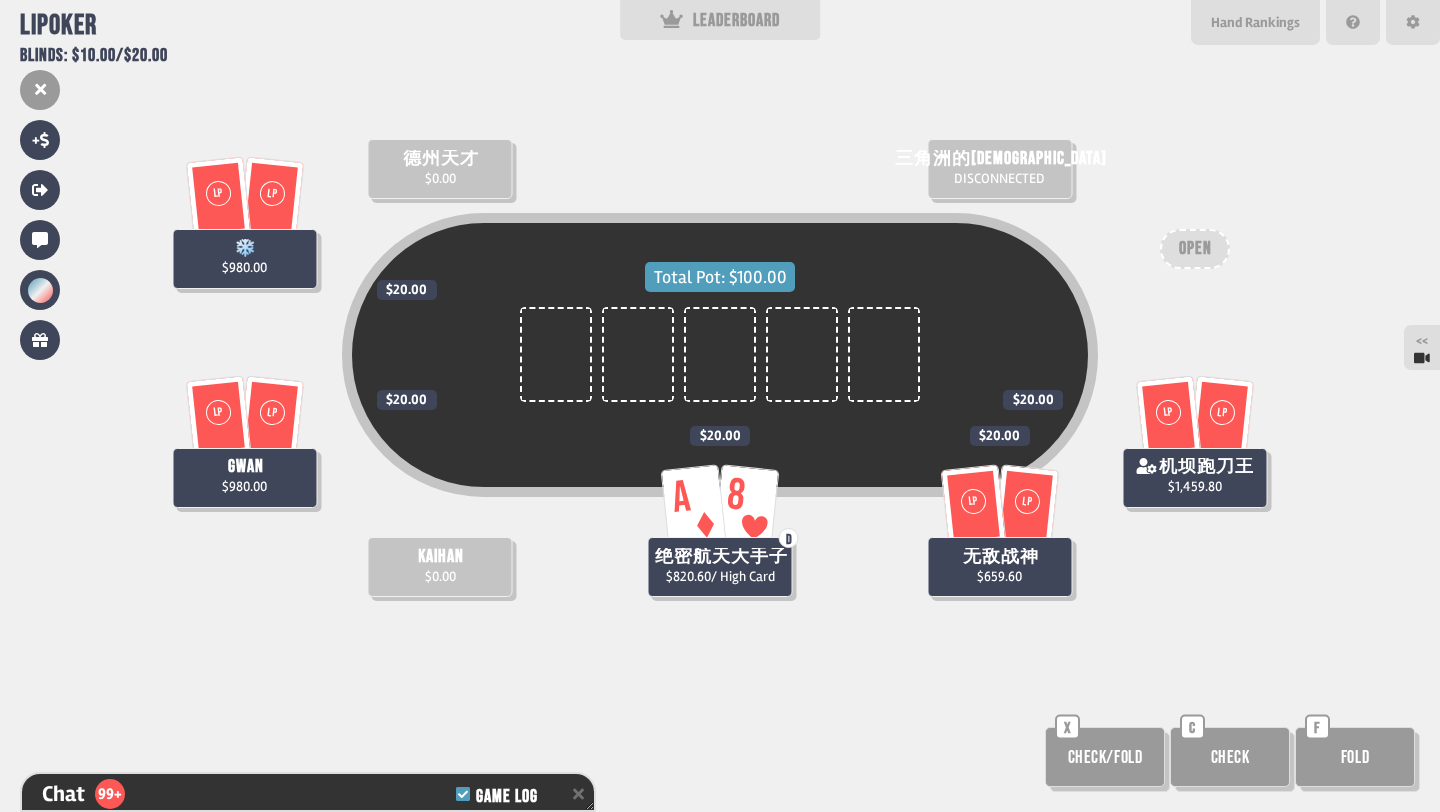click on "Total Pot: $100.00   三角洲的神 DISCONNECTED 德州天才 $0.00  LP LP ❄️ $980.00  $20.00  LP LP gwan $980.00  $20.00  kaihan $0.00  A 8 D 绝密航天大手子 $820.60   / High Card $20.00  LP LP 机坝跑刀王 $1,459.80  $20.00  LP LP 无敌战神 $659.60  $20.00  OPEN Check/Fold X Check C Fold F" at bounding box center (720, 406) 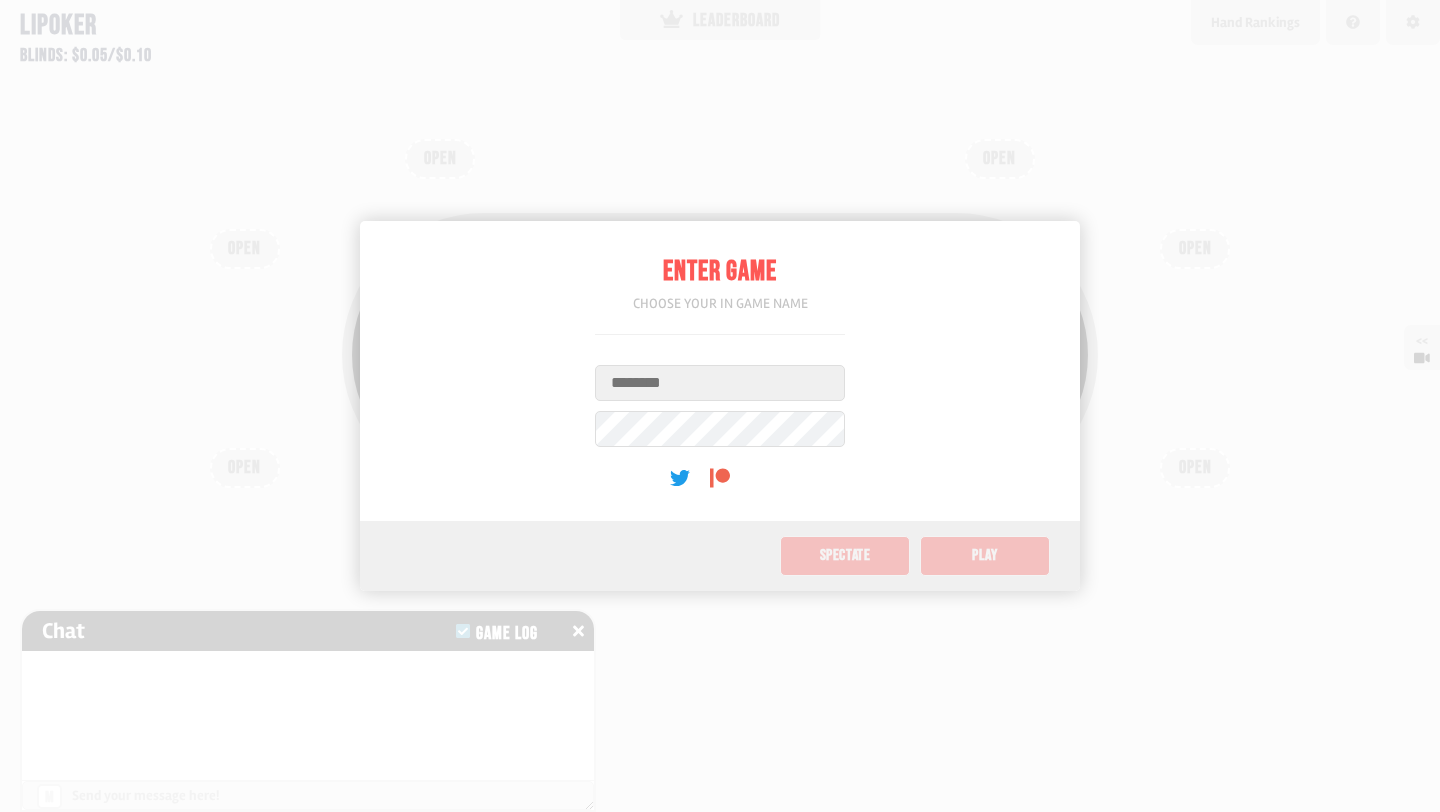 scroll, scrollTop: 0, scrollLeft: 0, axis: both 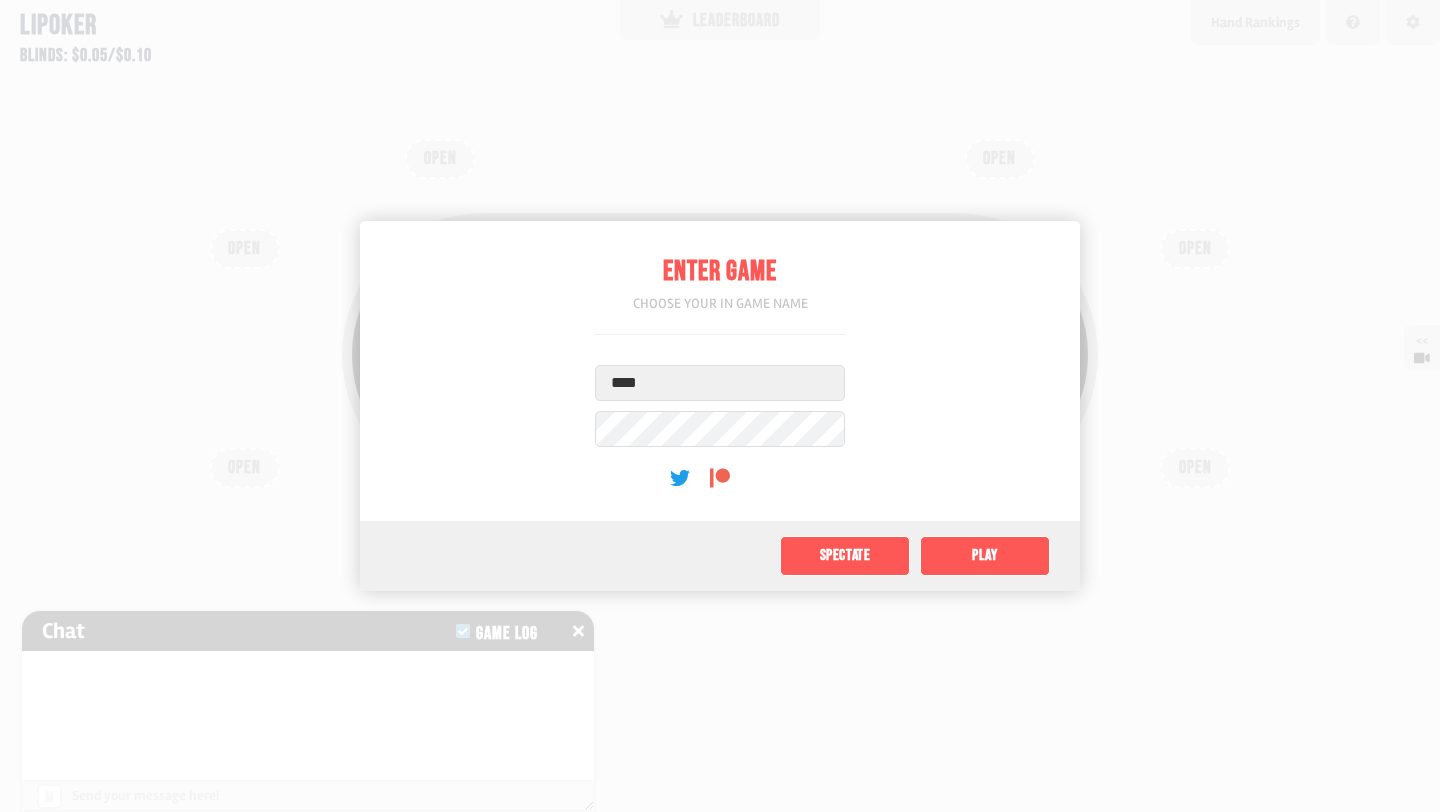 type on "*******" 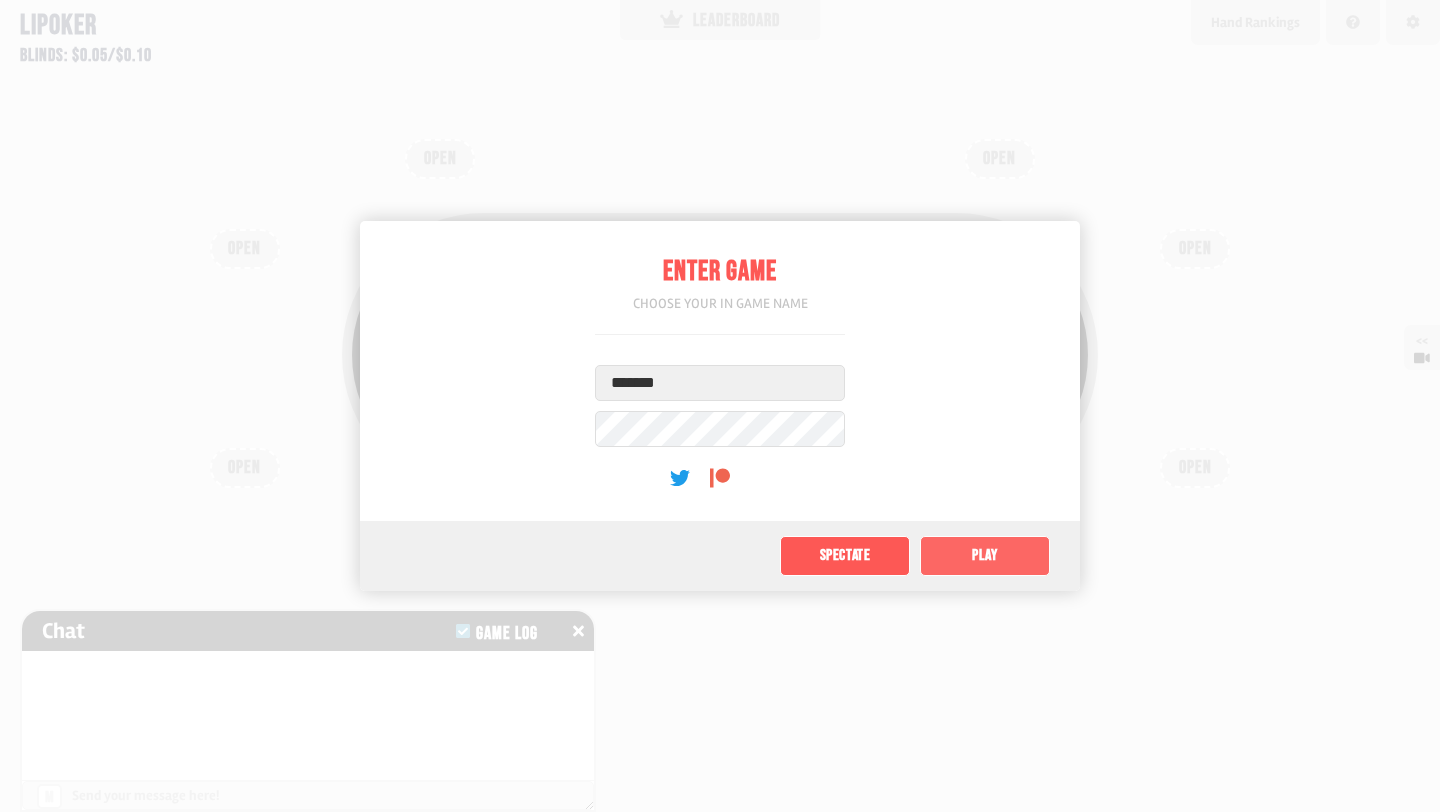 click on "Play" 